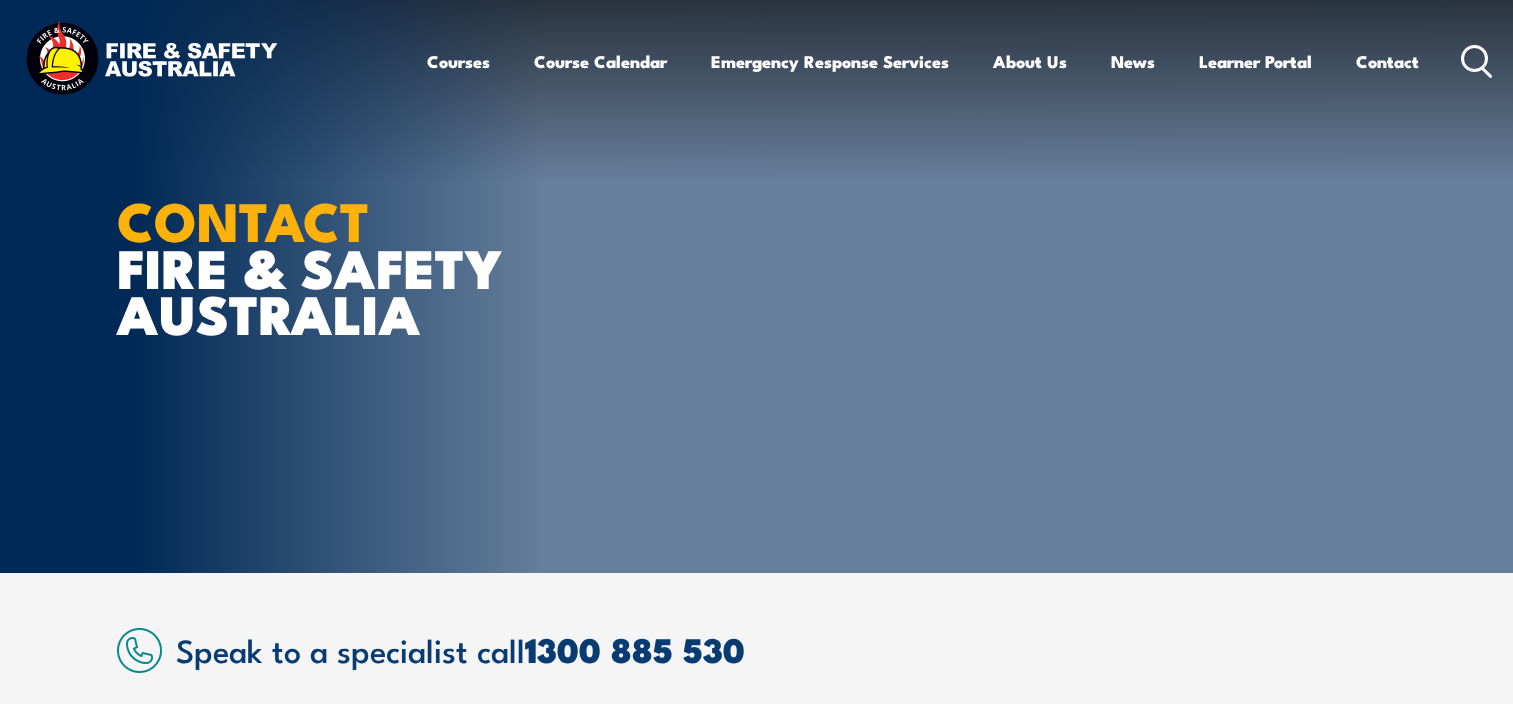 scroll, scrollTop: 0, scrollLeft: 0, axis: both 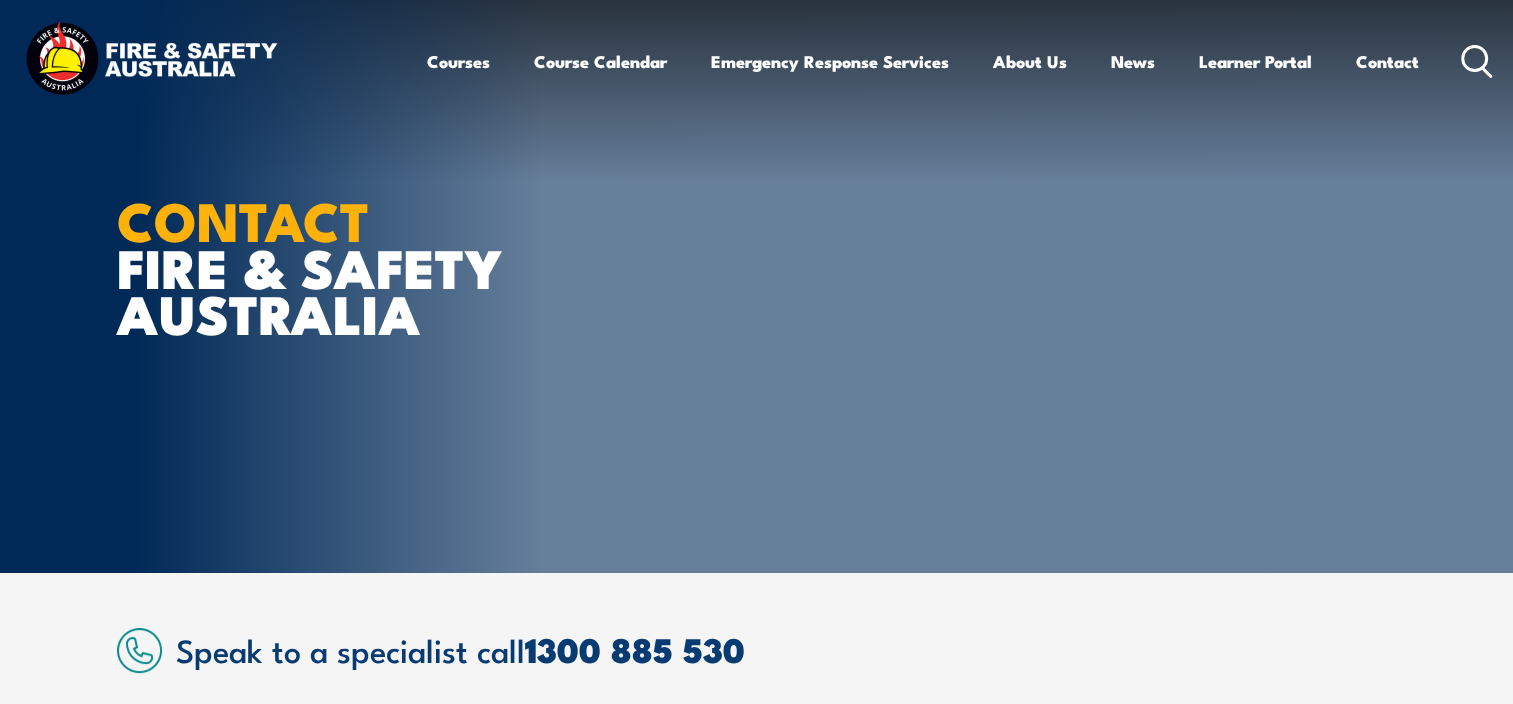 click on "Speak to a specialist call  1300 885 530
LOCATIONS NEAR YOU
Victoria
Mulgrave
Fire & Safety Australia:
6-7 Hartnett Close
Mulgrave VIC 3170
Directions Courses" at bounding box center (756, 1377) 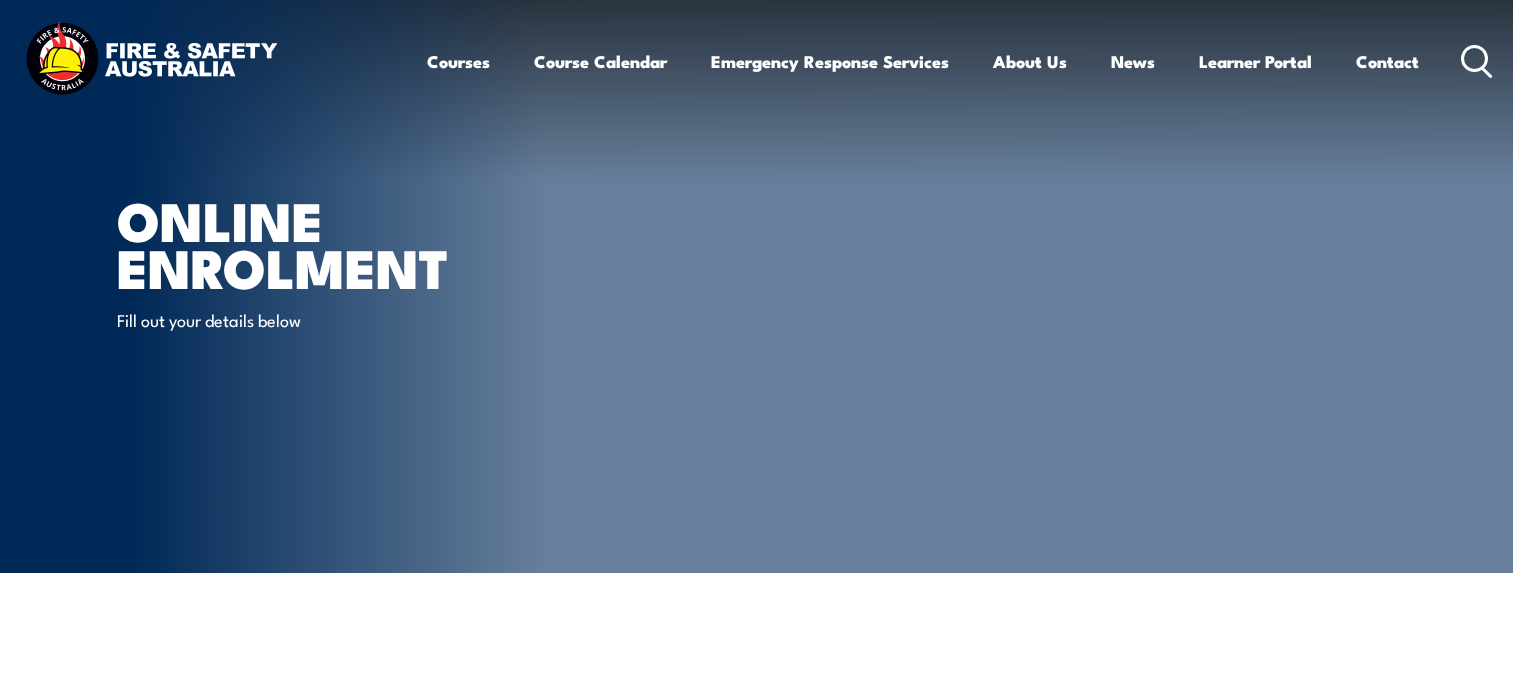 scroll, scrollTop: 0, scrollLeft: 0, axis: both 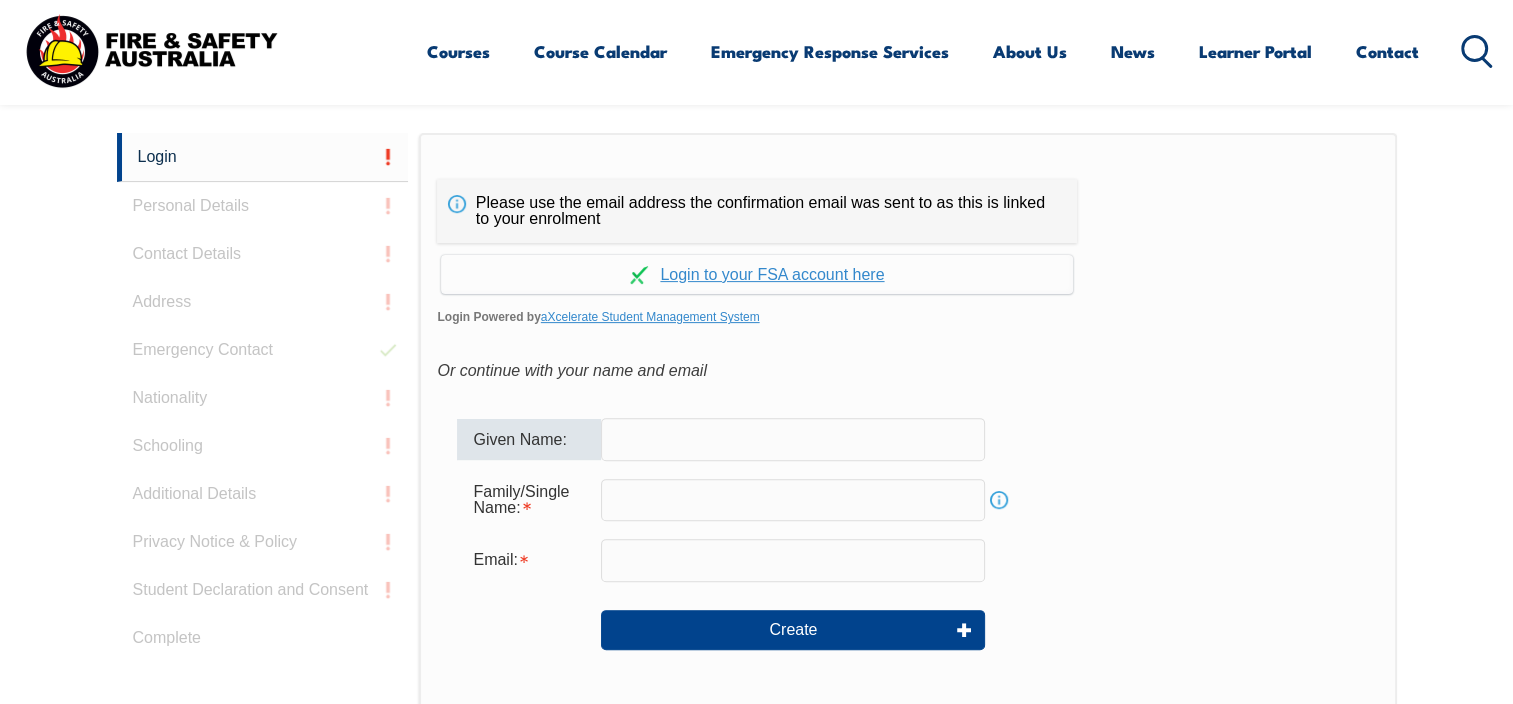 drag, startPoint x: 668, startPoint y: 428, endPoint x: 613, endPoint y: 405, distance: 59.615433 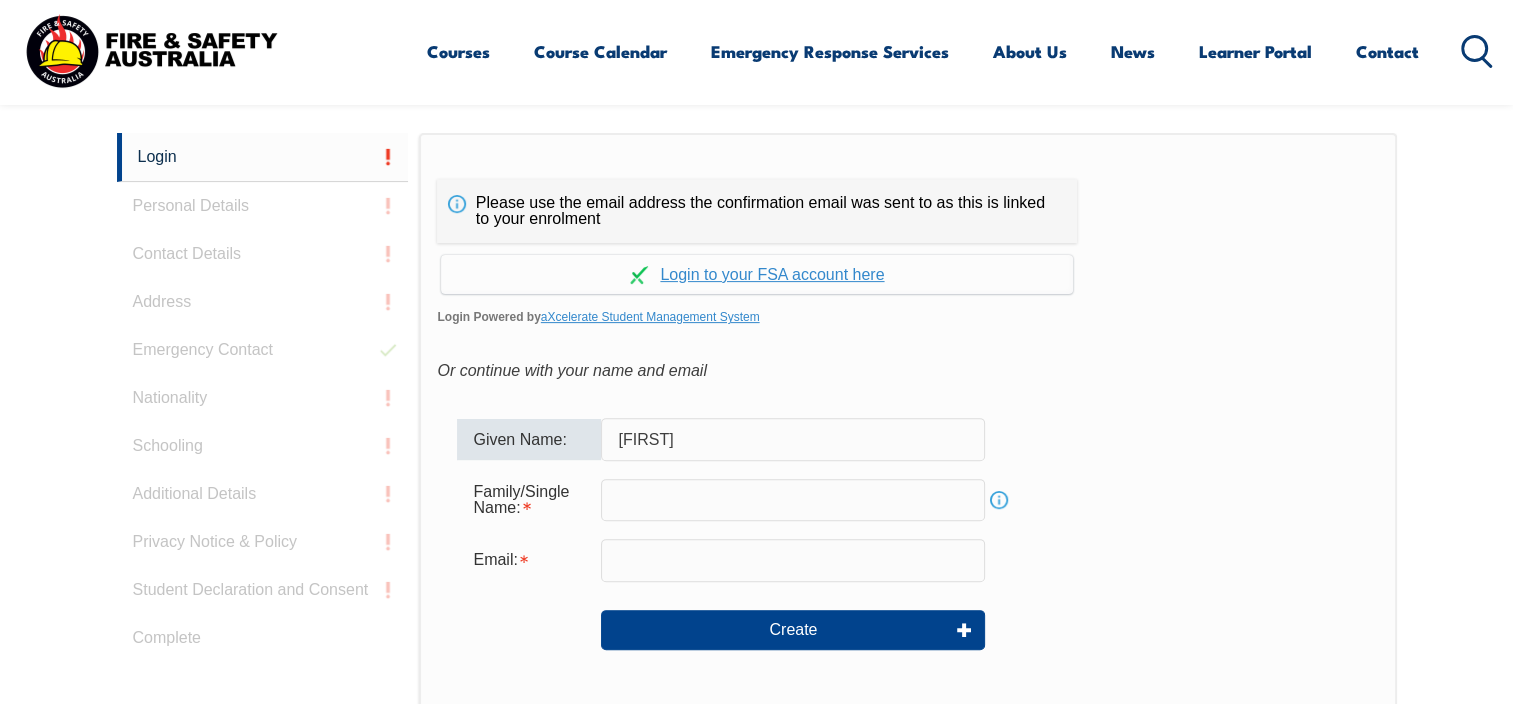 type on "[FIRST]" 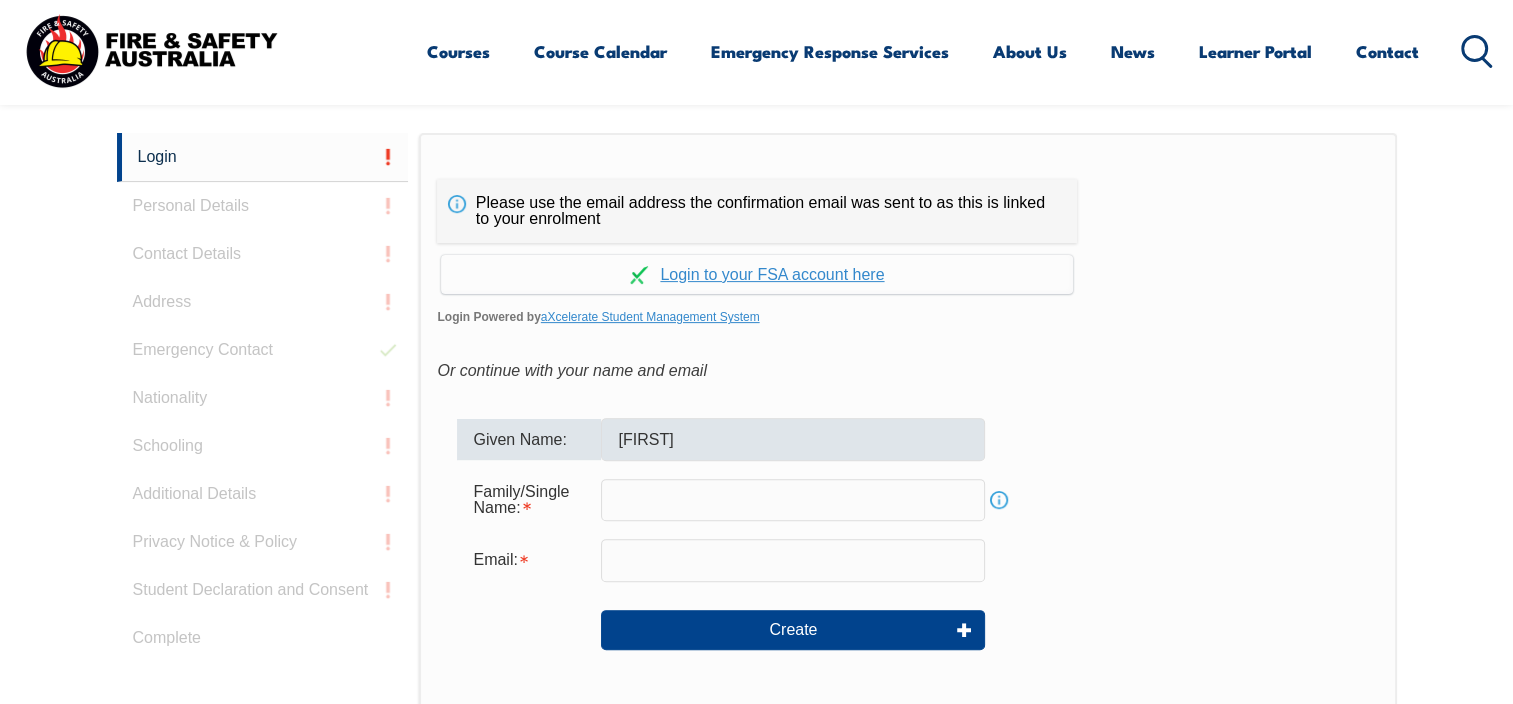 type on "[LAST]" 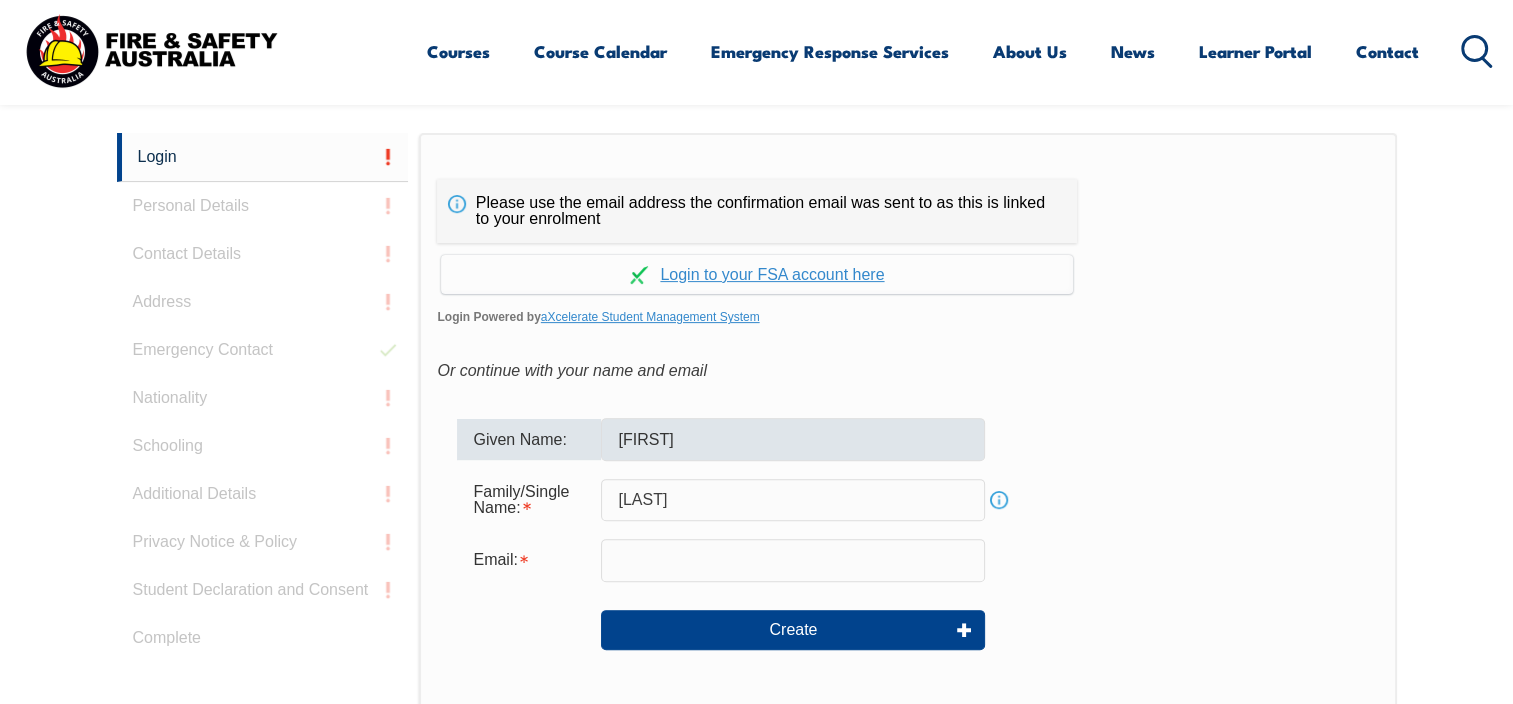type on "[EMAIL]" 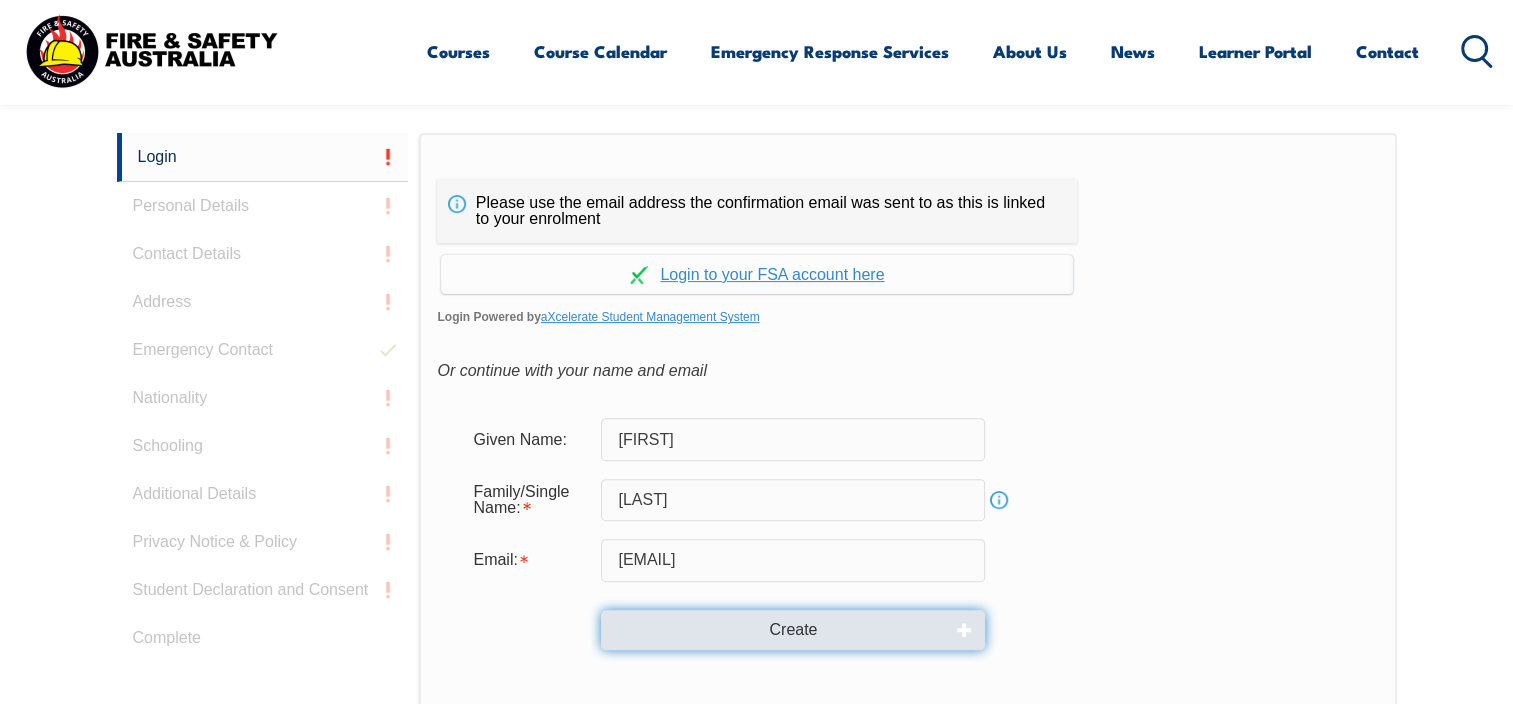 click on "Create" at bounding box center [793, 630] 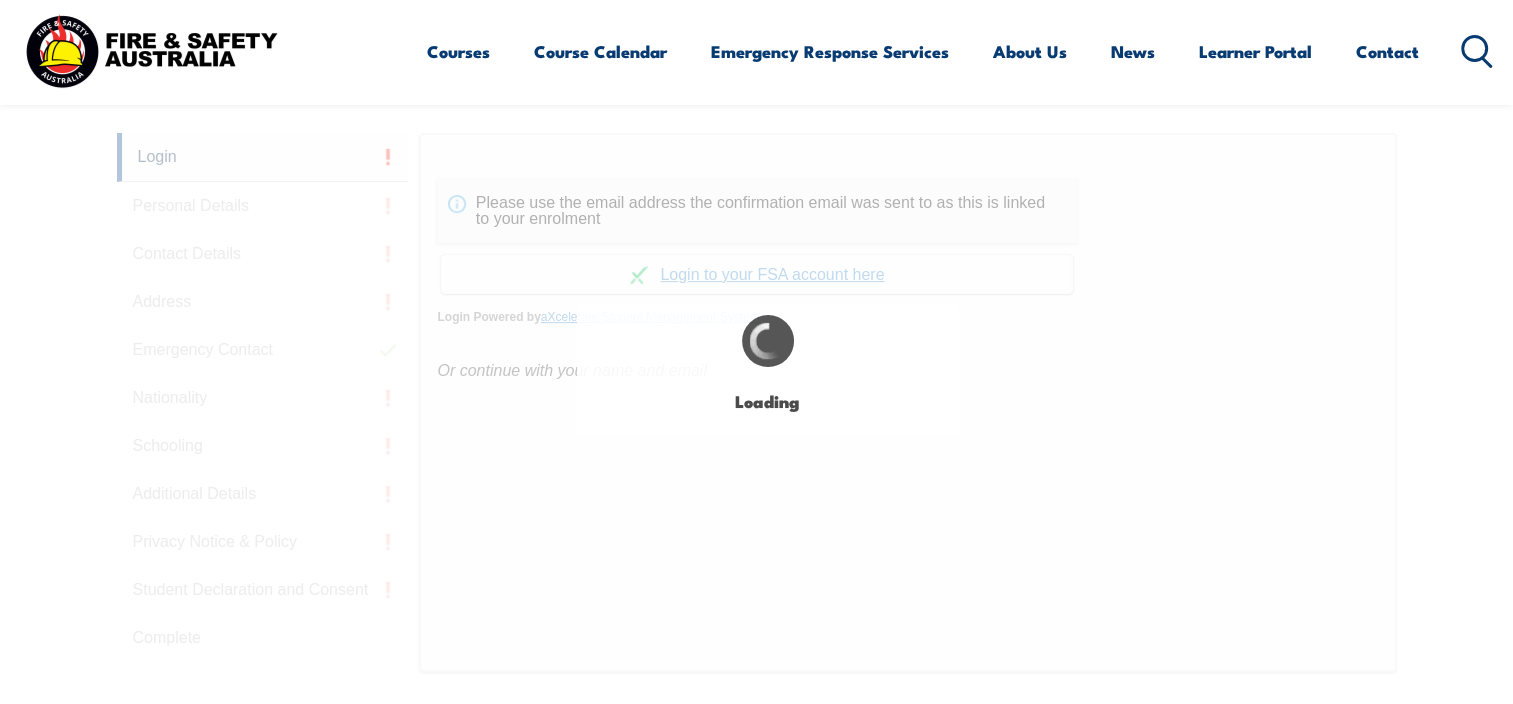 type on "[FIRST]" 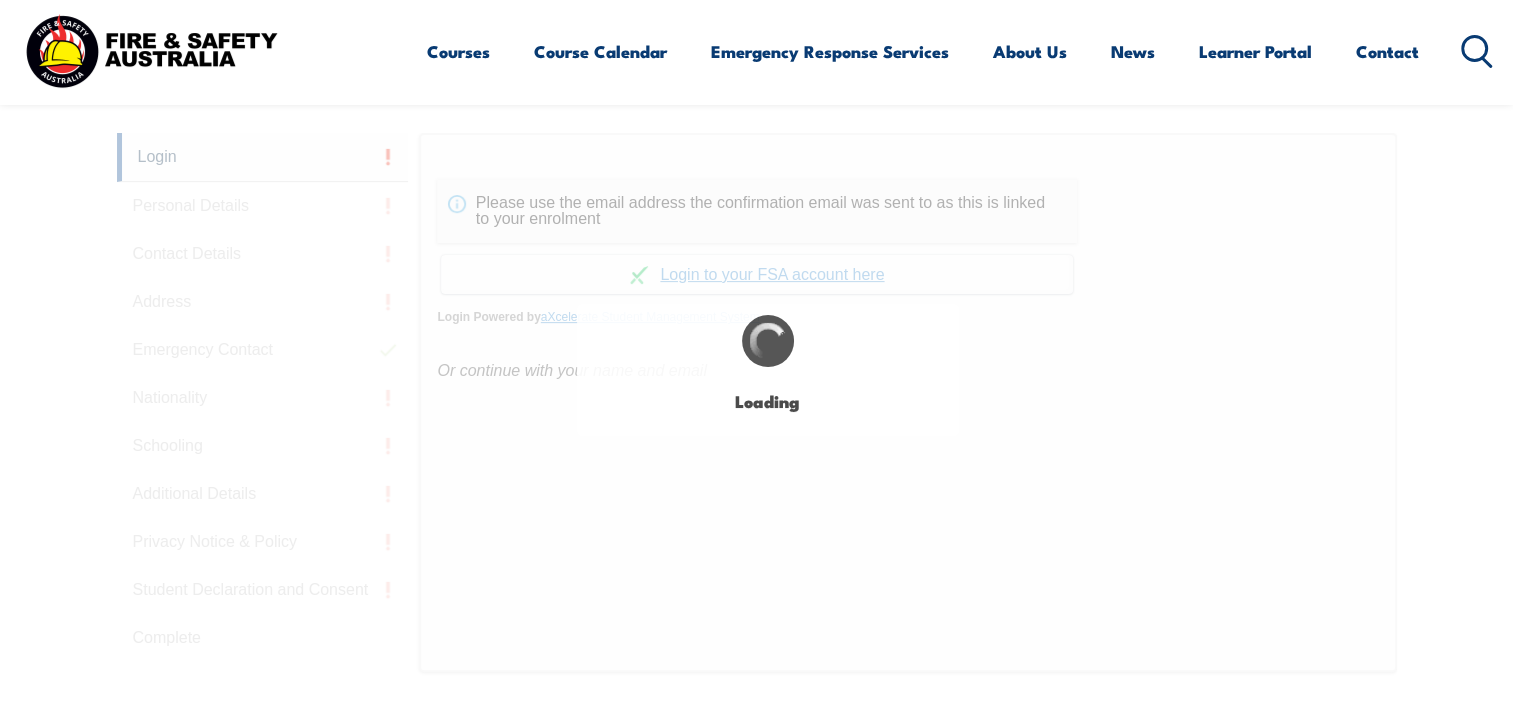 type on "[LAST]" 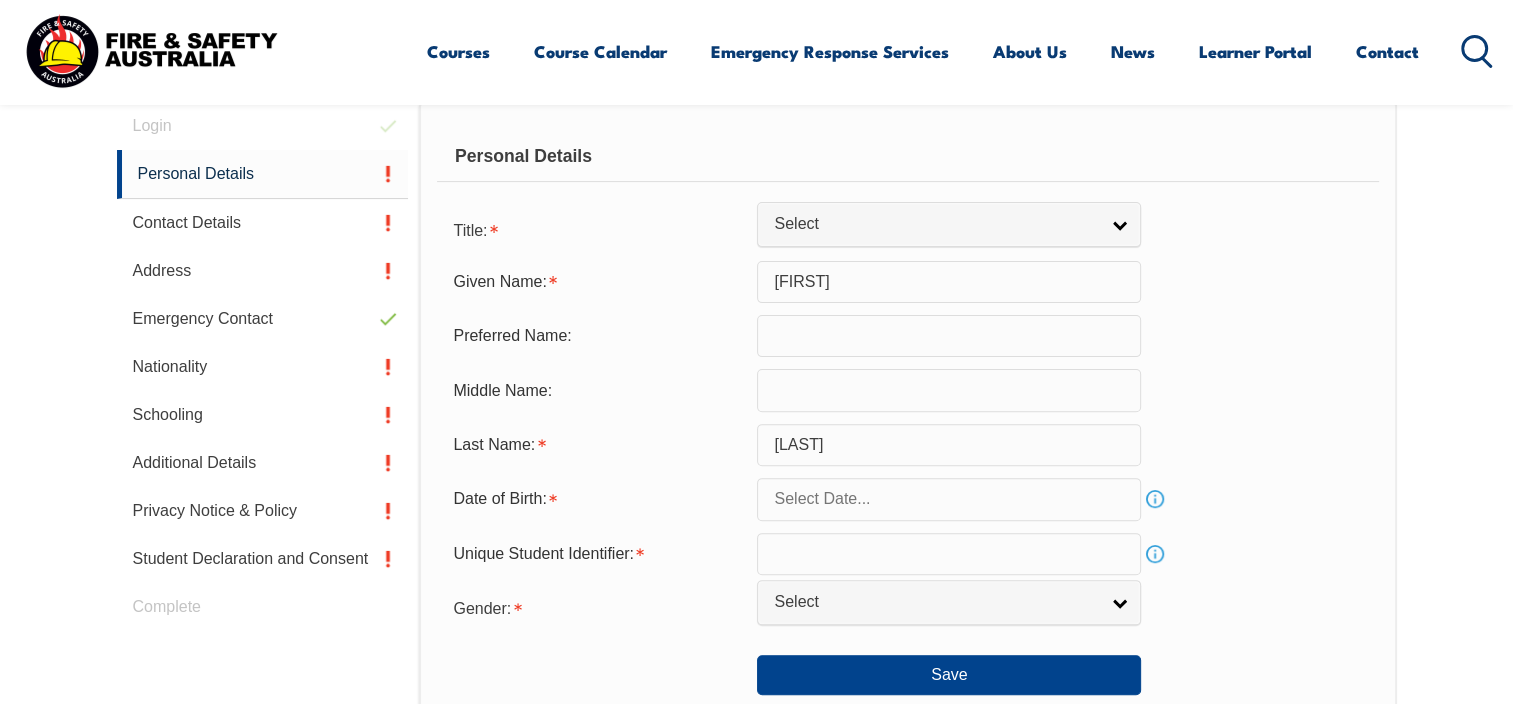 scroll, scrollTop: 564, scrollLeft: 0, axis: vertical 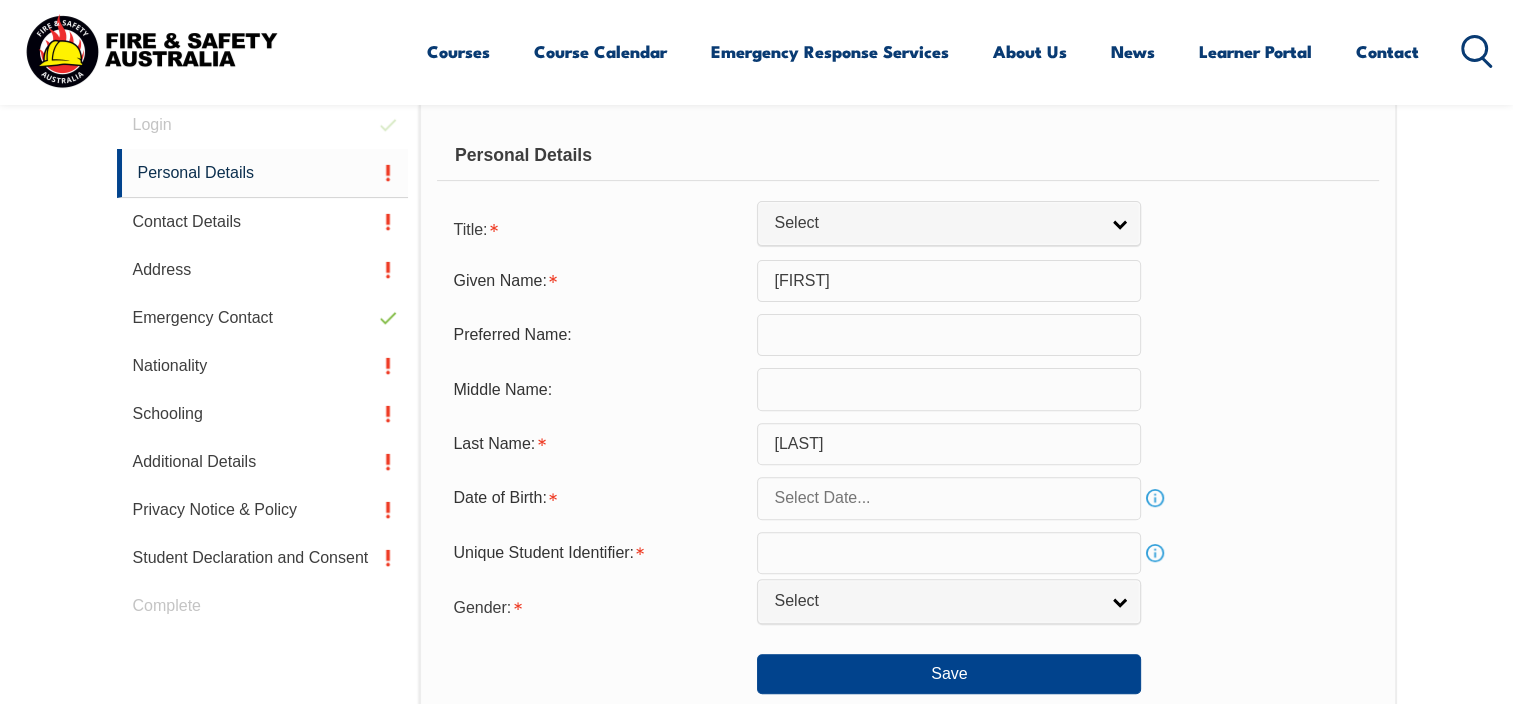 click at bounding box center (949, 553) 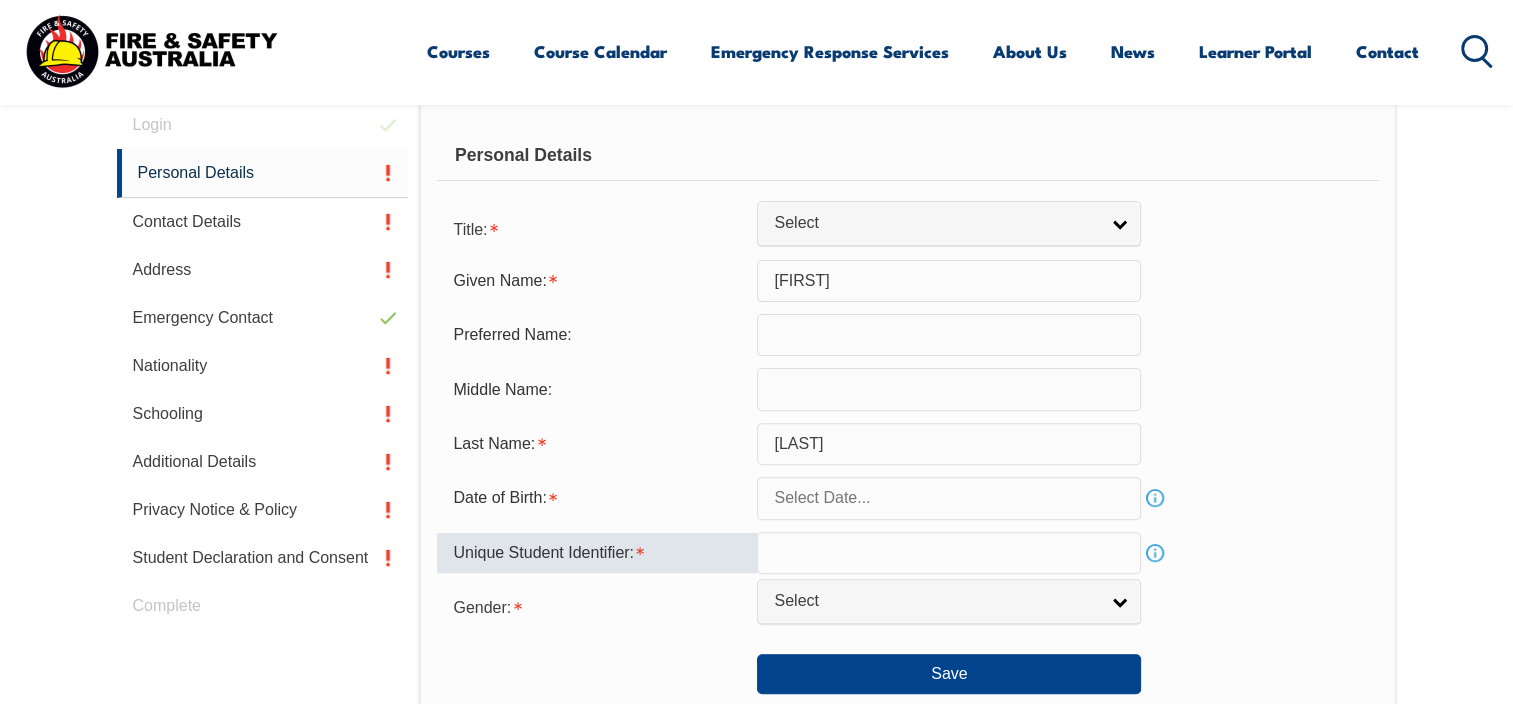 type on "[ID]" 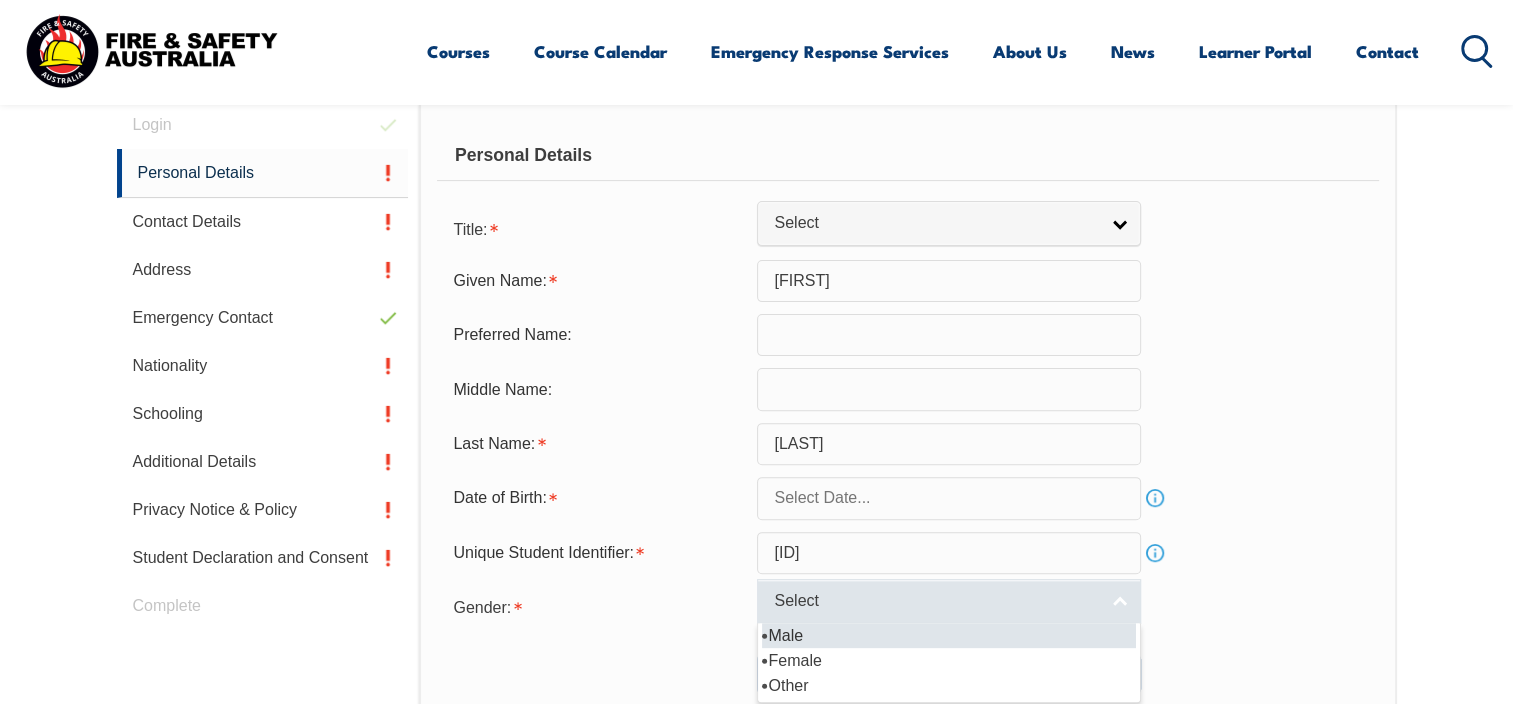 click on "Select" at bounding box center [949, 601] 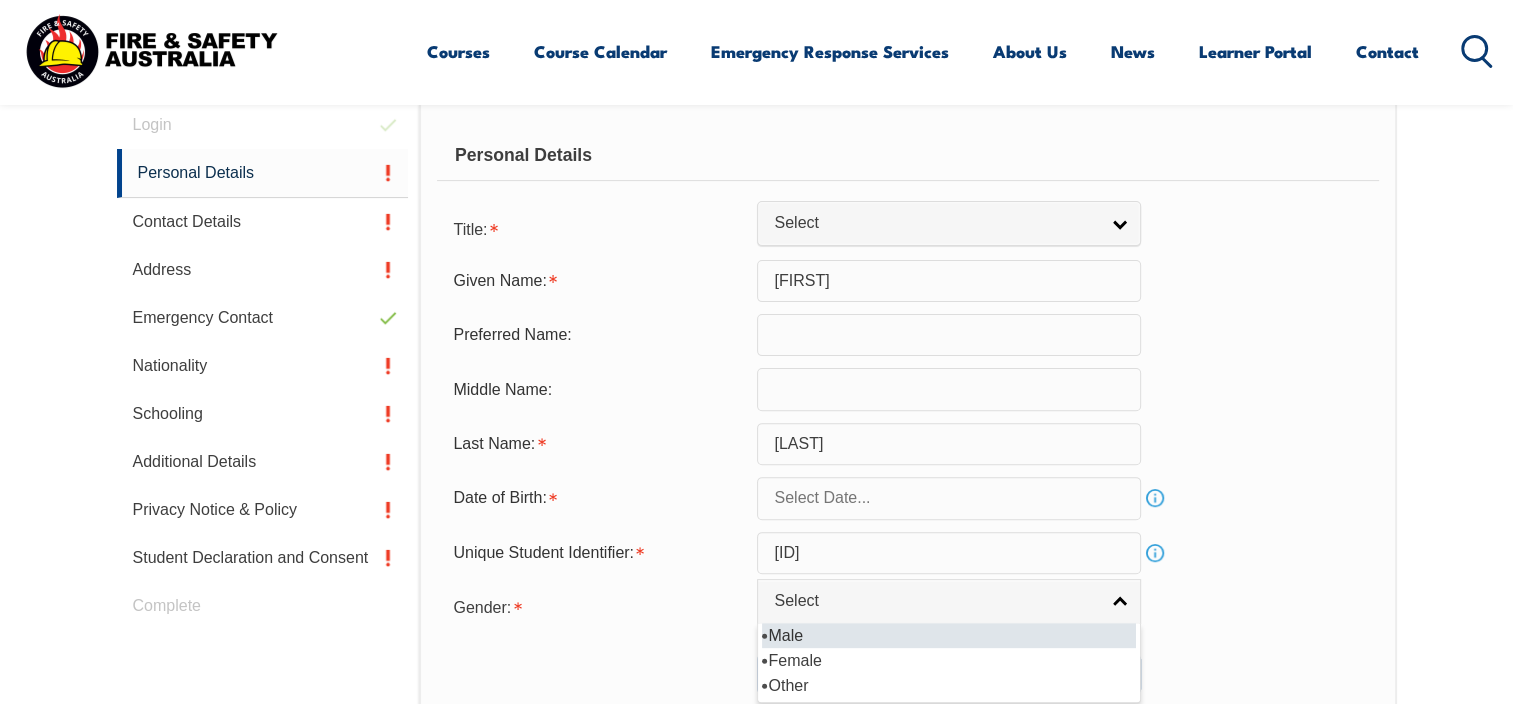 click on "Male" at bounding box center [949, 635] 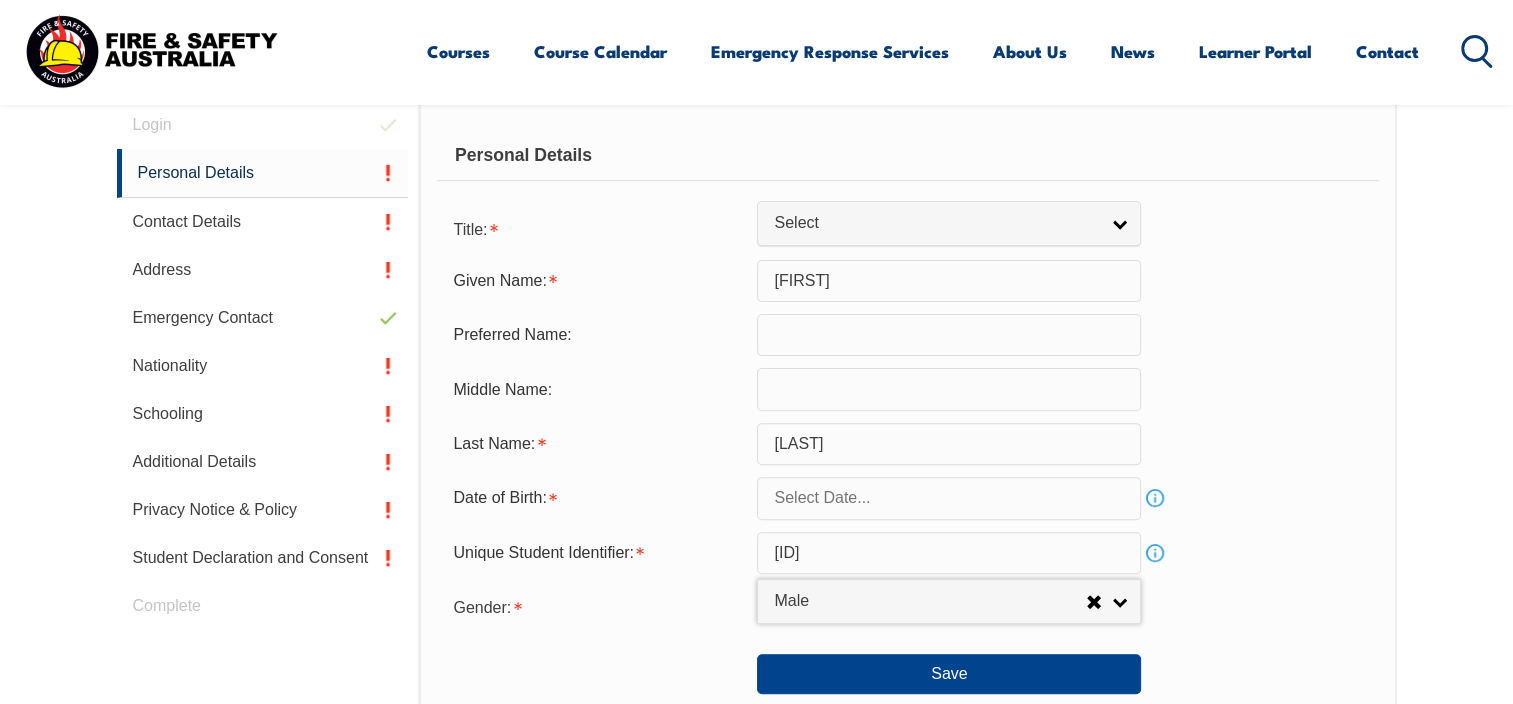 click at bounding box center [949, 498] 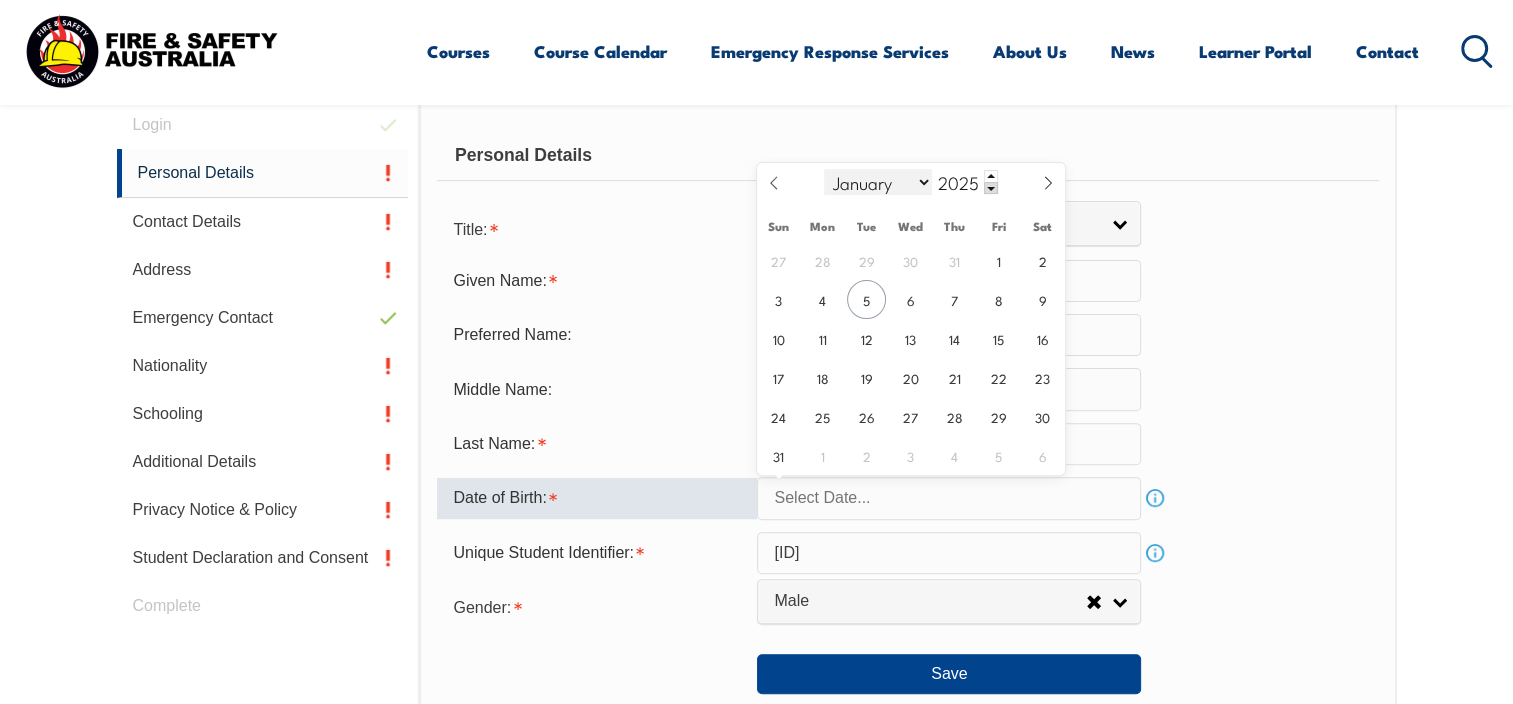 click on "January February March April May June July August September October November December" at bounding box center [878, 182] 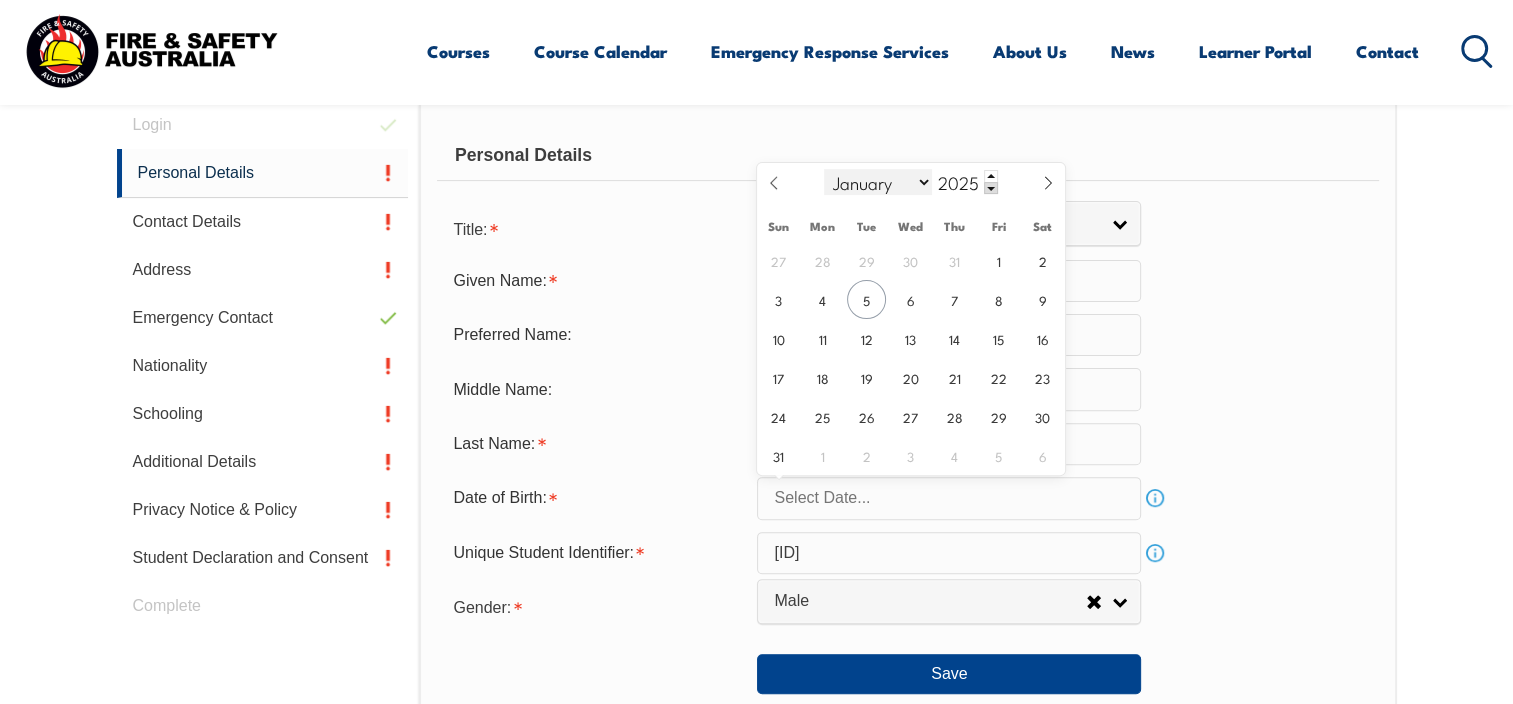select on "10" 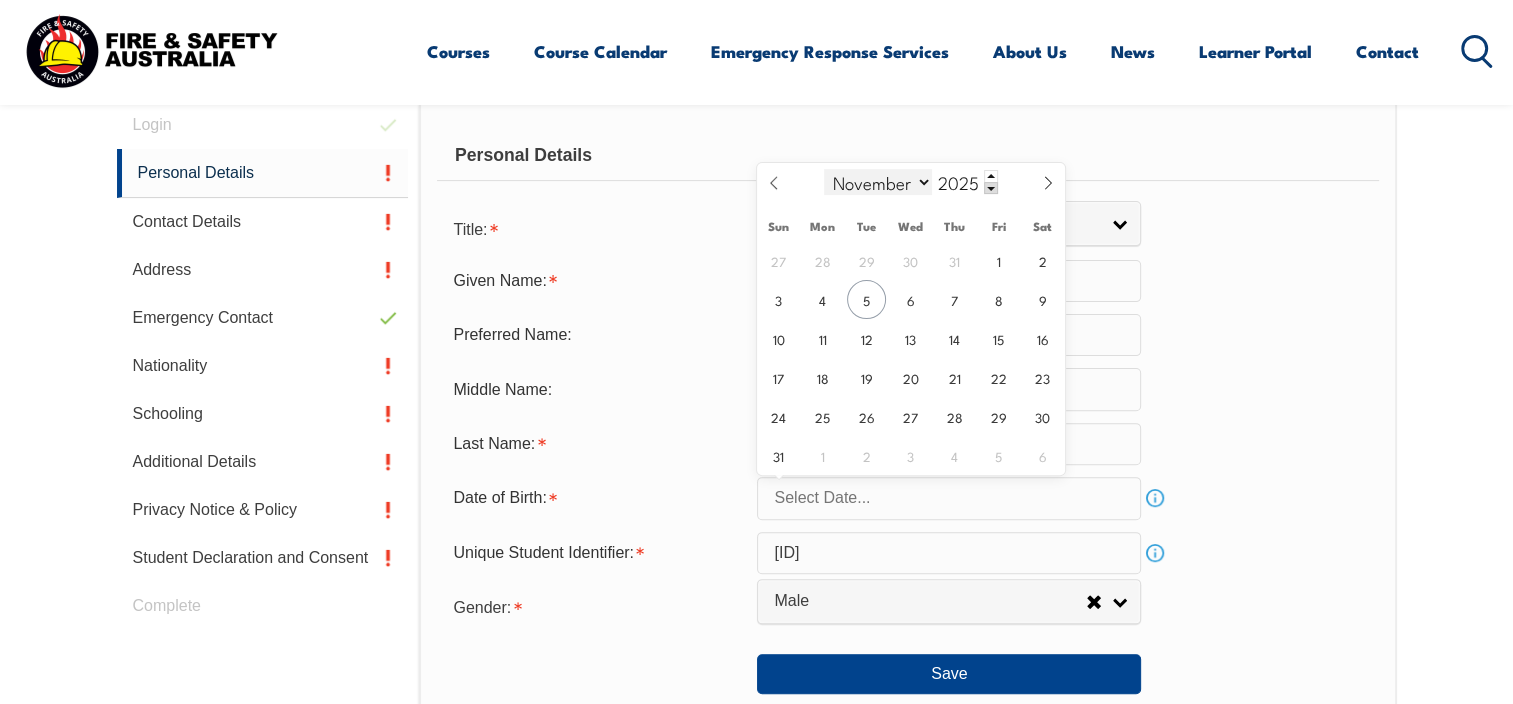 click on "January February March April May June July August September October November December" at bounding box center [878, 182] 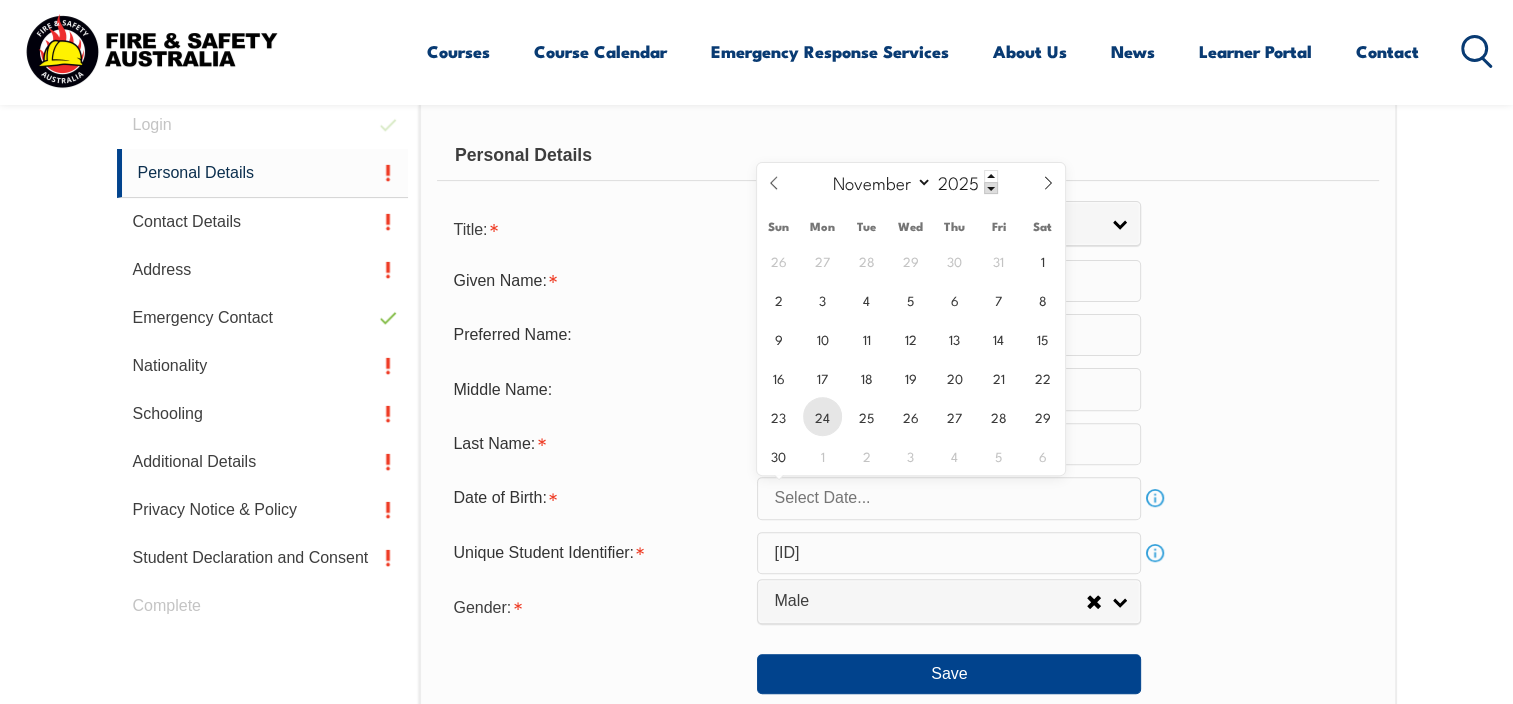 click on "24" at bounding box center [822, 416] 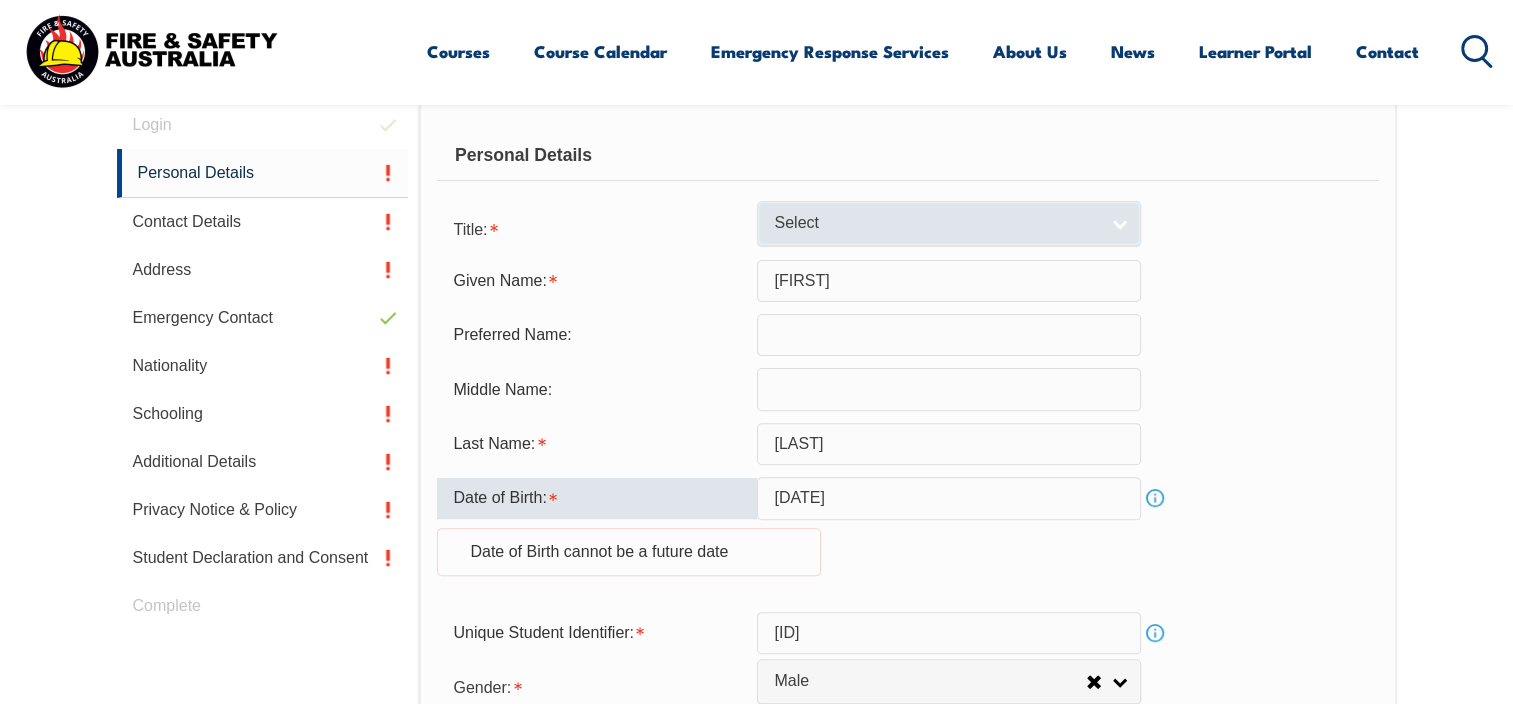 click on "Select" at bounding box center [936, 223] 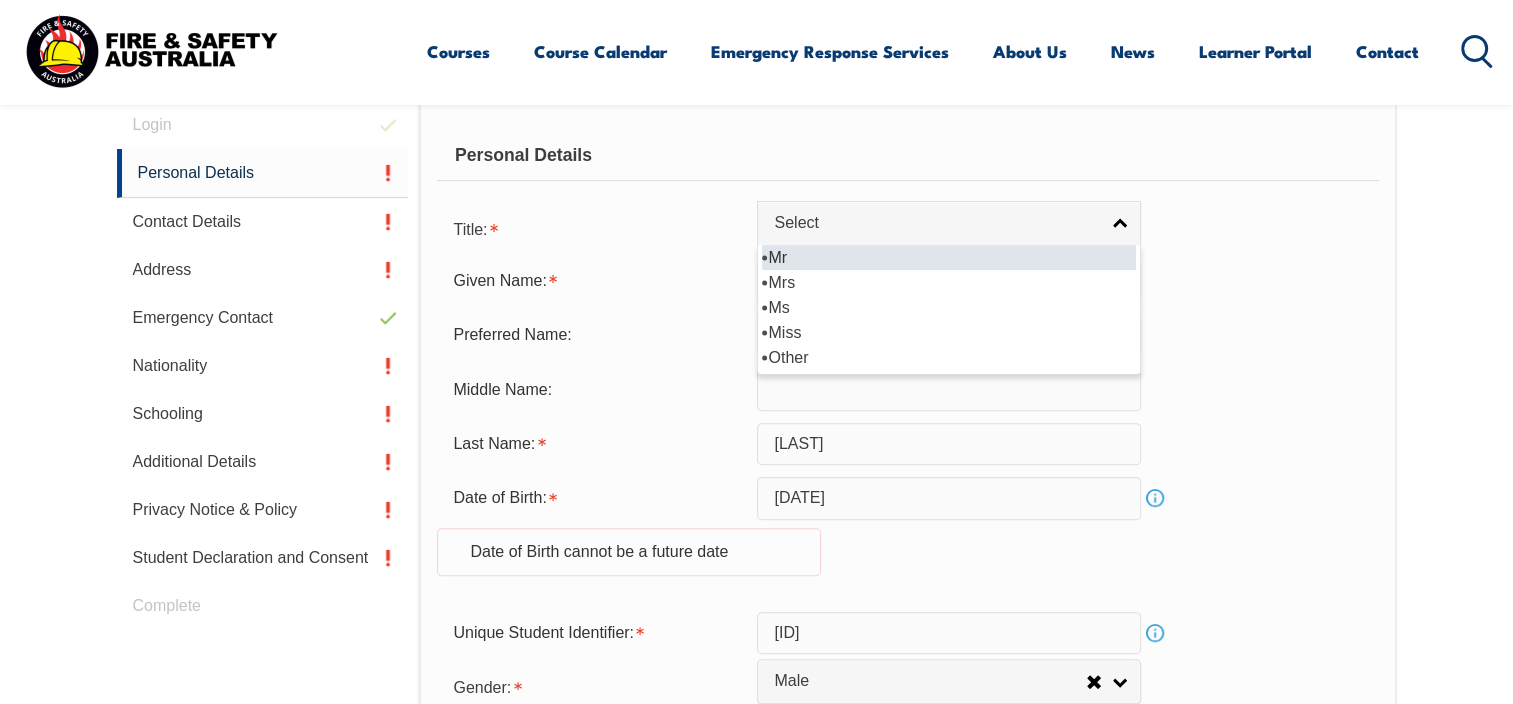 click on "Mr" at bounding box center (949, 257) 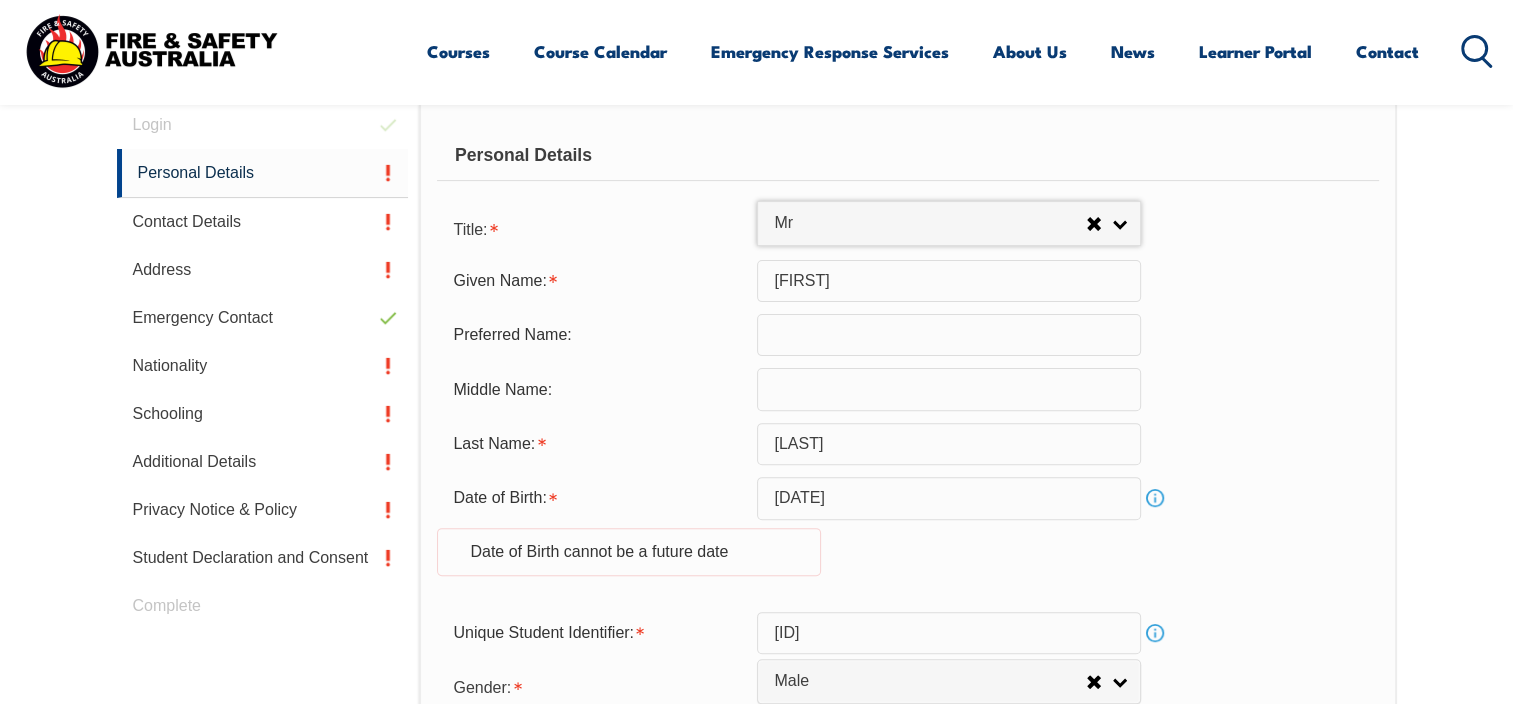 scroll, scrollTop: 864, scrollLeft: 0, axis: vertical 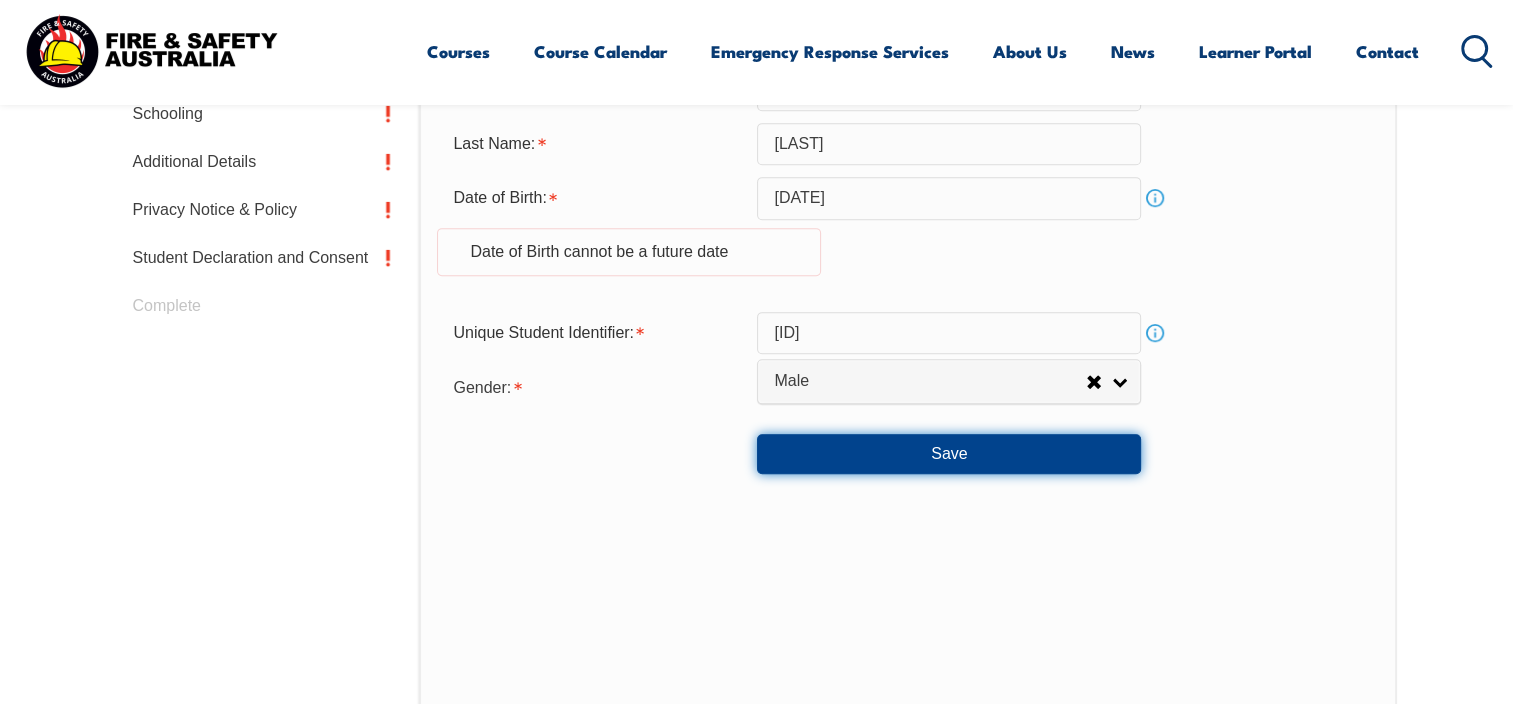 click on "Save" at bounding box center [949, 454] 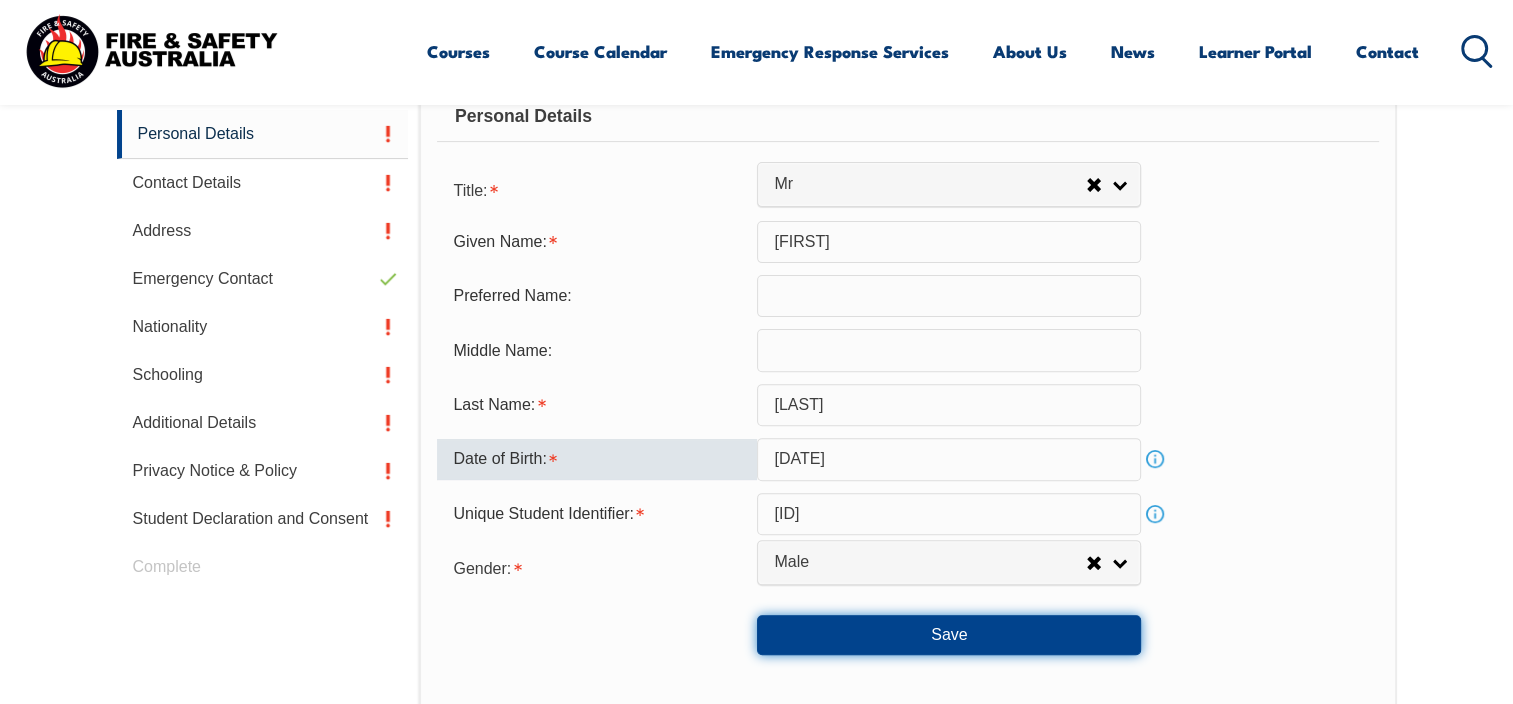 scroll, scrollTop: 600, scrollLeft: 0, axis: vertical 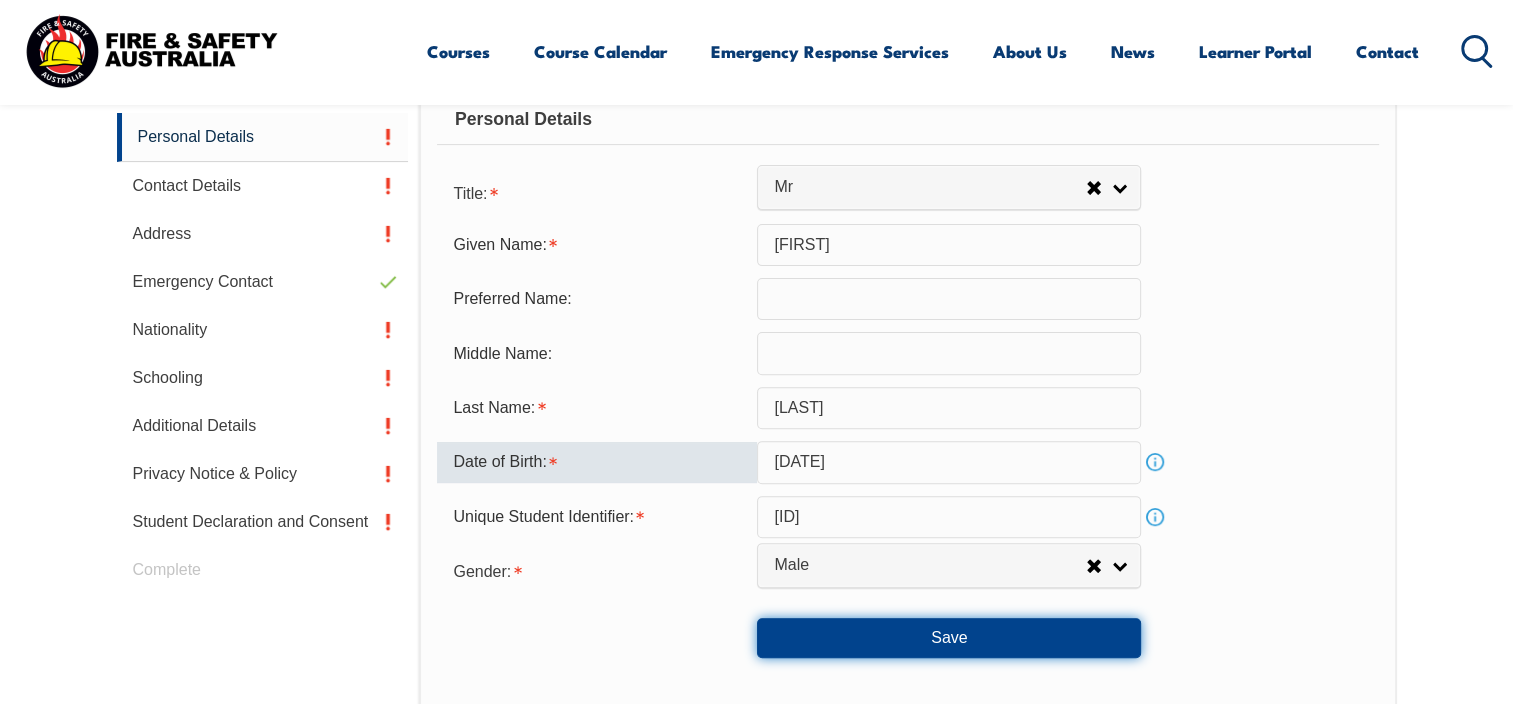 click on "Save" at bounding box center (949, 638) 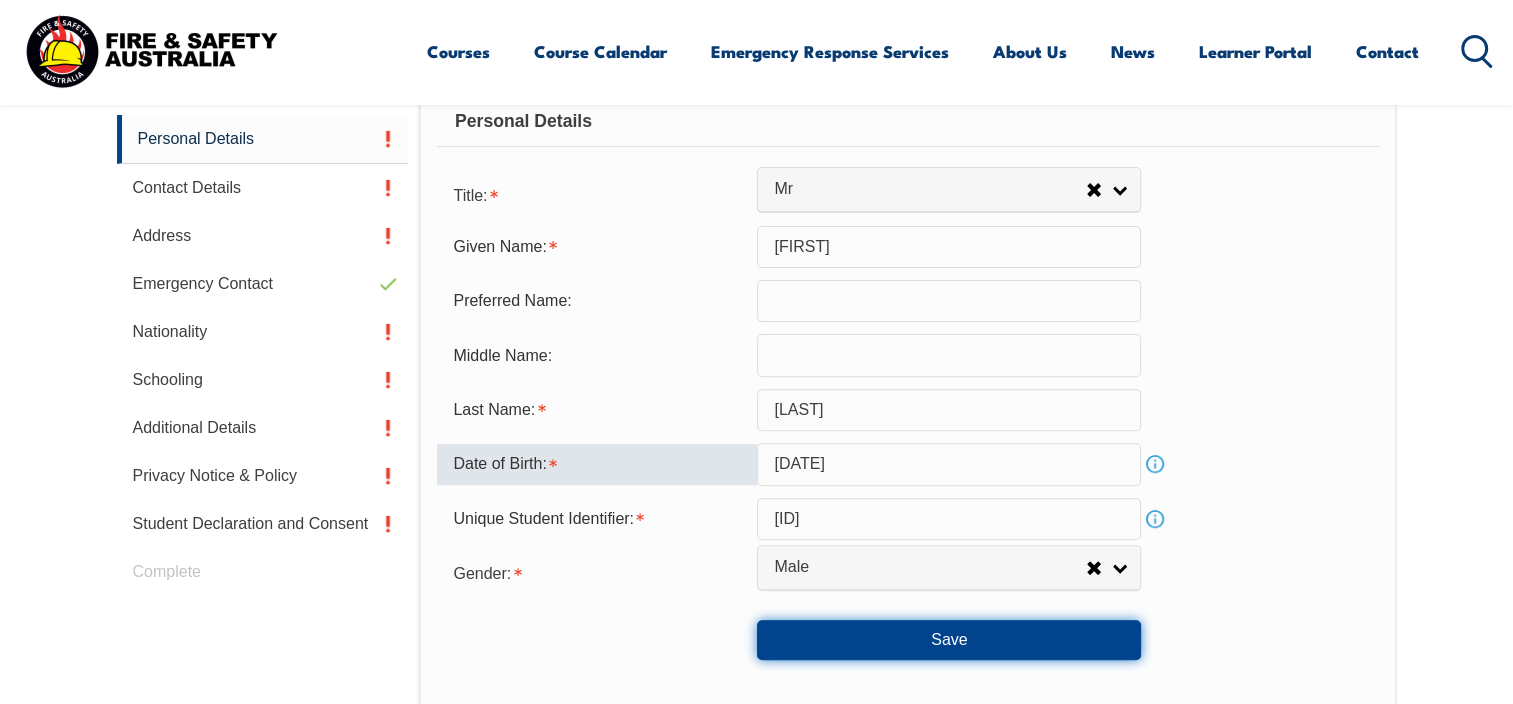 scroll, scrollTop: 600, scrollLeft: 0, axis: vertical 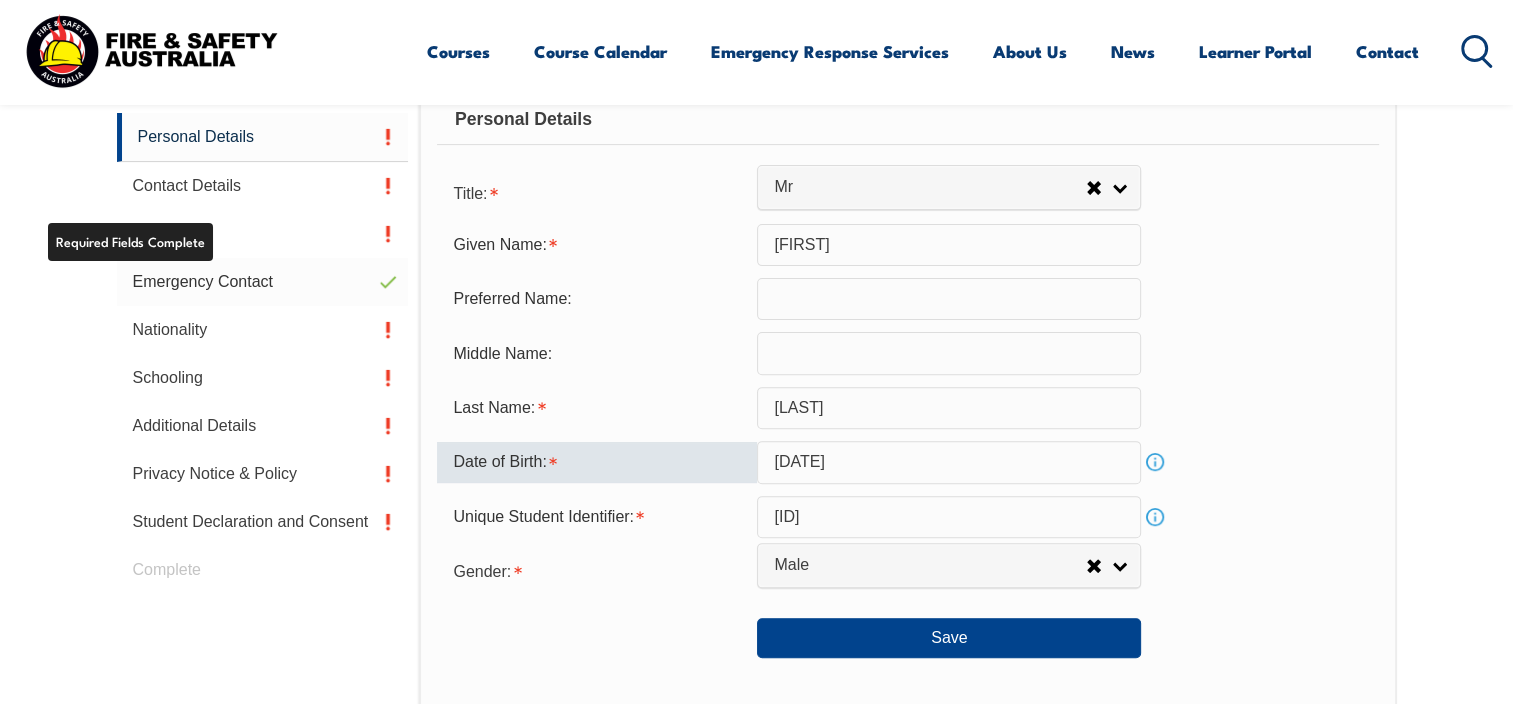 click on "Emergency Contact" at bounding box center (263, 282) 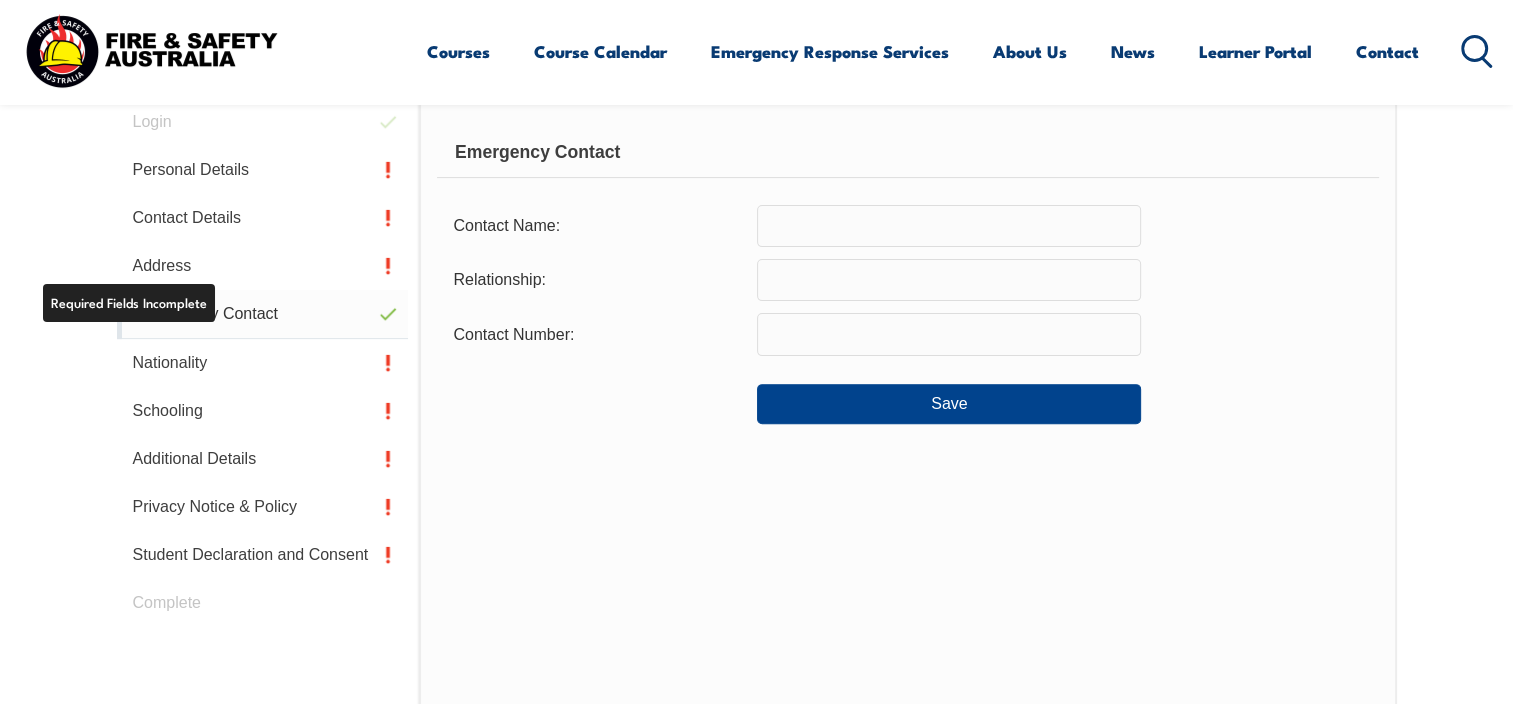 scroll, scrollTop: 564, scrollLeft: 0, axis: vertical 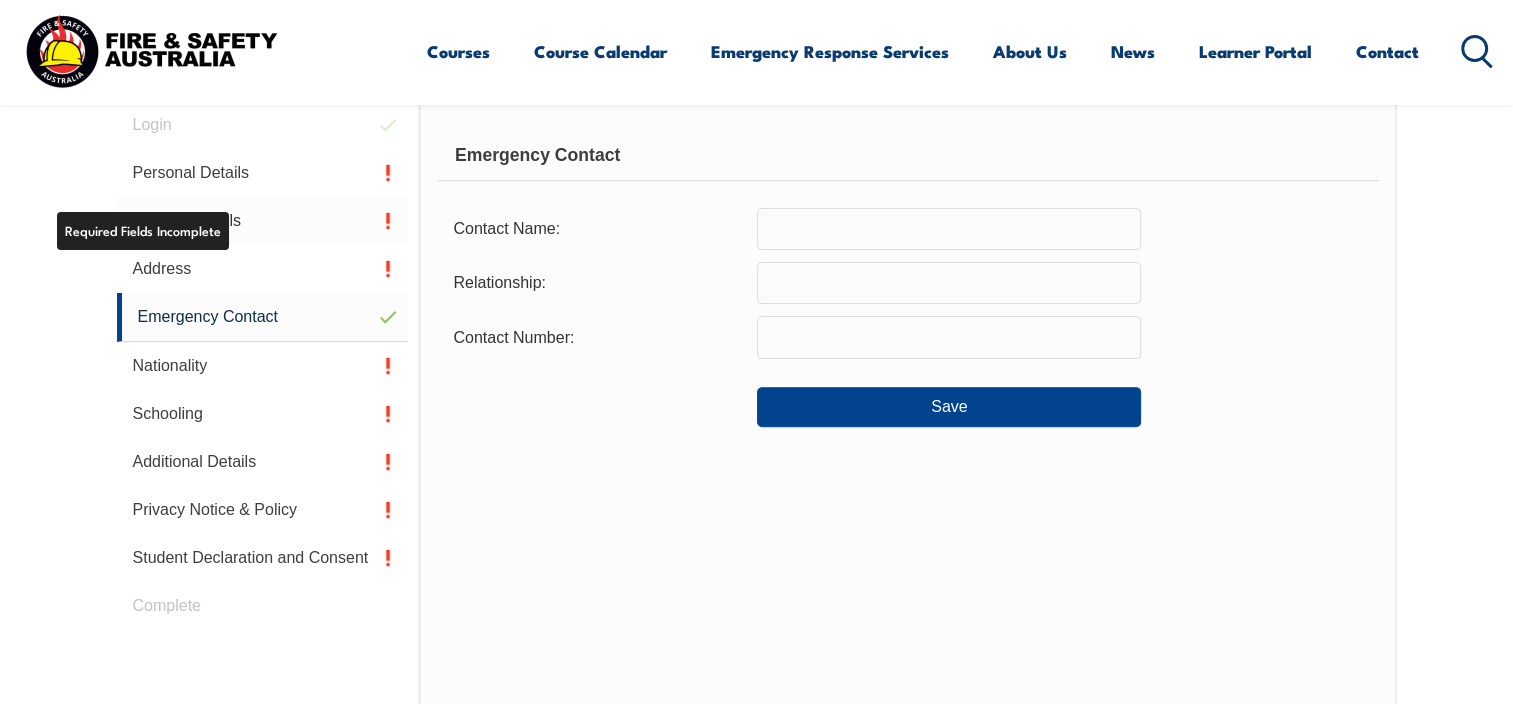 click on "Contact Details" at bounding box center [263, 221] 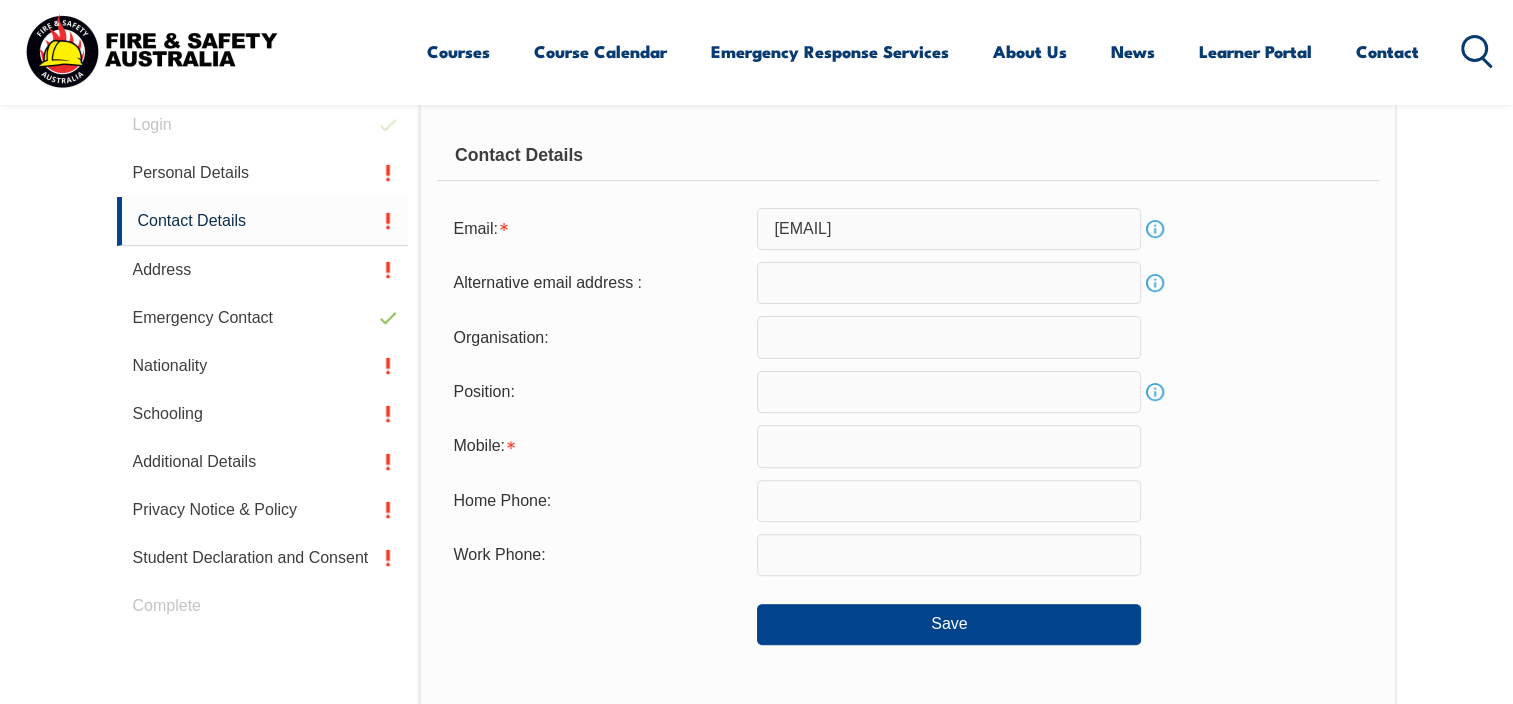 click at bounding box center (949, 446) 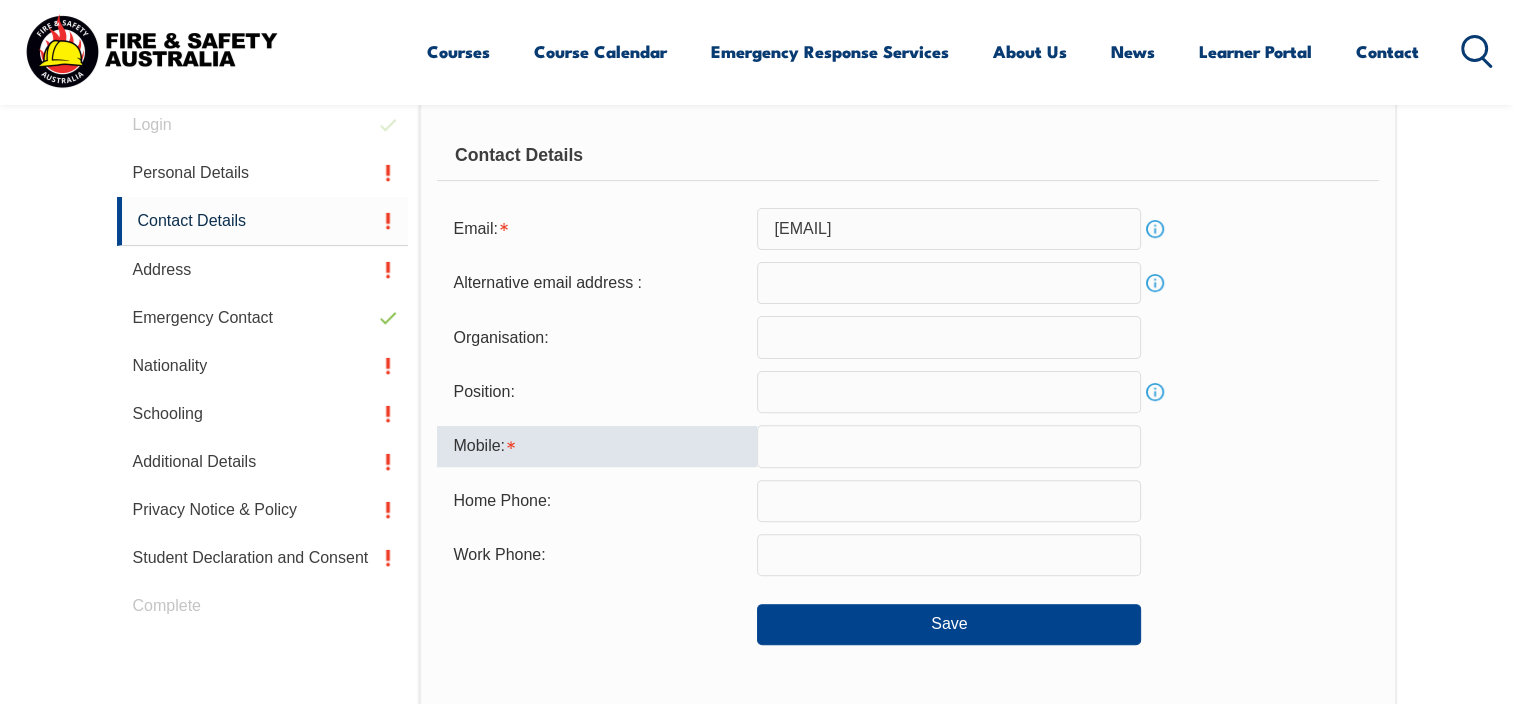 type on "[PHONE]" 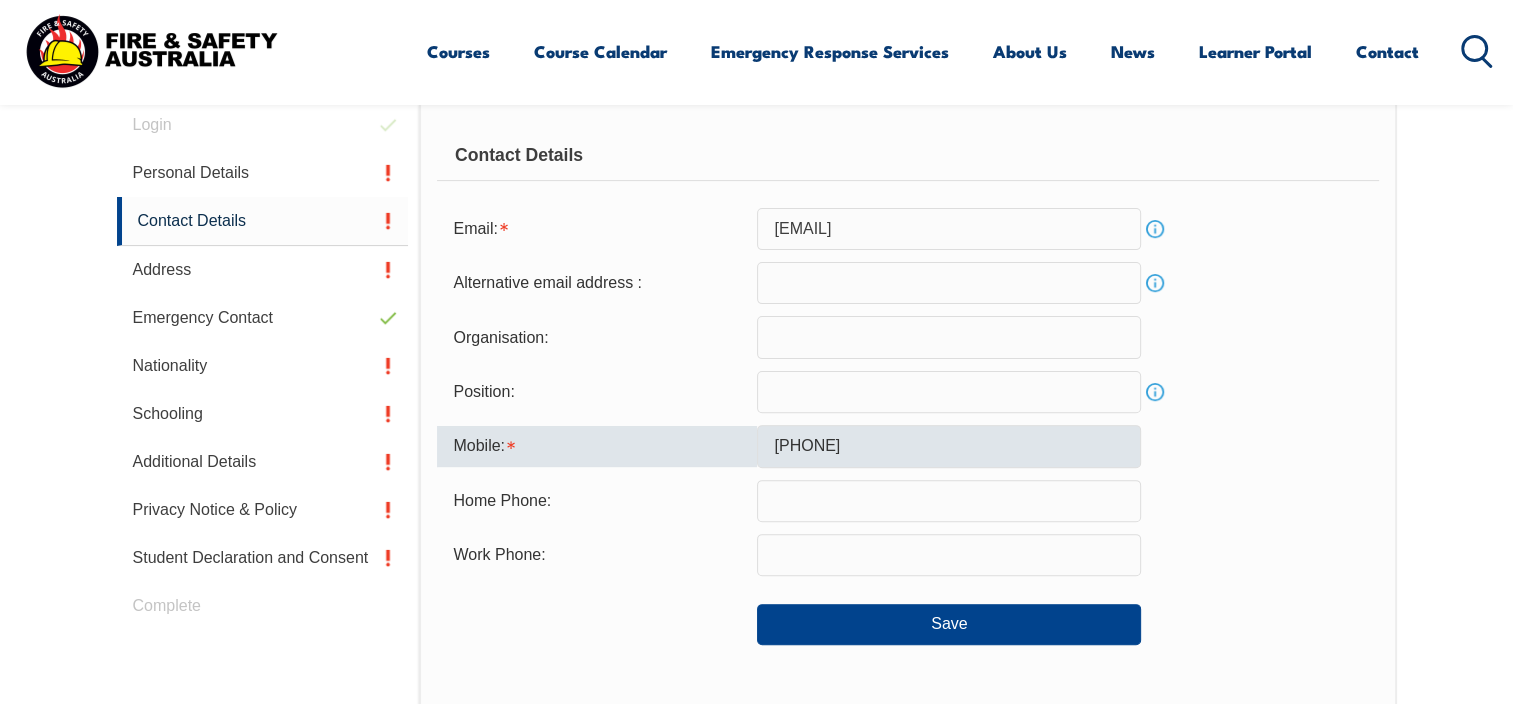 type on "Affinity Windows" 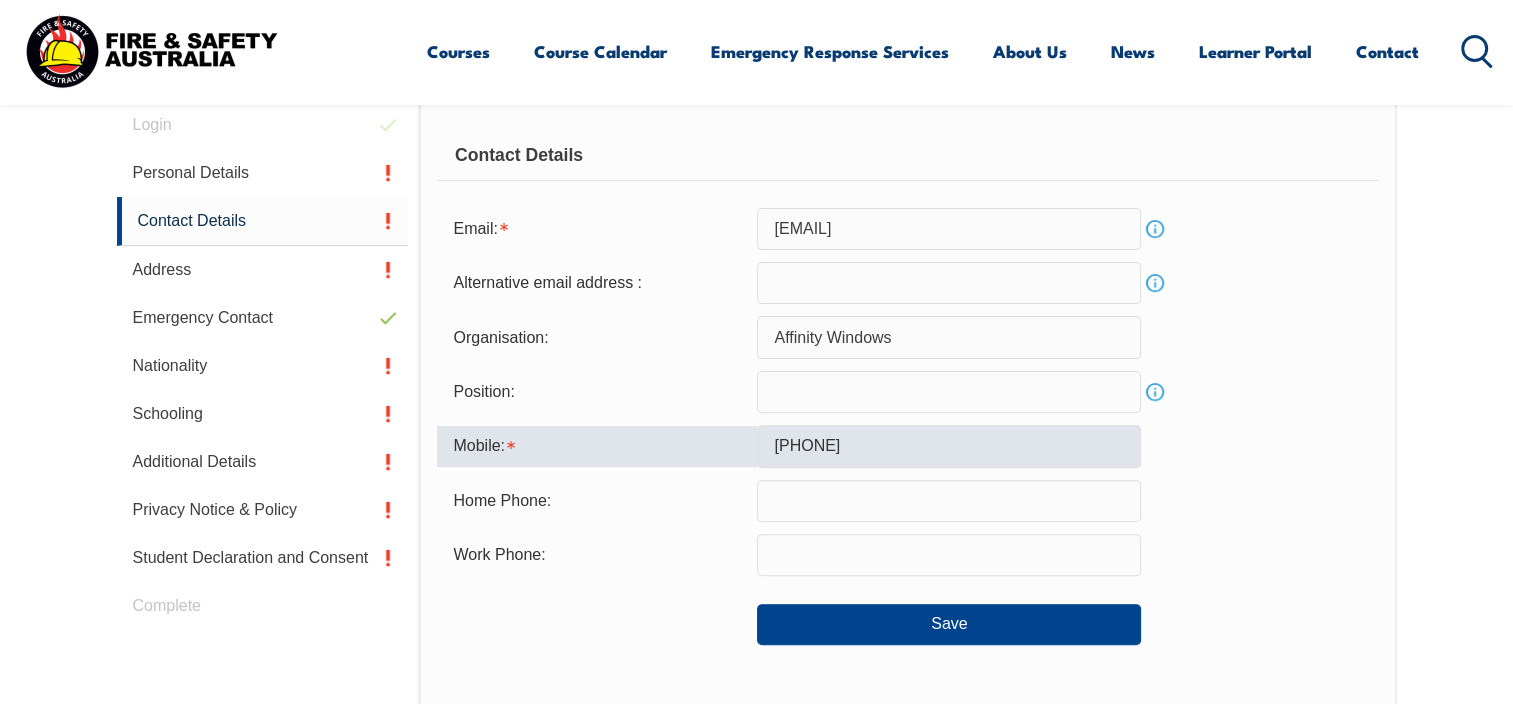 type on "Team leader" 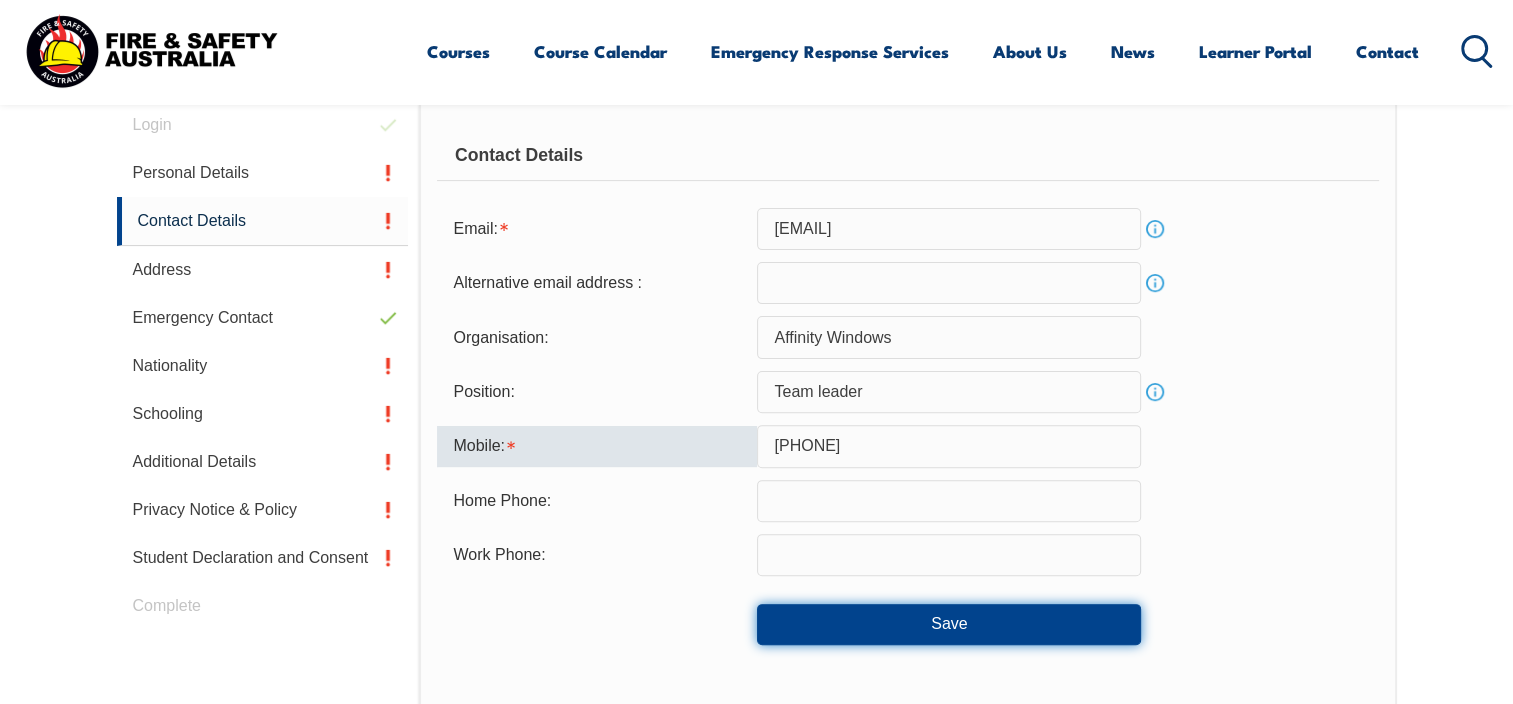 click on "Save" at bounding box center (949, 624) 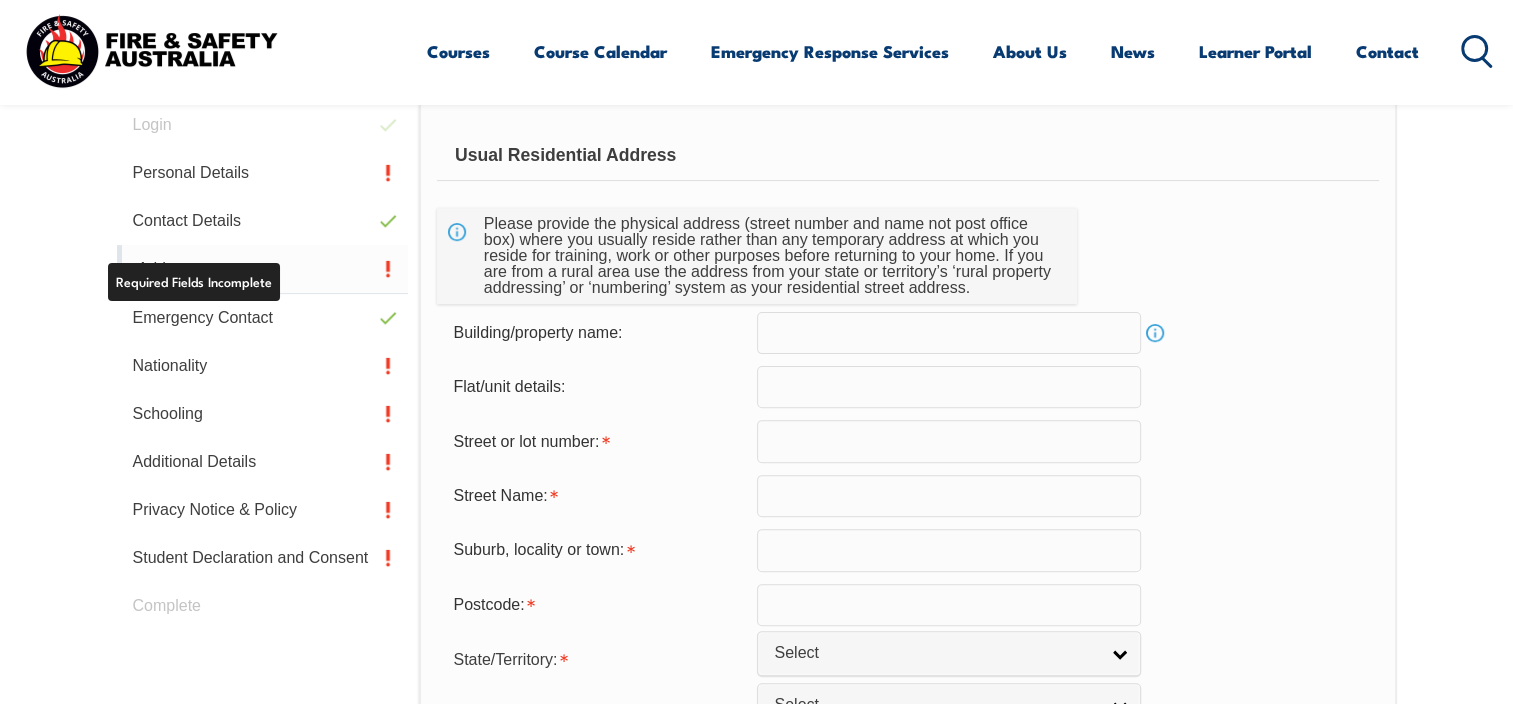 click on "Address" at bounding box center [263, 269] 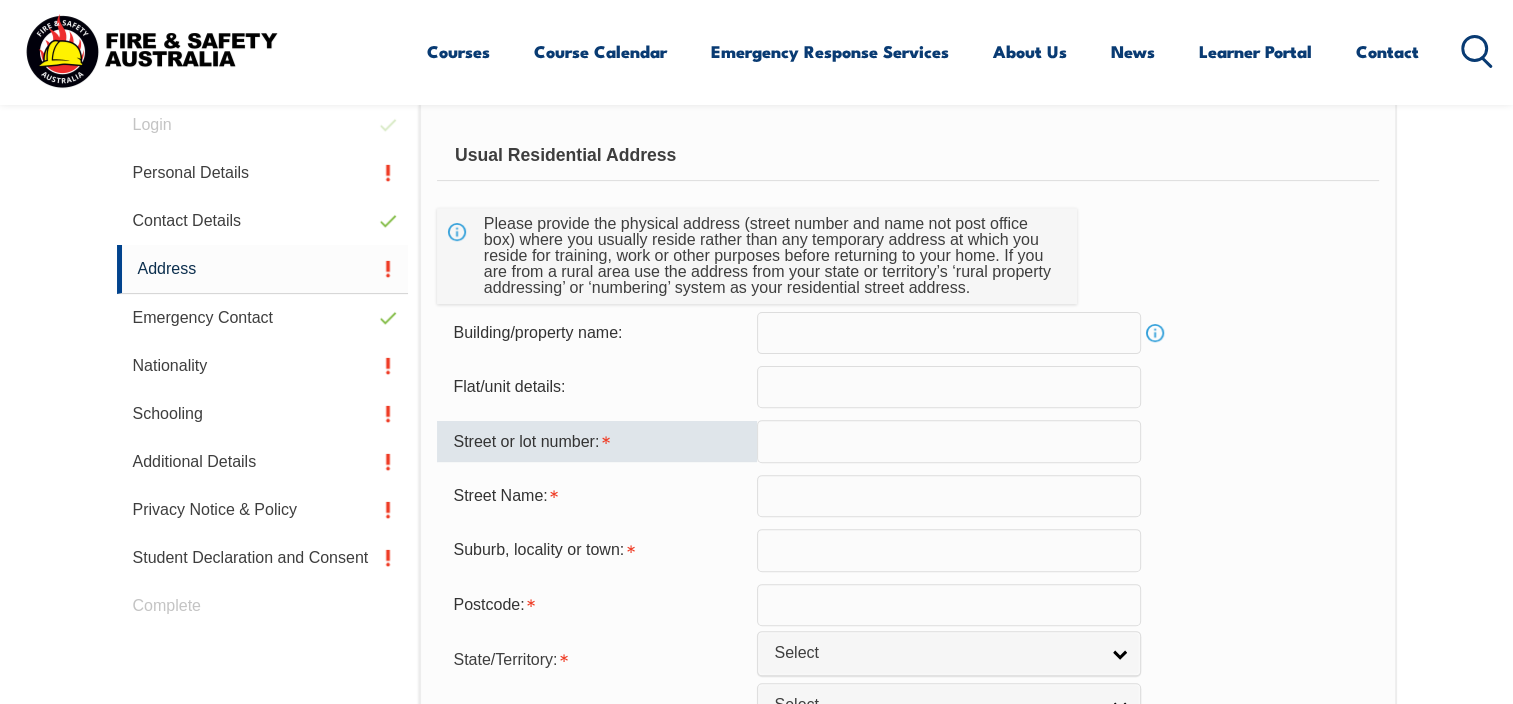 click at bounding box center [949, 441] 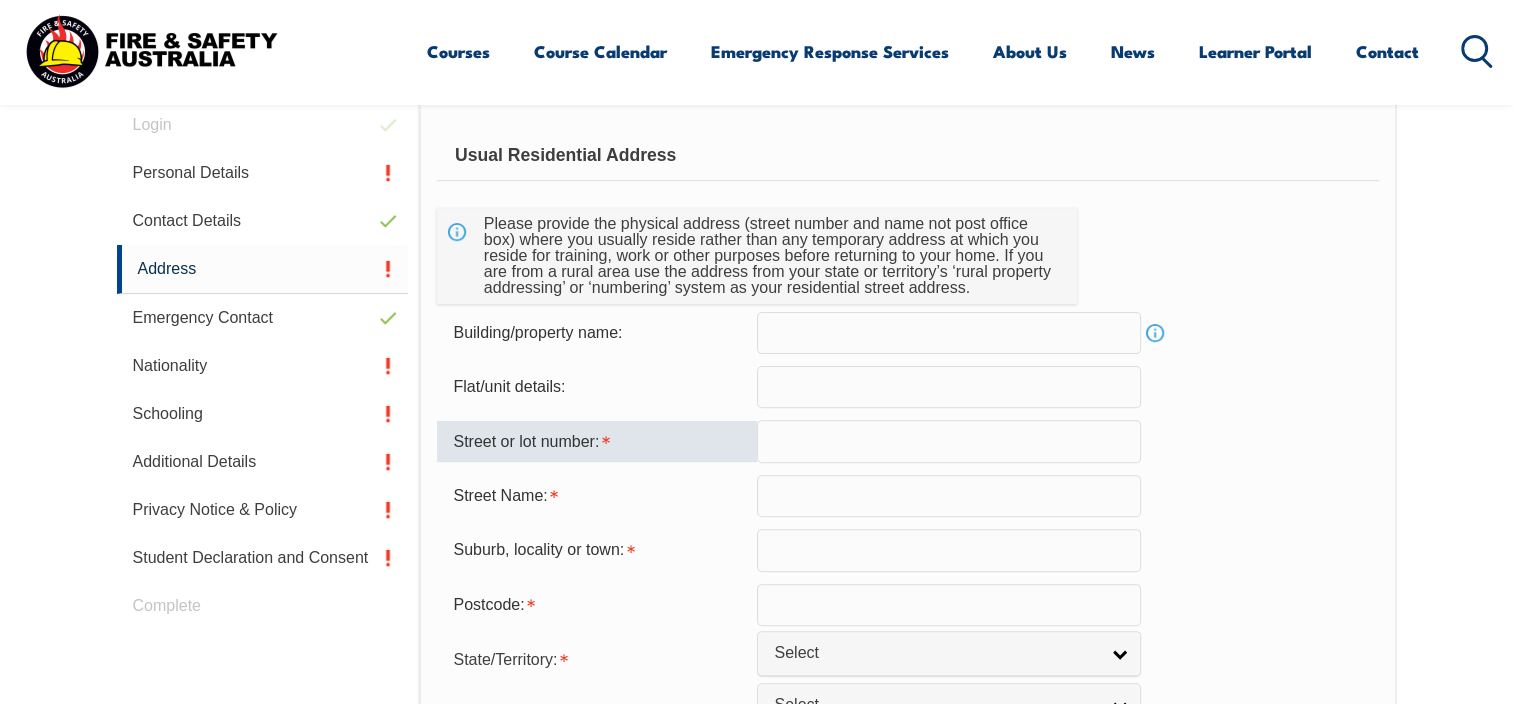 type on "[NUMBER] [STREET]" 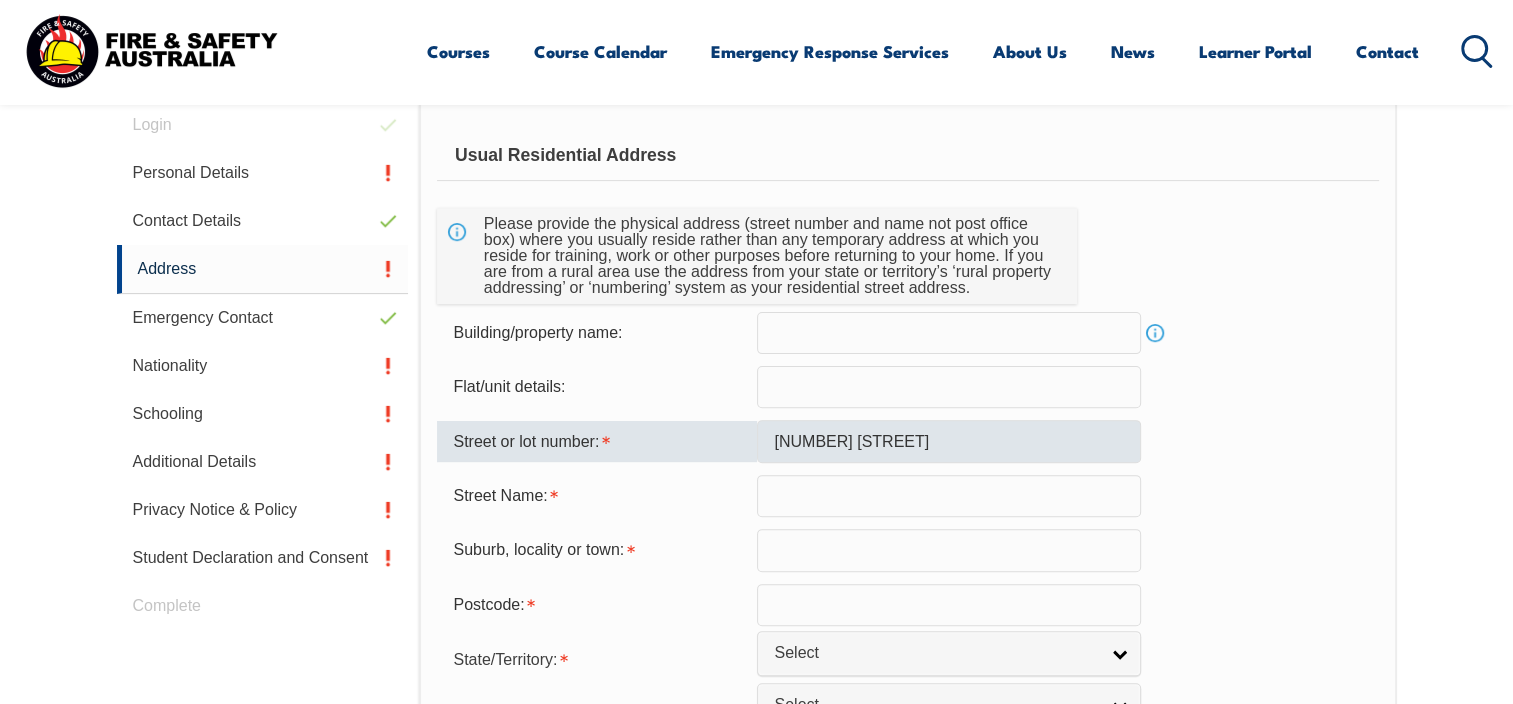 type on "[CITY]" 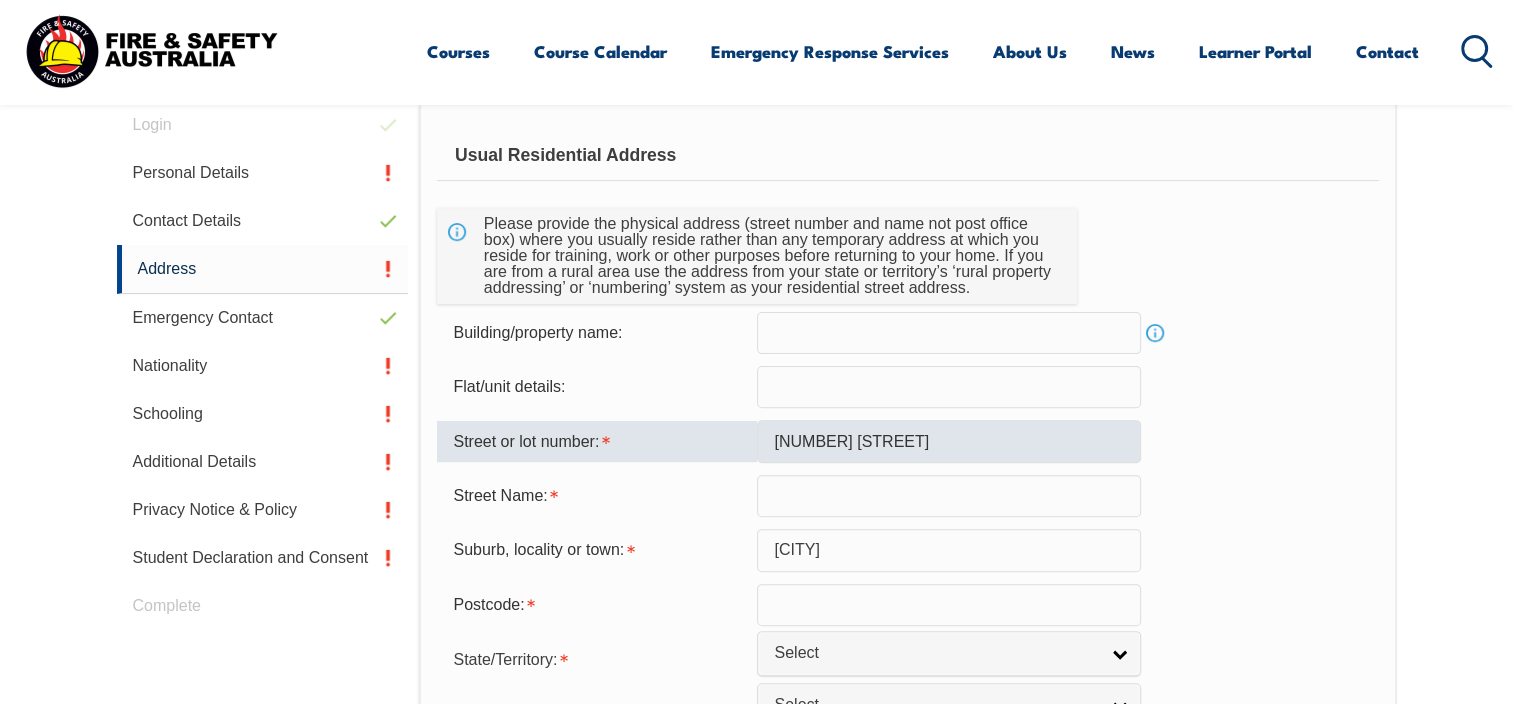 type on "6122" 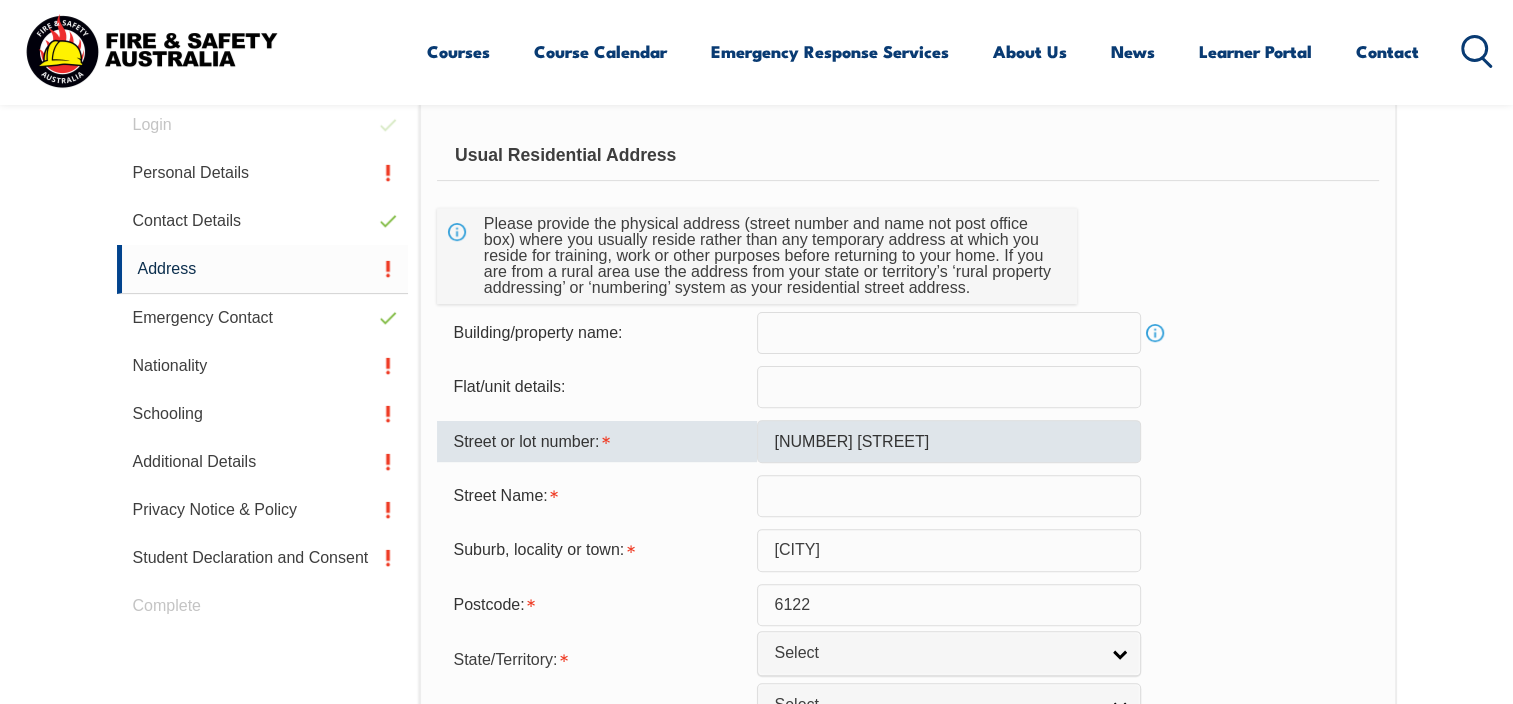 select on "WA" 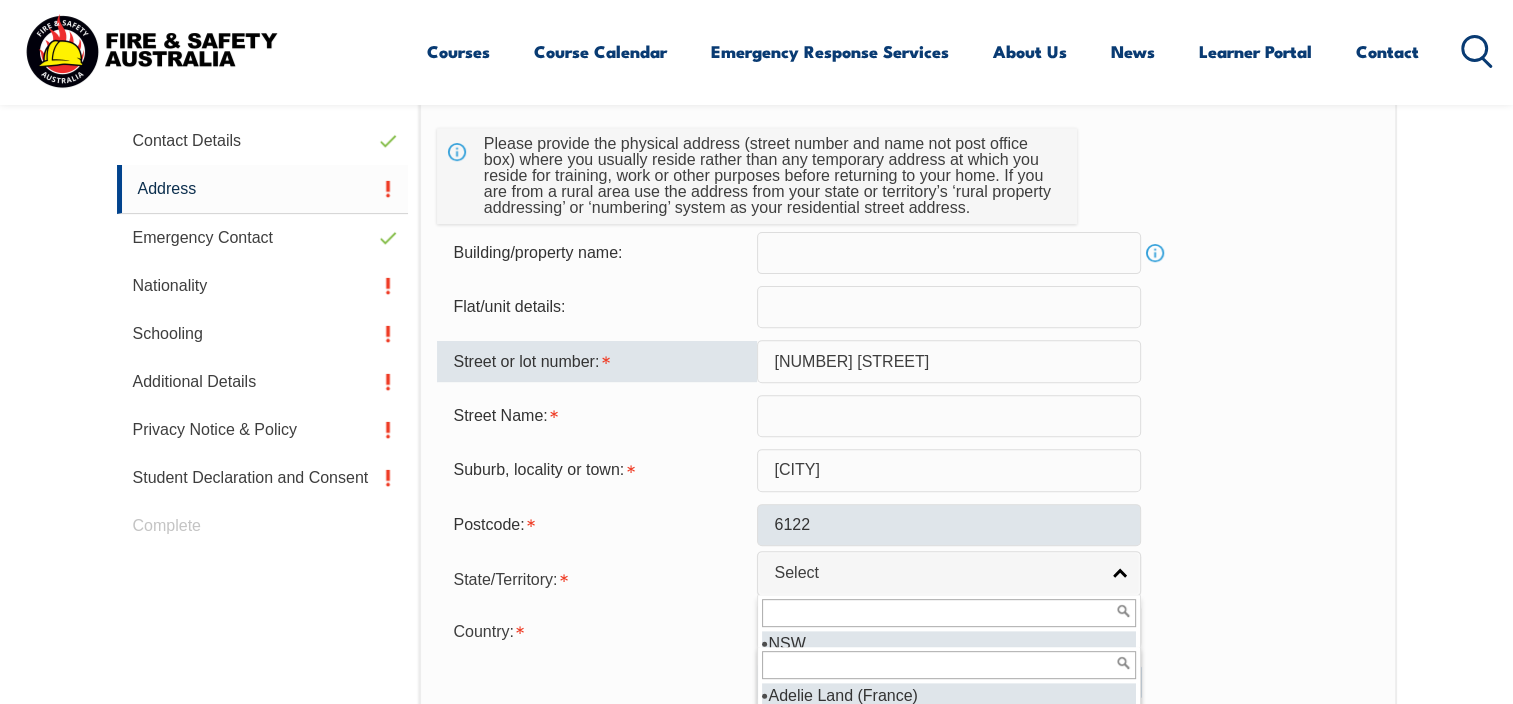 type on "[NUMBER] [STREET]" 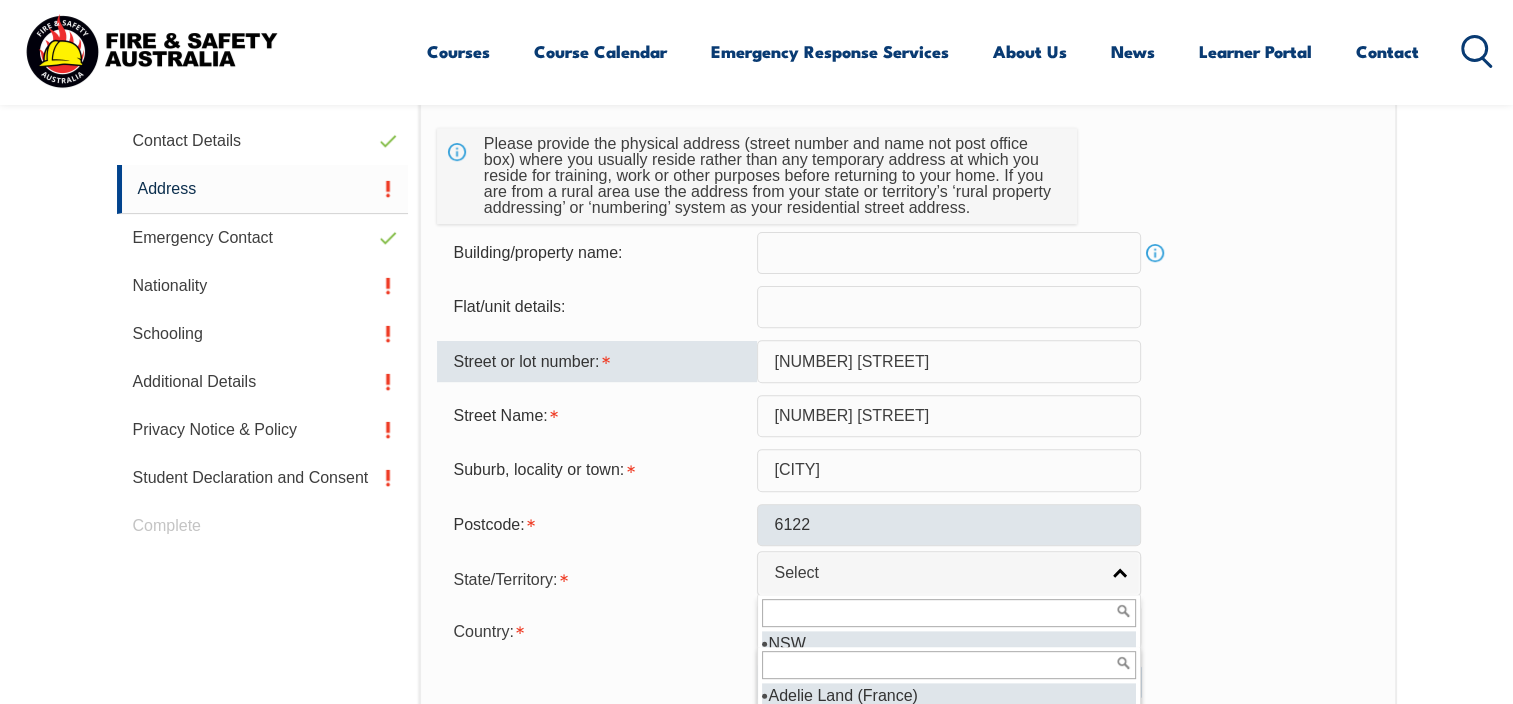 type on "[NUMBER] [STREET]" 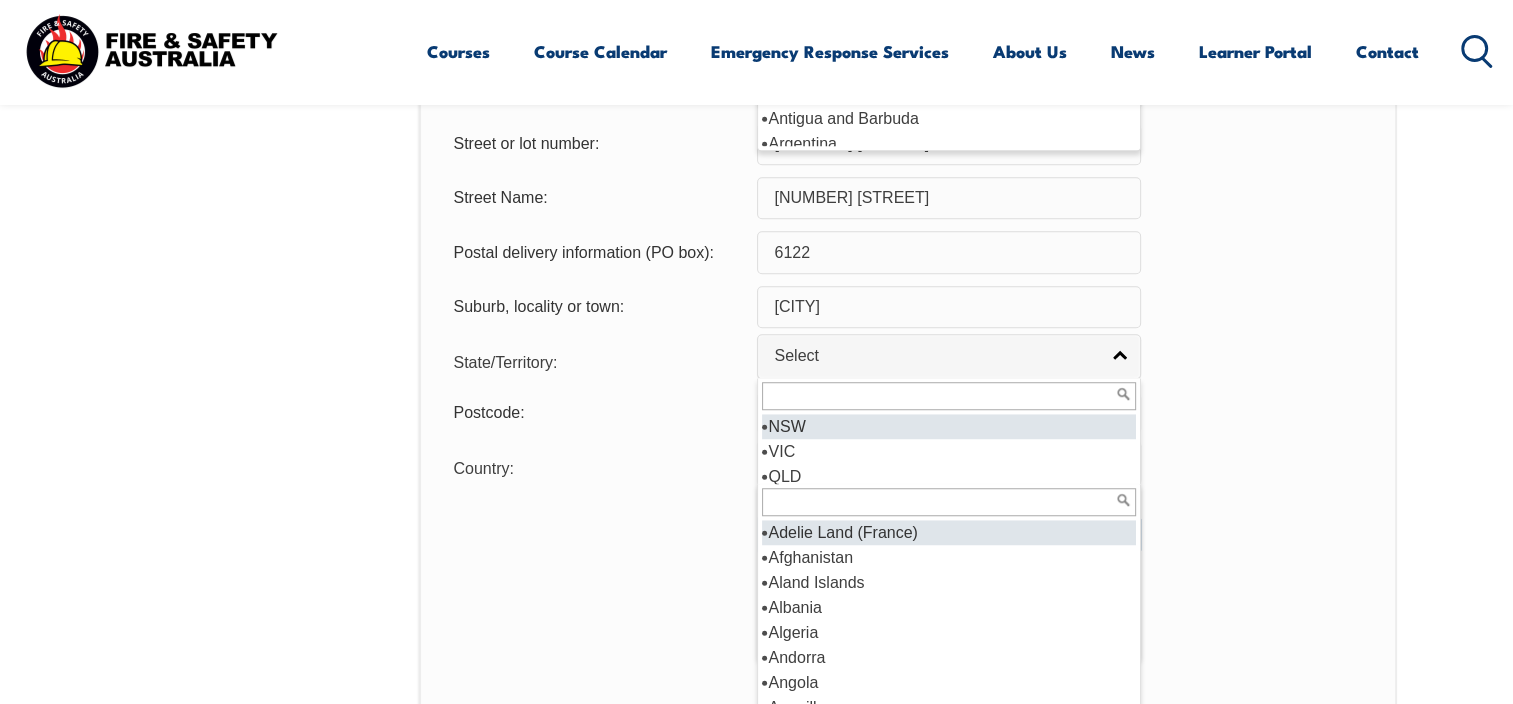 scroll, scrollTop: 1569, scrollLeft: 0, axis: vertical 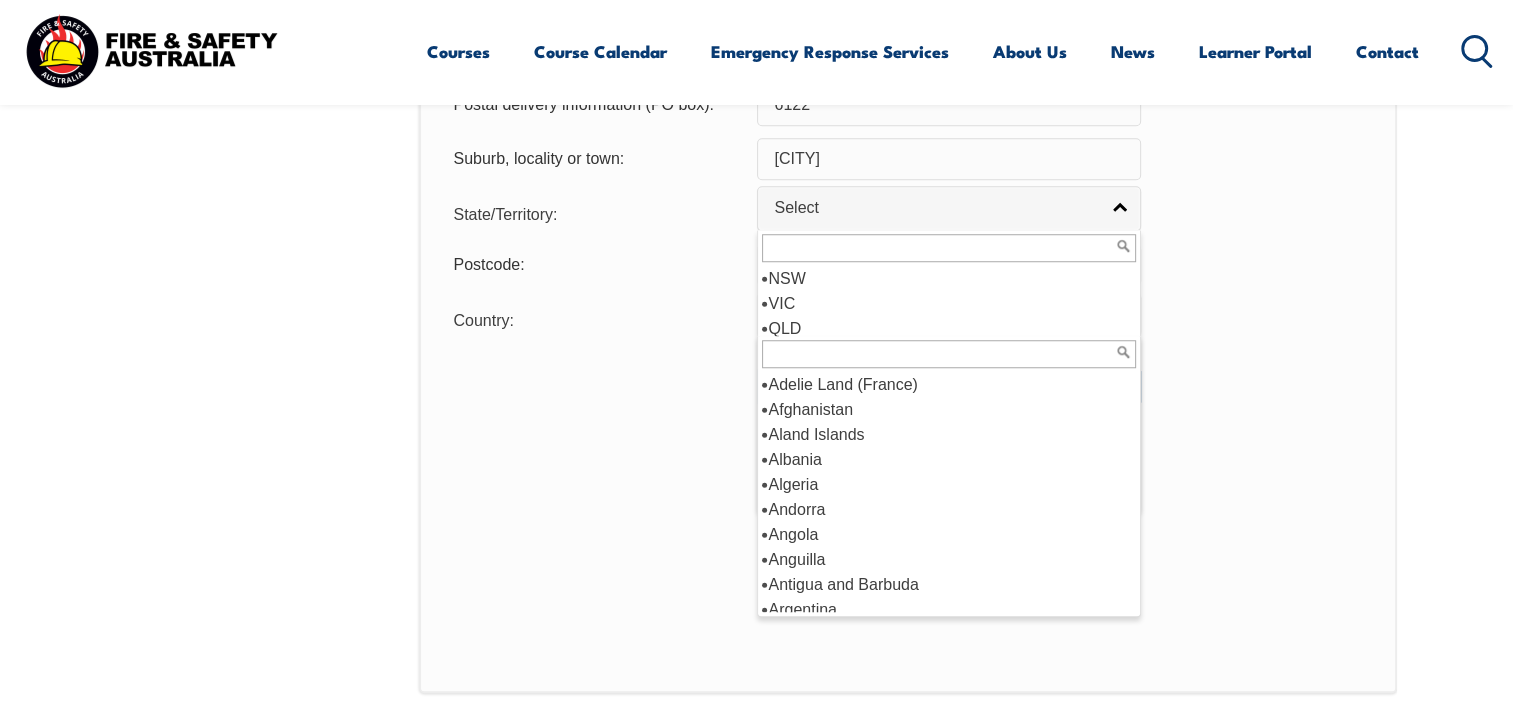 click at bounding box center [949, 354] 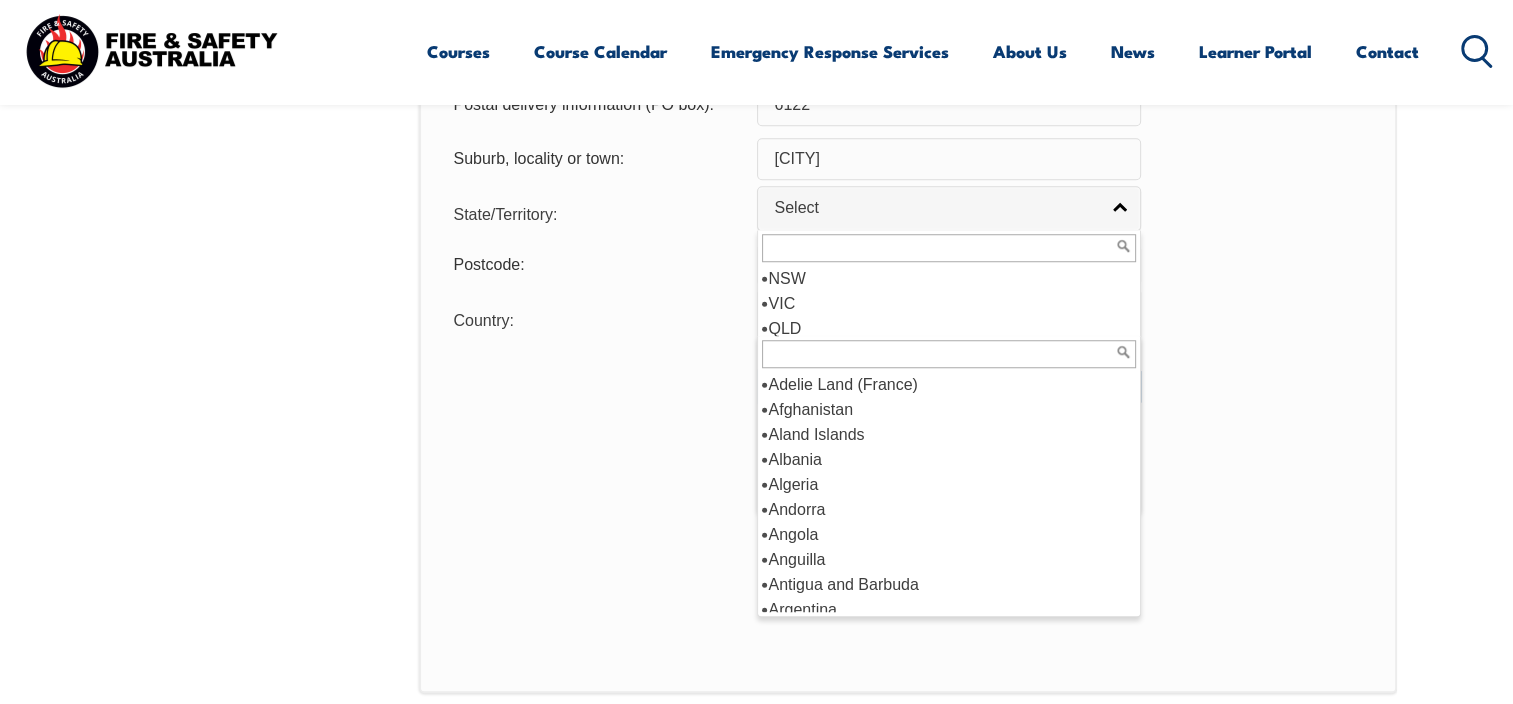 click at bounding box center [949, 248] 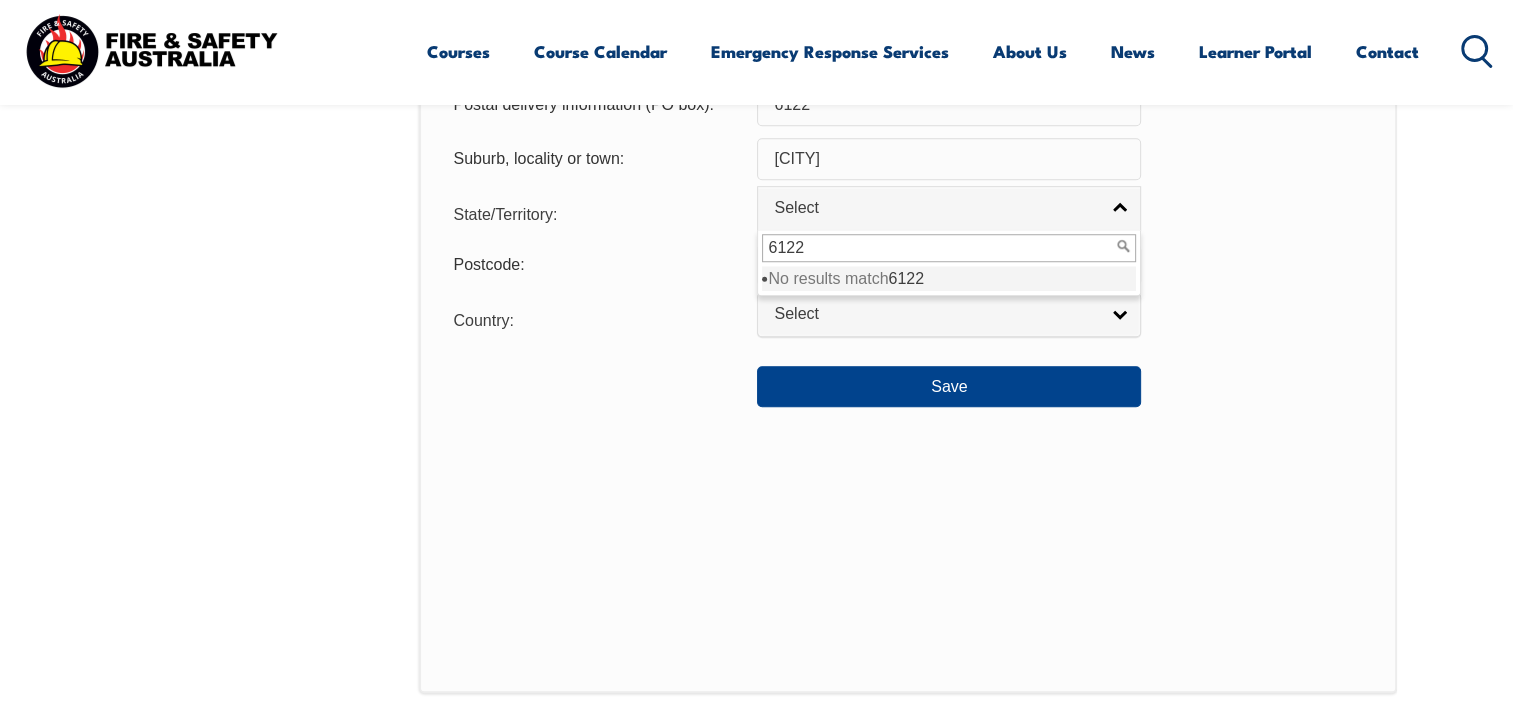 type on "6122" 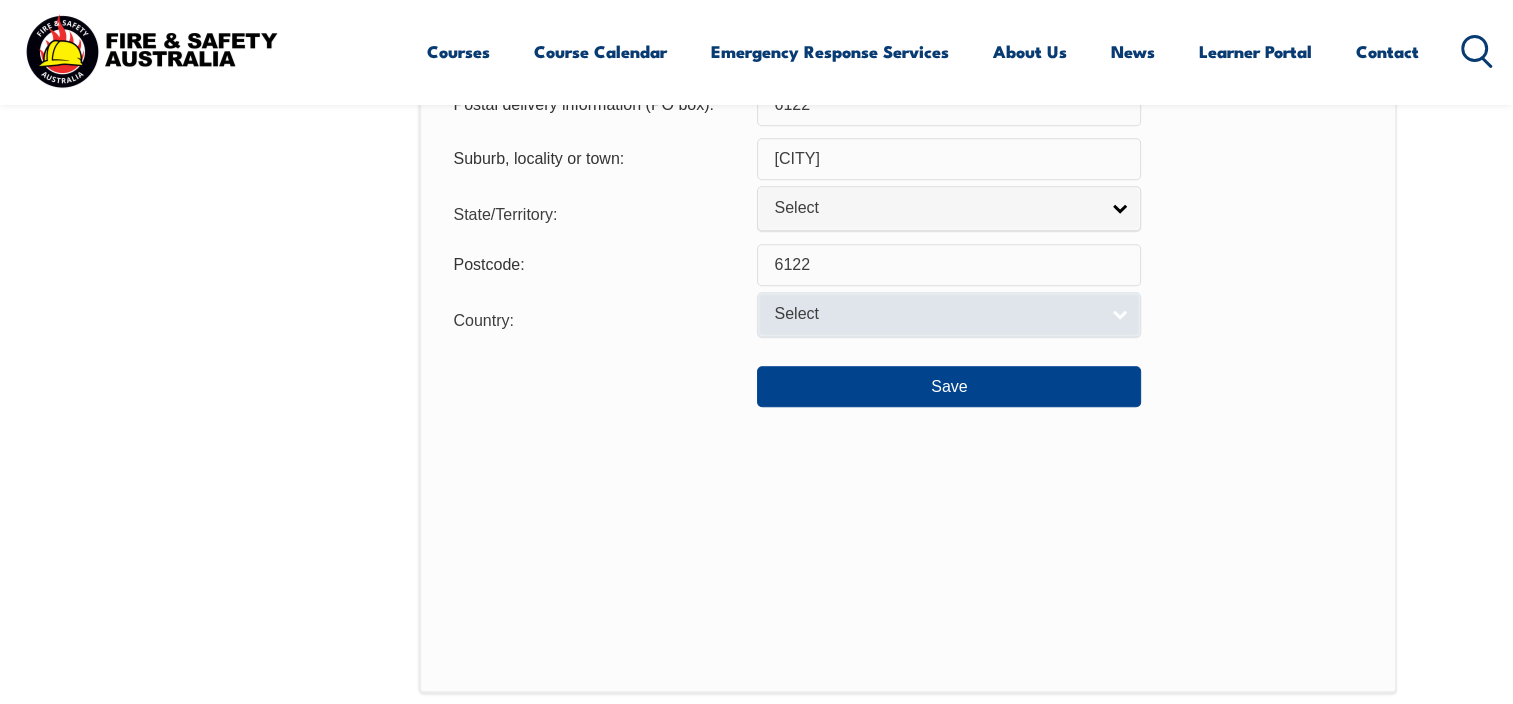 click on "Select" at bounding box center (936, 314) 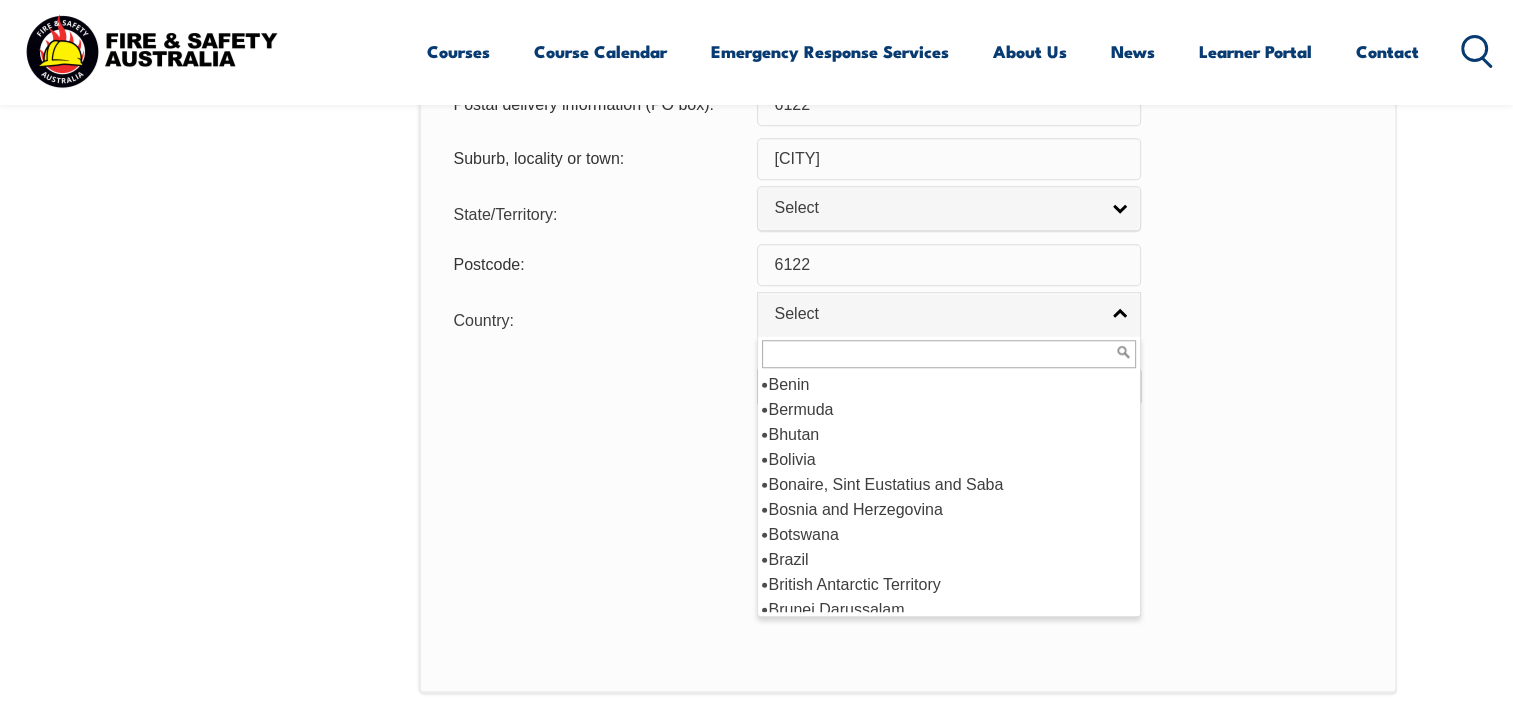 scroll, scrollTop: 300, scrollLeft: 0, axis: vertical 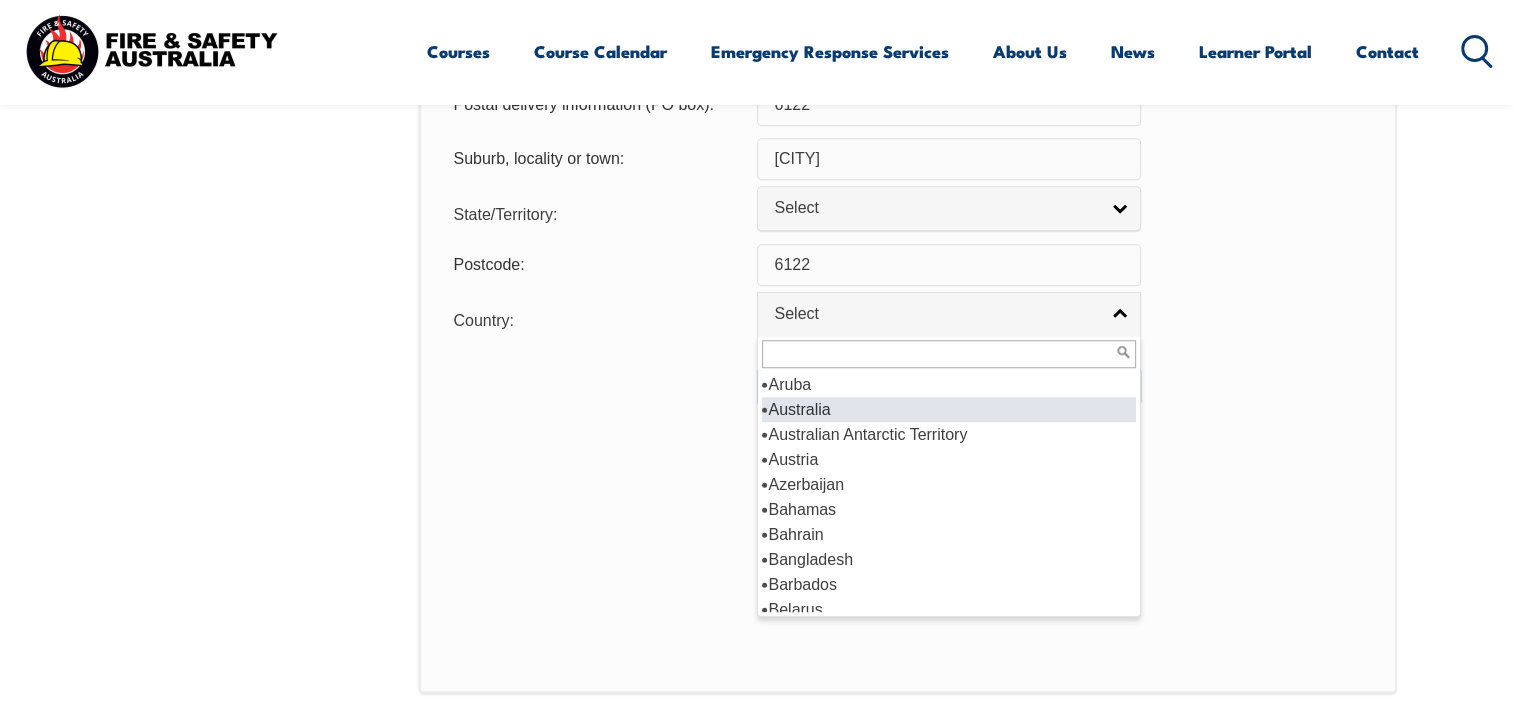 click on "Australia" at bounding box center (949, 409) 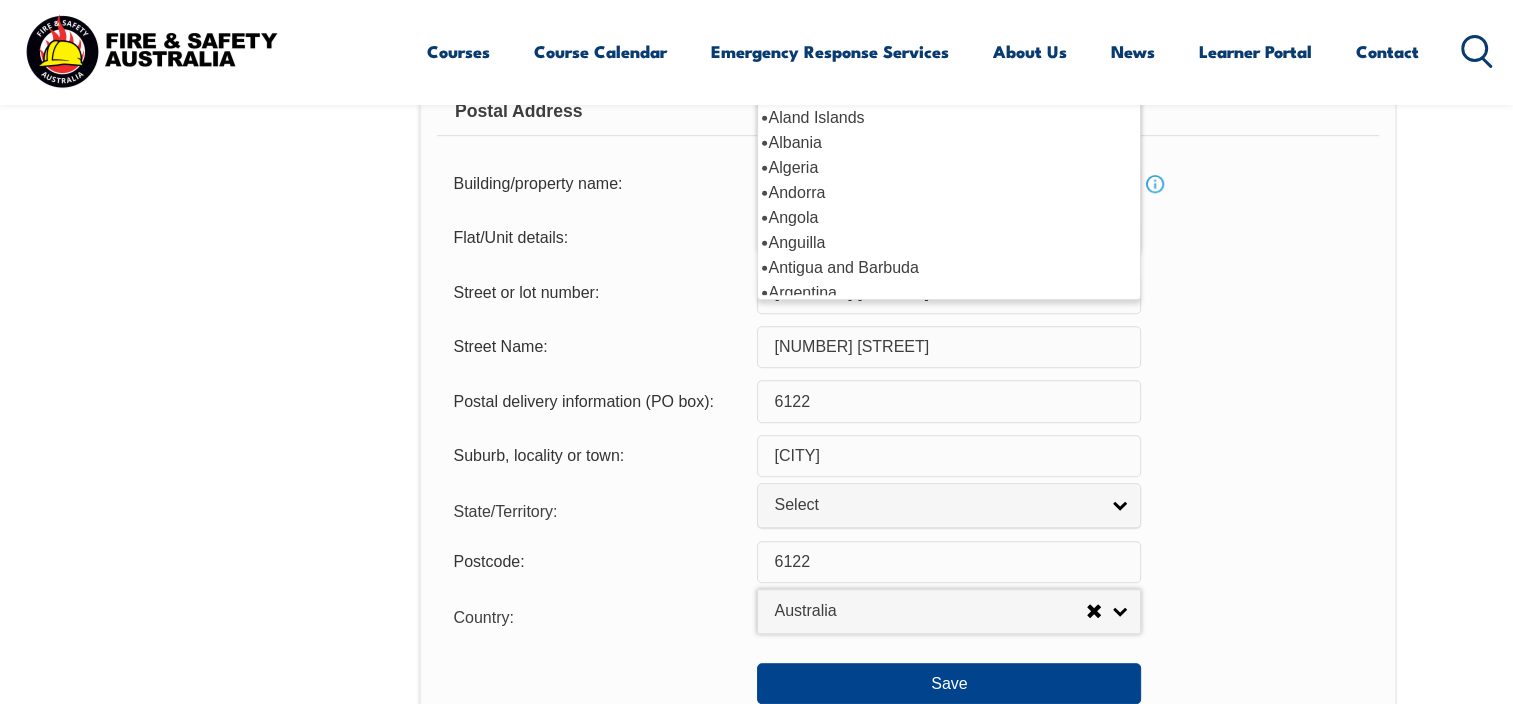 scroll, scrollTop: 1269, scrollLeft: 0, axis: vertical 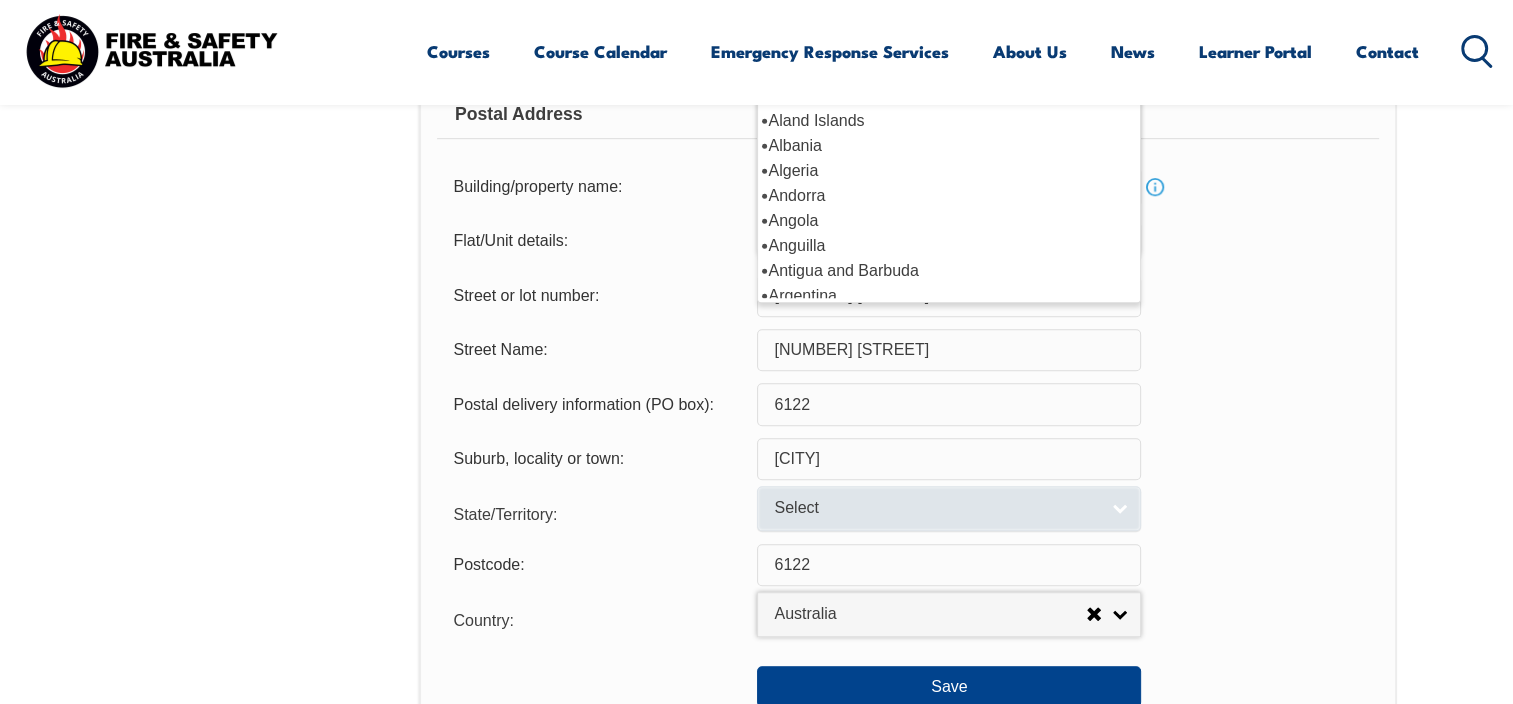click on "Select" at bounding box center [936, 508] 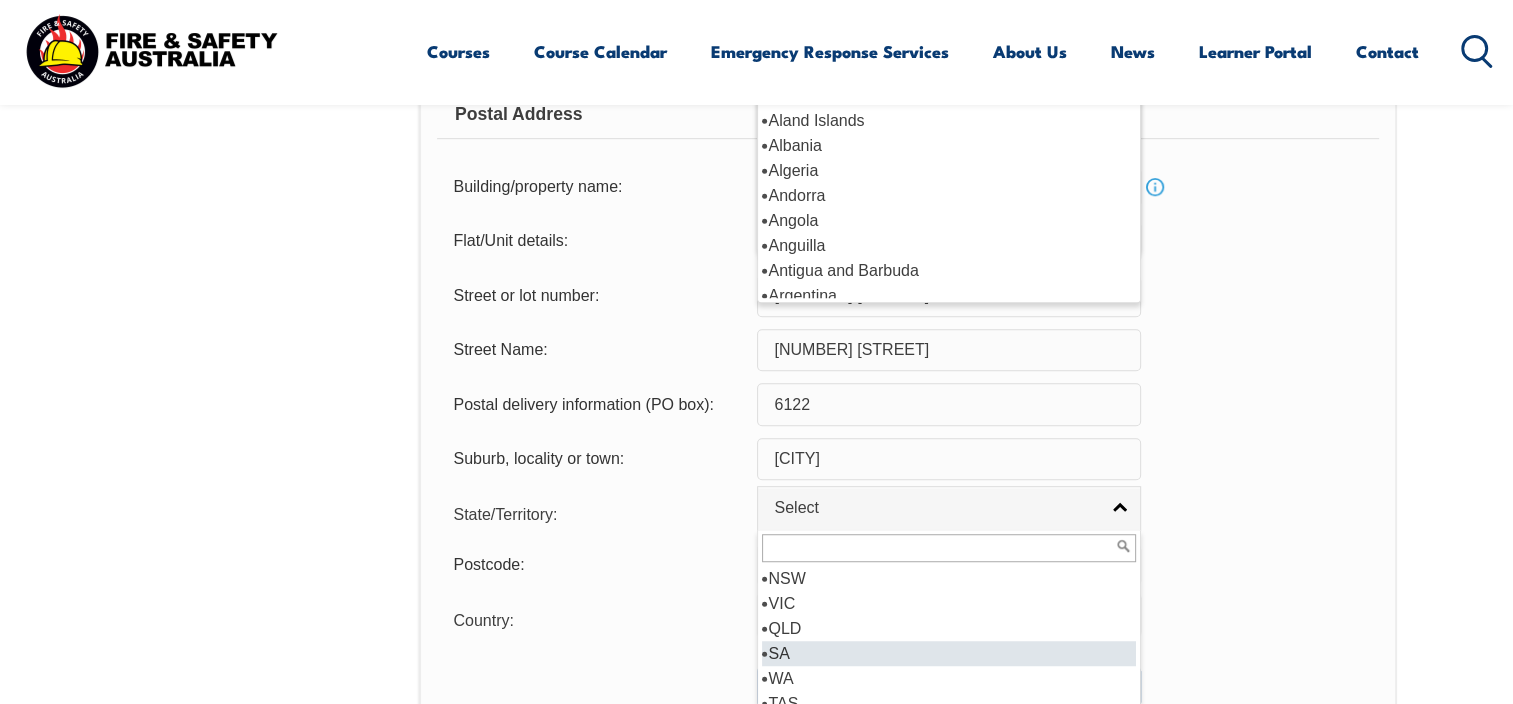 scroll, scrollTop: 10, scrollLeft: 0, axis: vertical 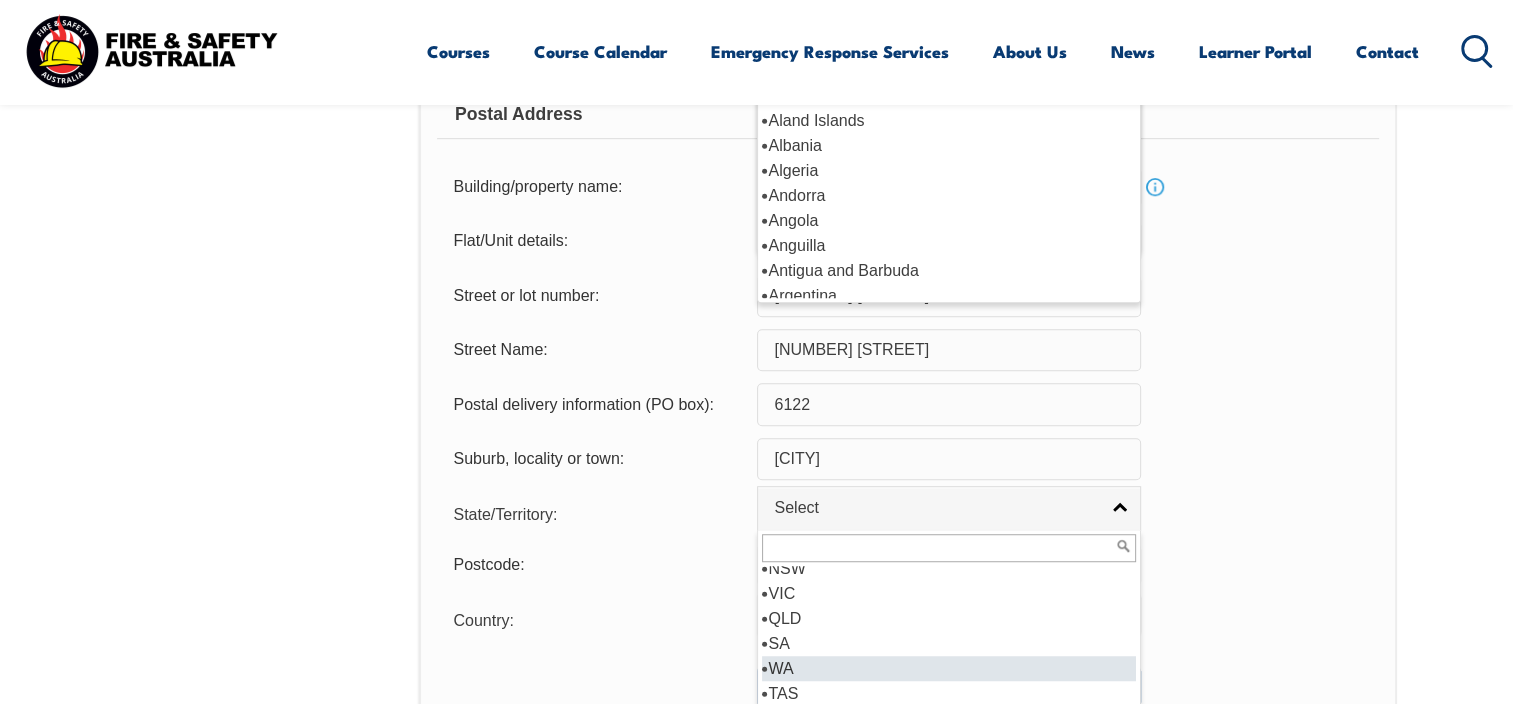 click on "WA" at bounding box center [949, 668] 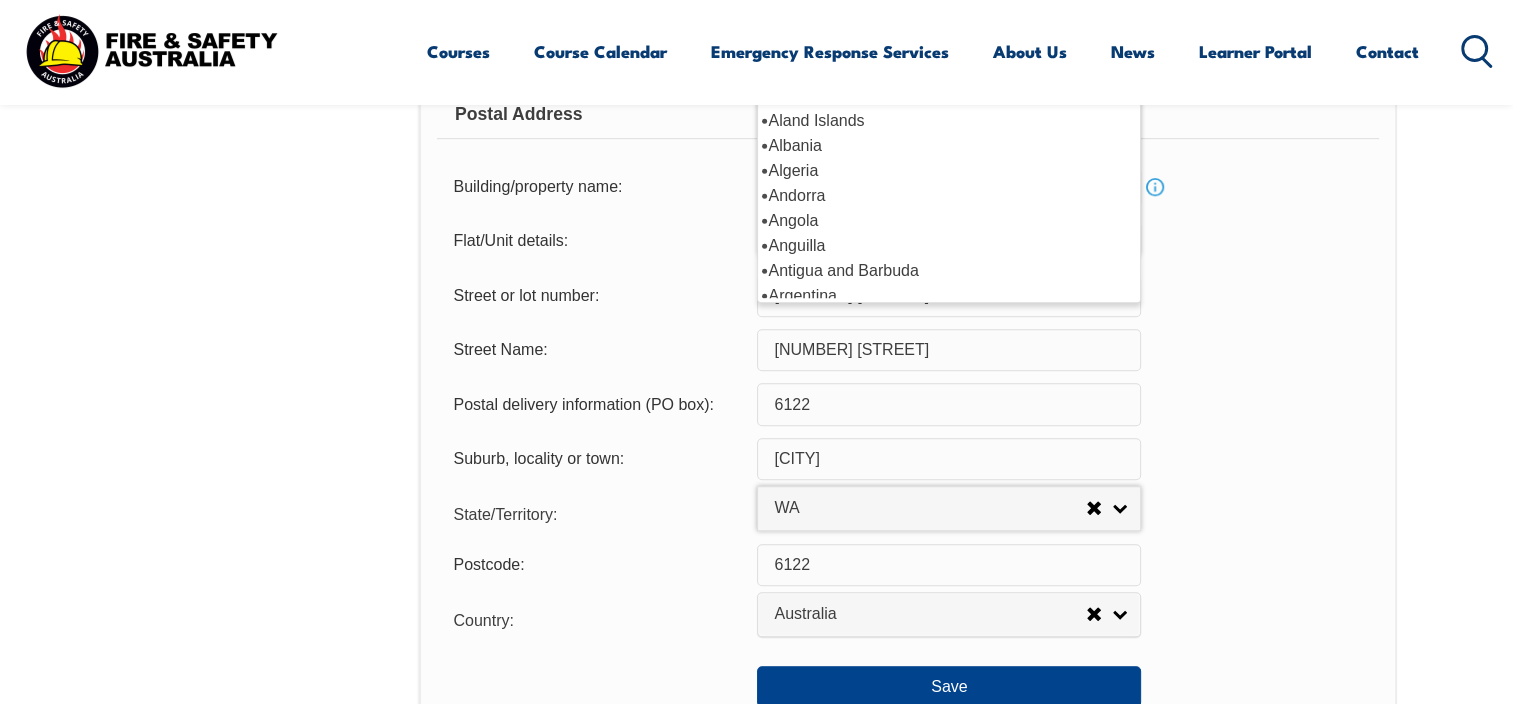 click on "Postal delivery information (PO box): [POSTAL_CODE]" at bounding box center [907, 404] 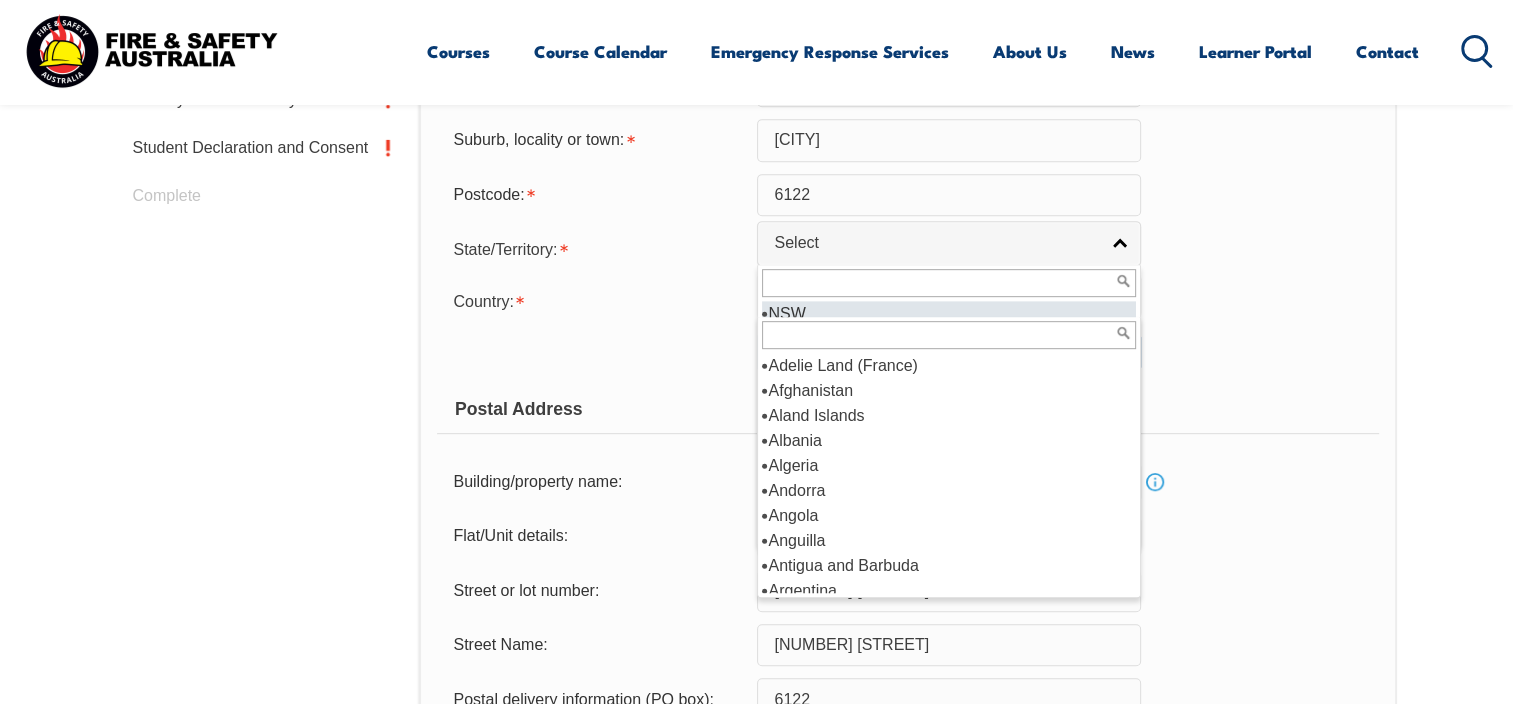 scroll, scrollTop: 969, scrollLeft: 0, axis: vertical 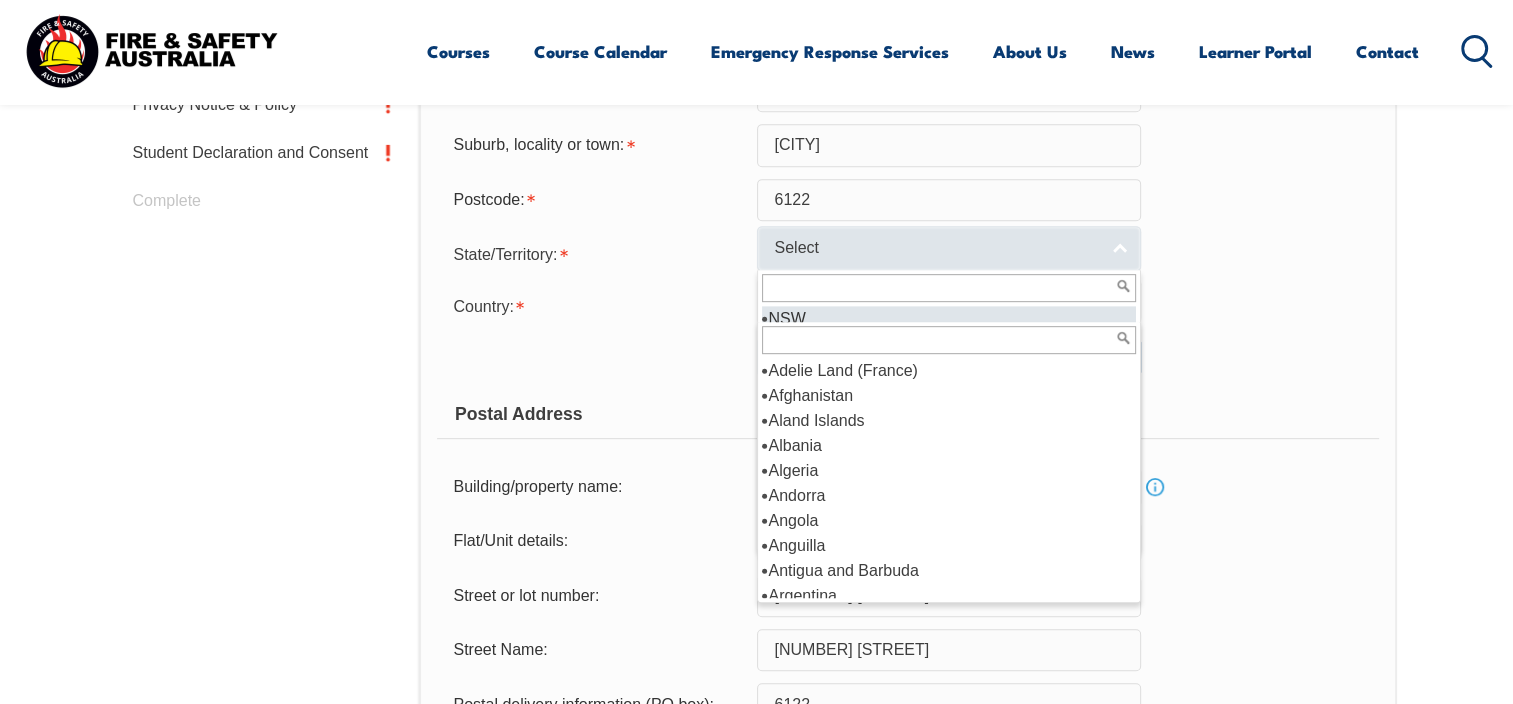 click on "Select" at bounding box center (936, 248) 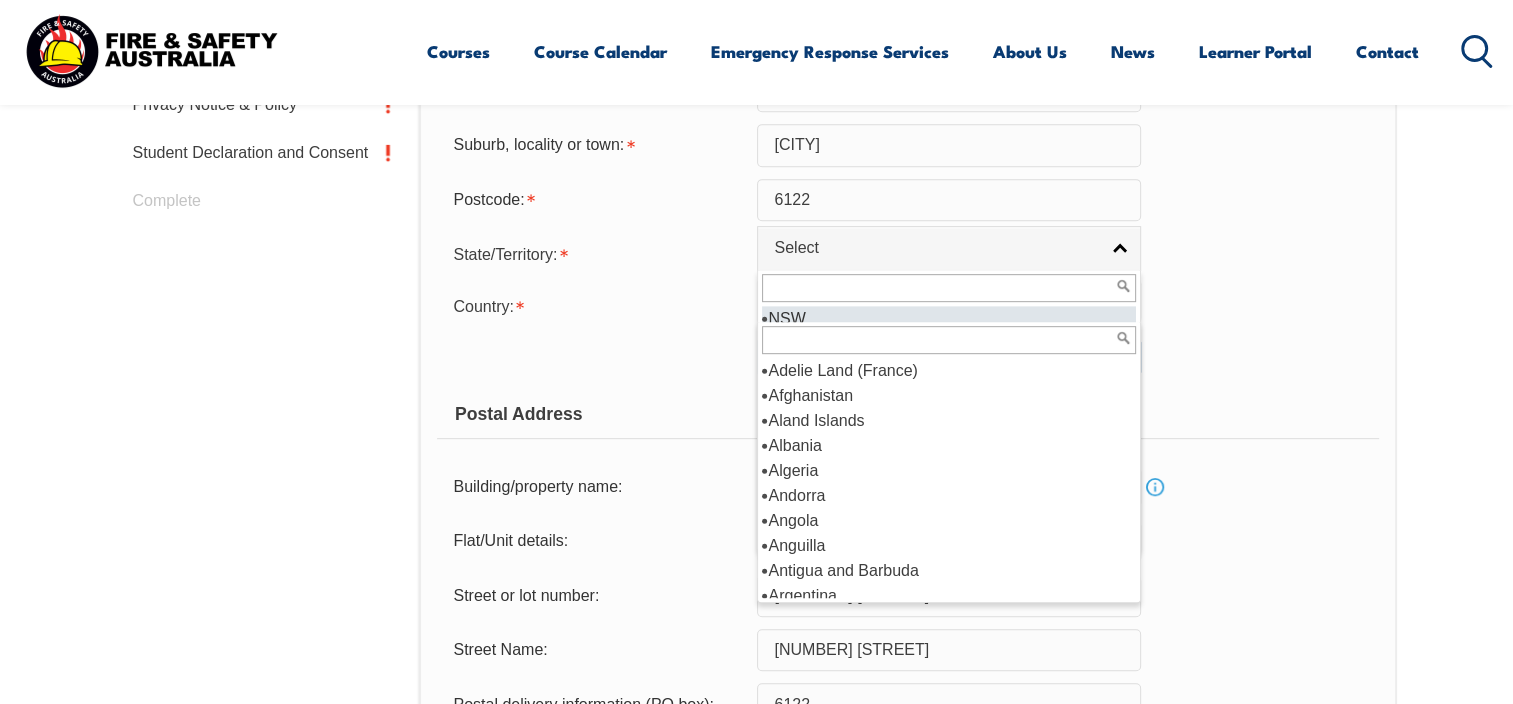 click at bounding box center [949, 288] 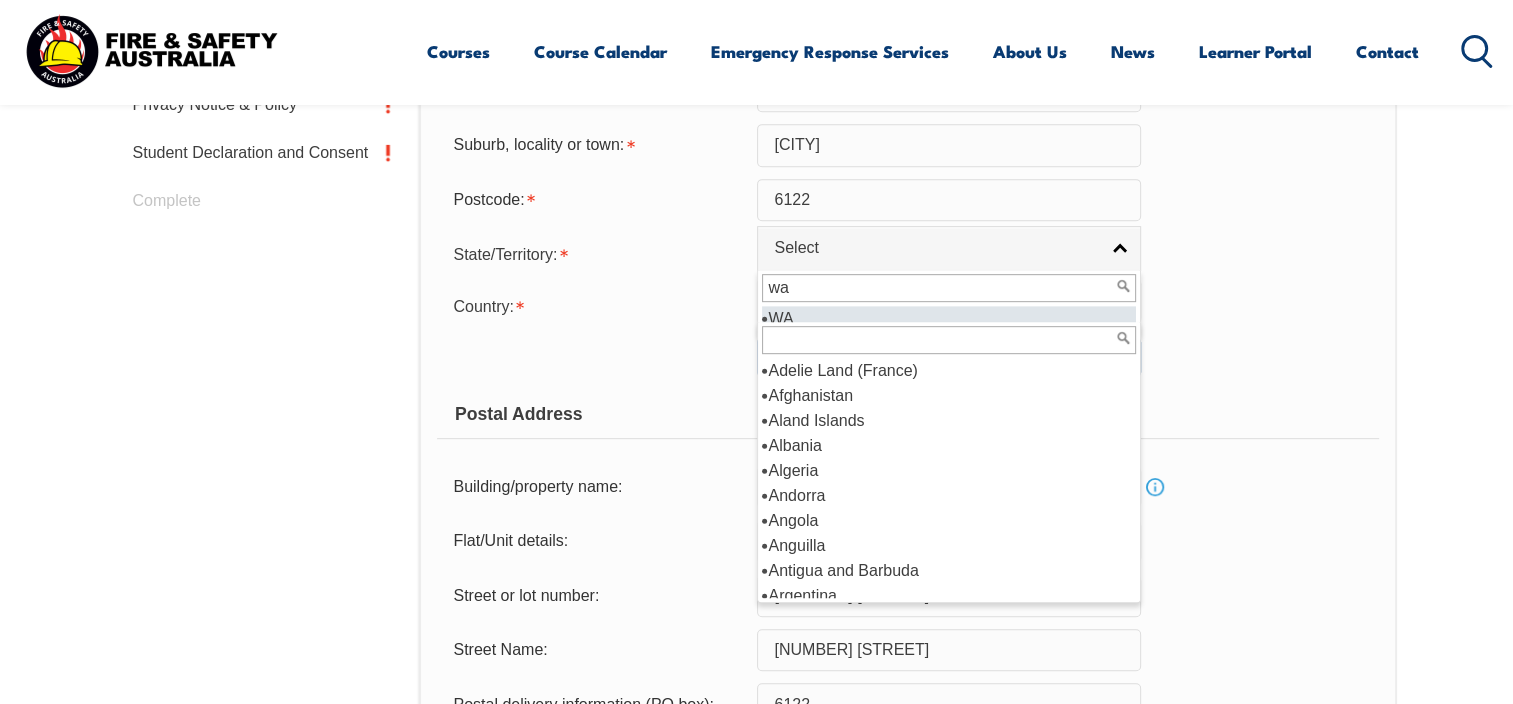 type on "wa" 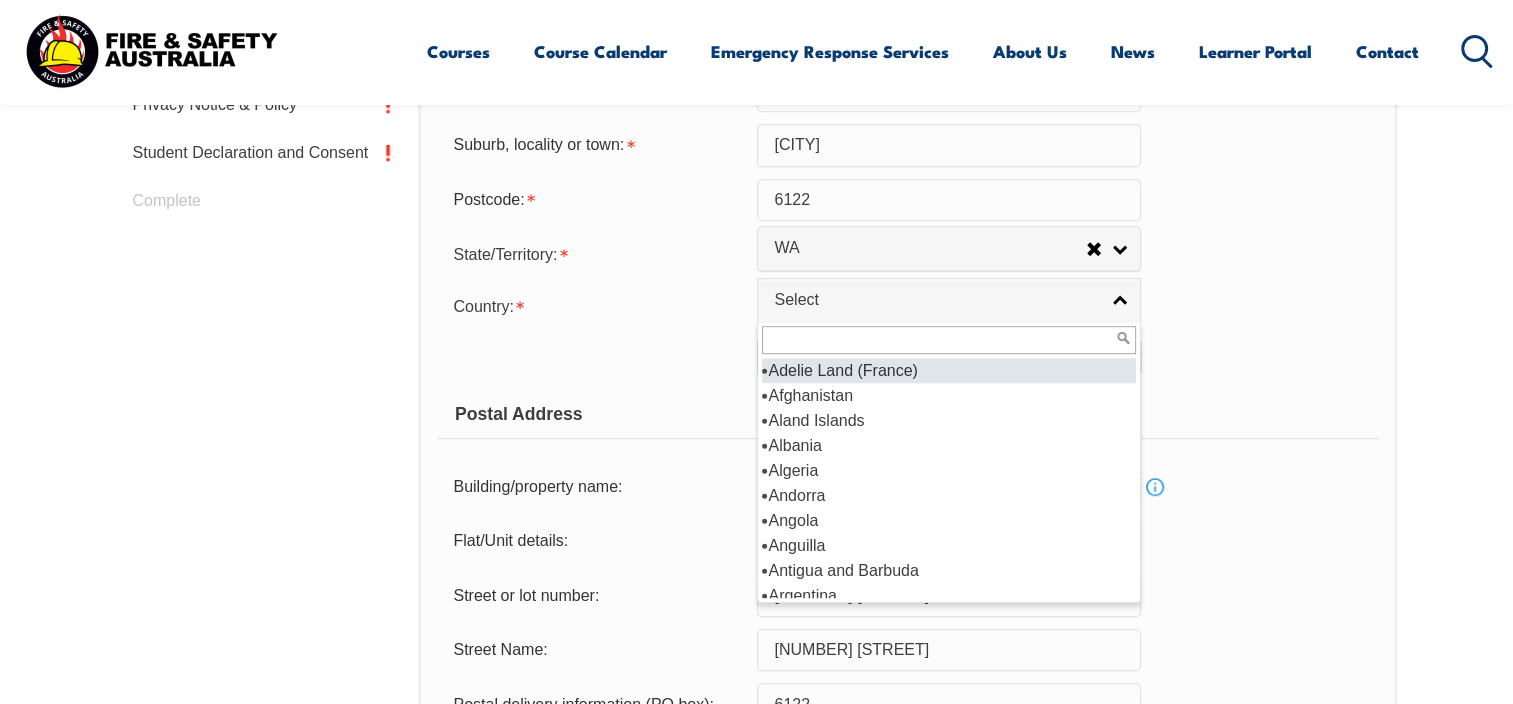 click at bounding box center (949, 340) 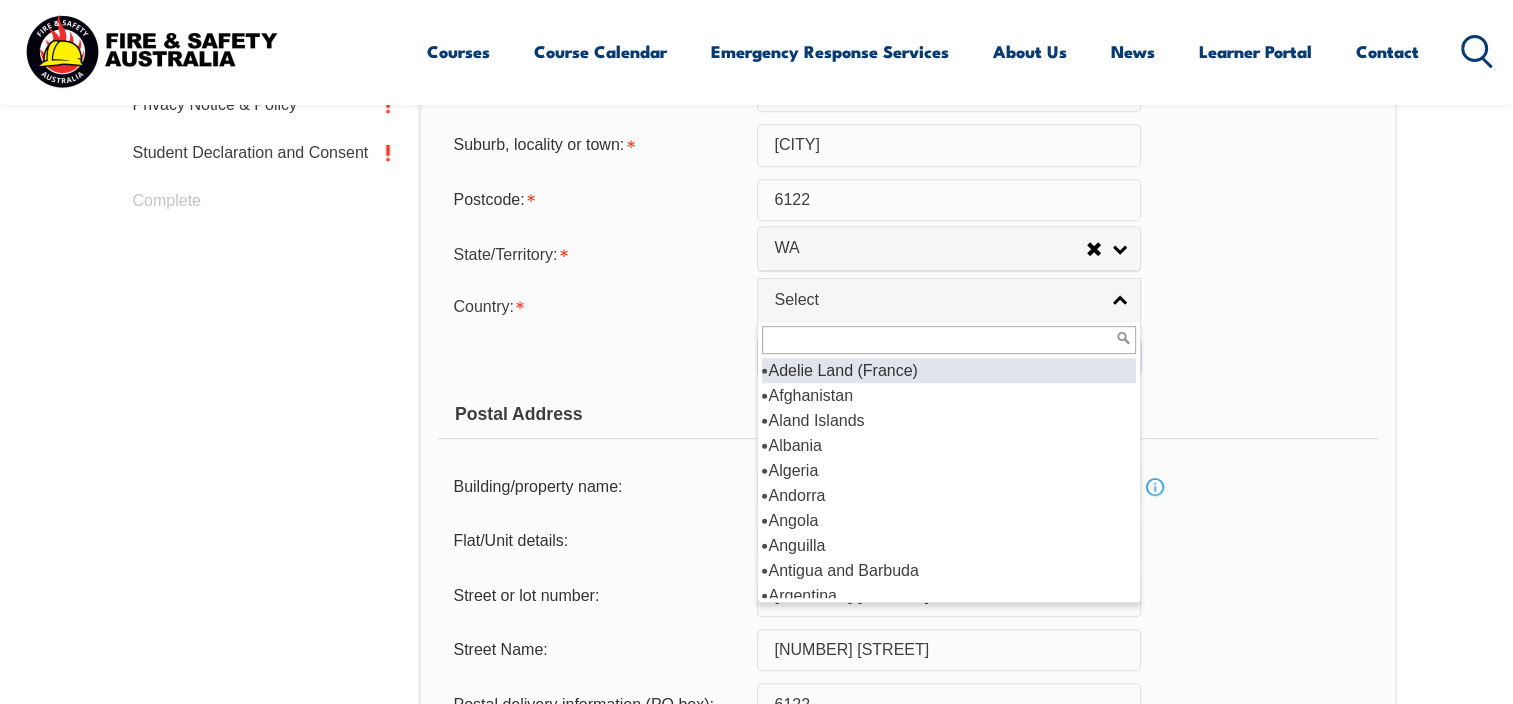 type on "Australia" 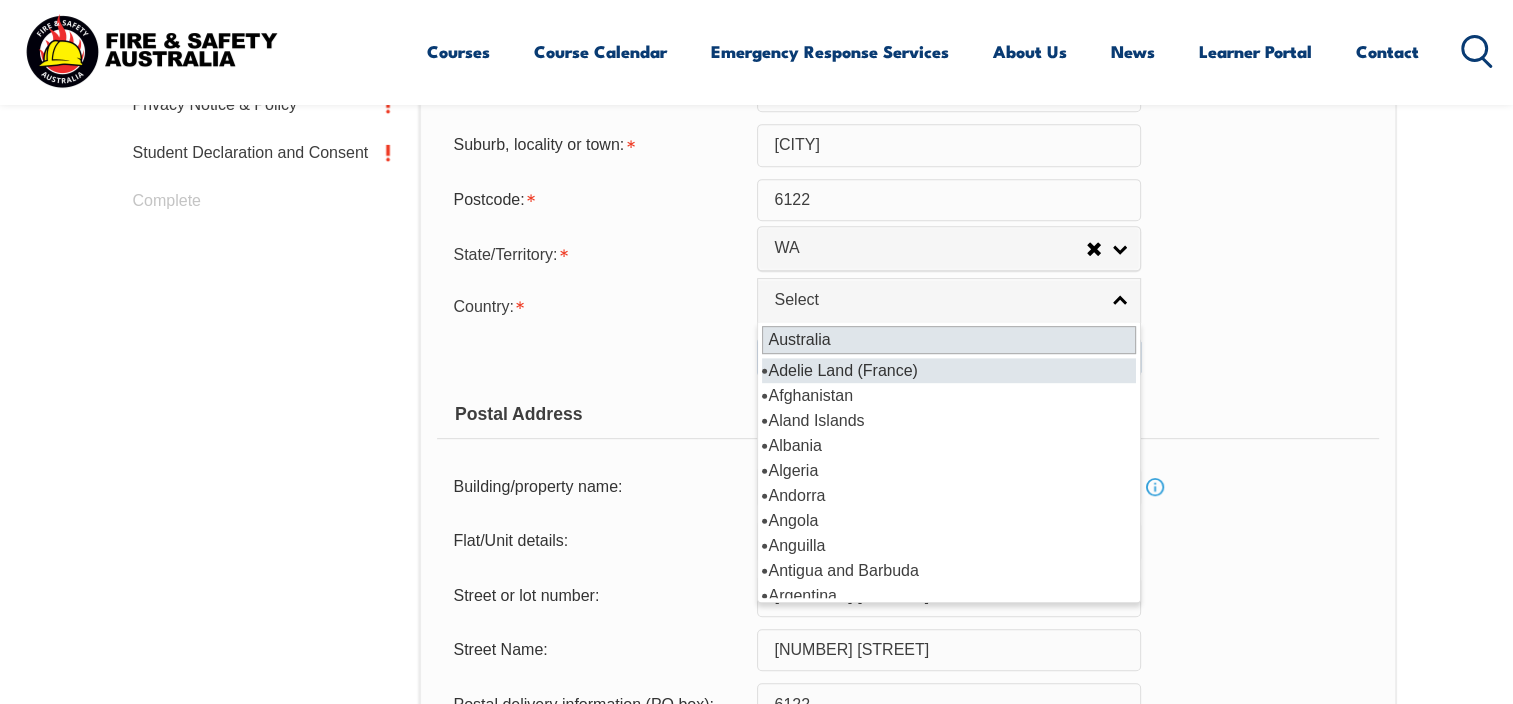 type on "Australia" 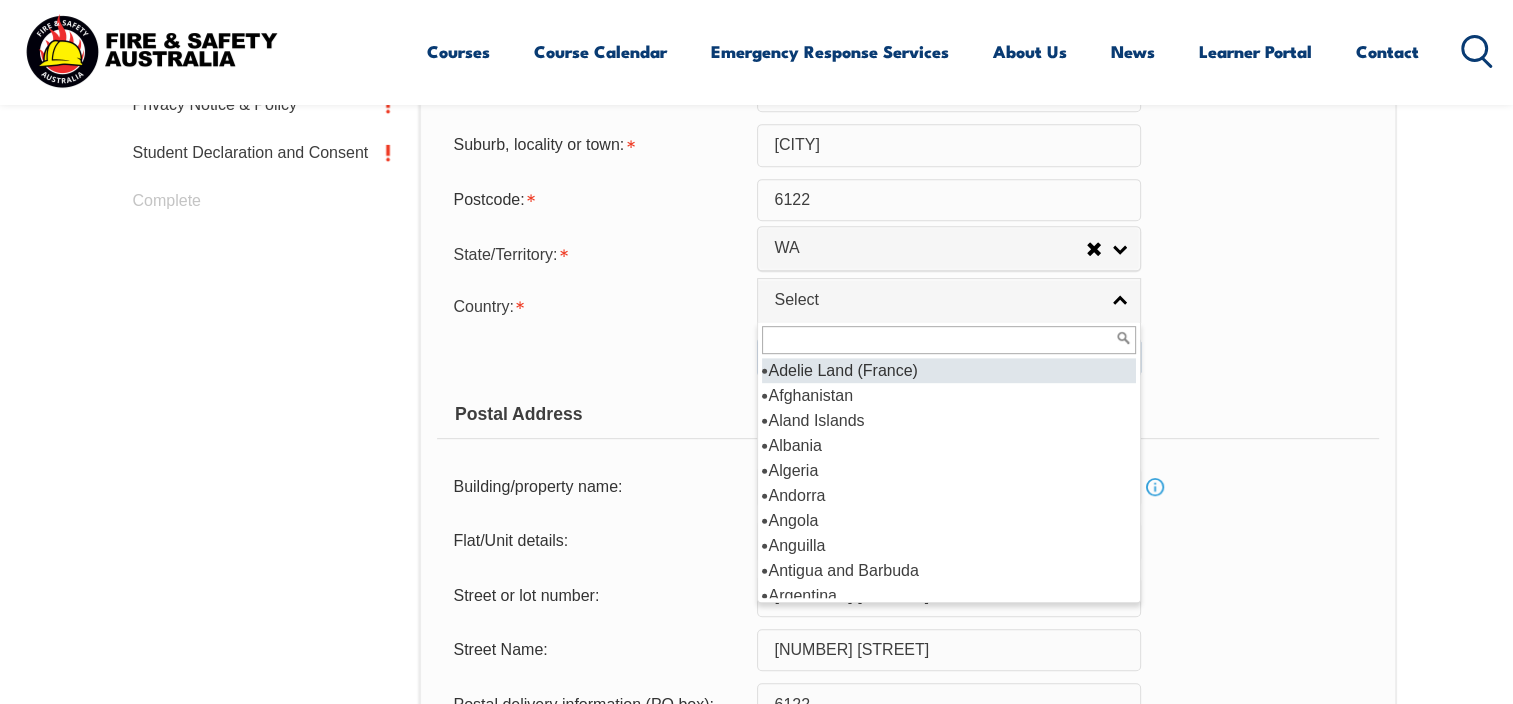 scroll, scrollTop: 0, scrollLeft: 0, axis: both 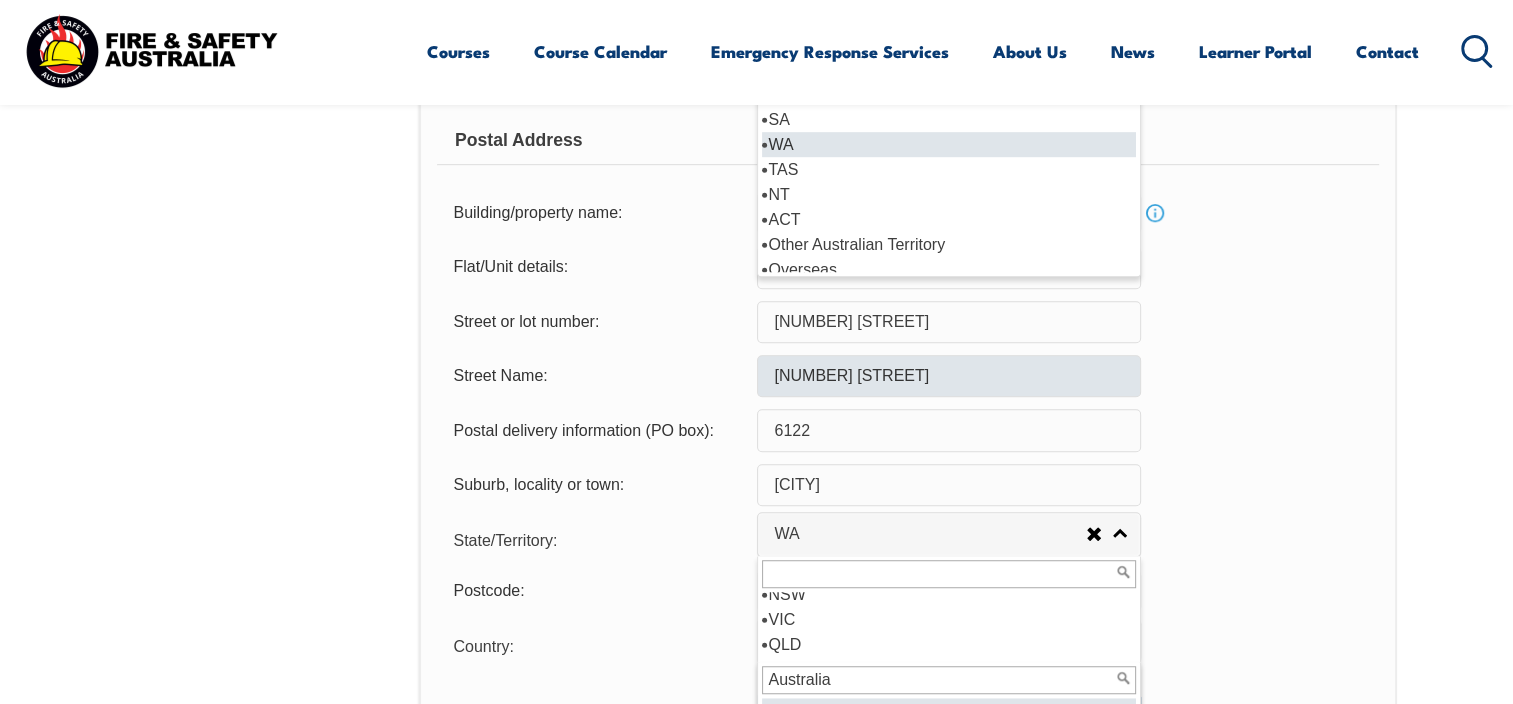 type on "Australia" 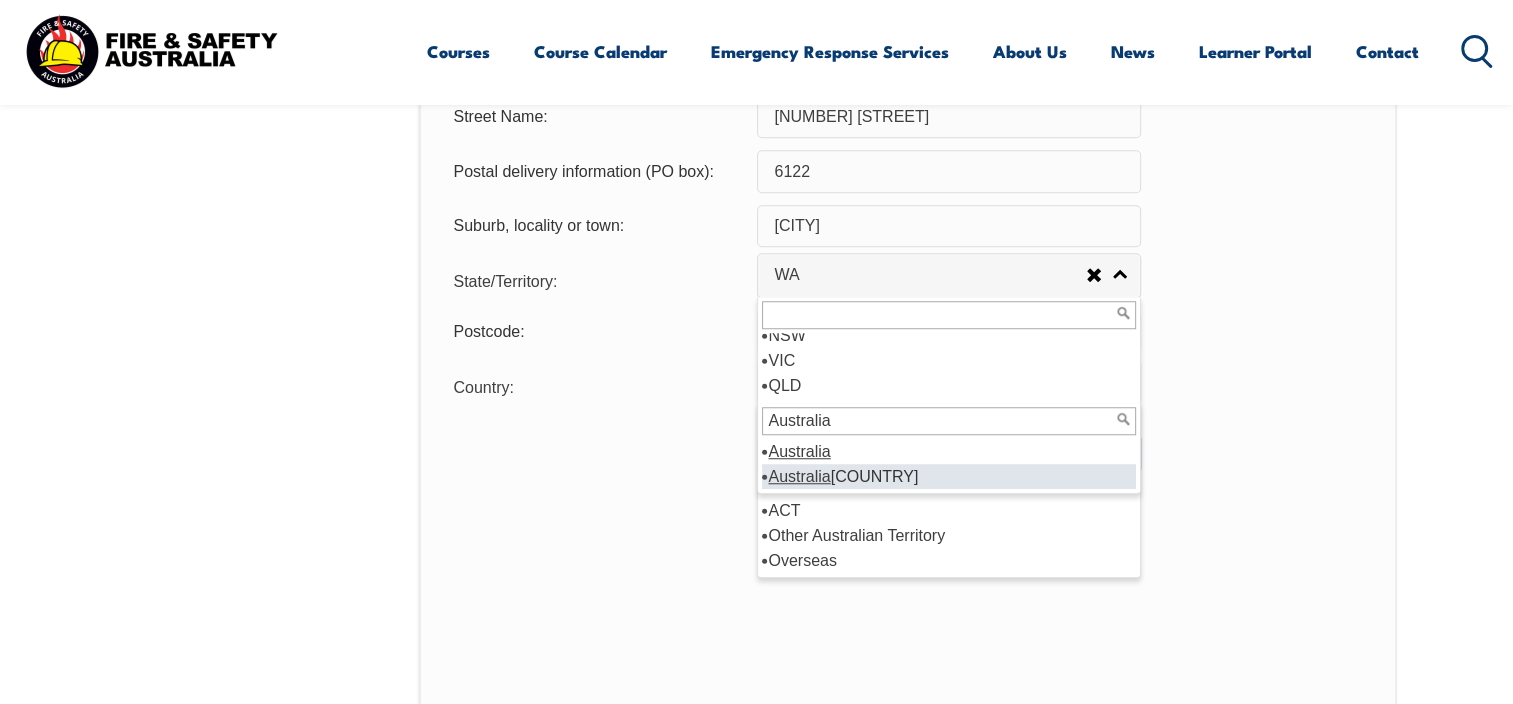 scroll, scrollTop: 1569, scrollLeft: 0, axis: vertical 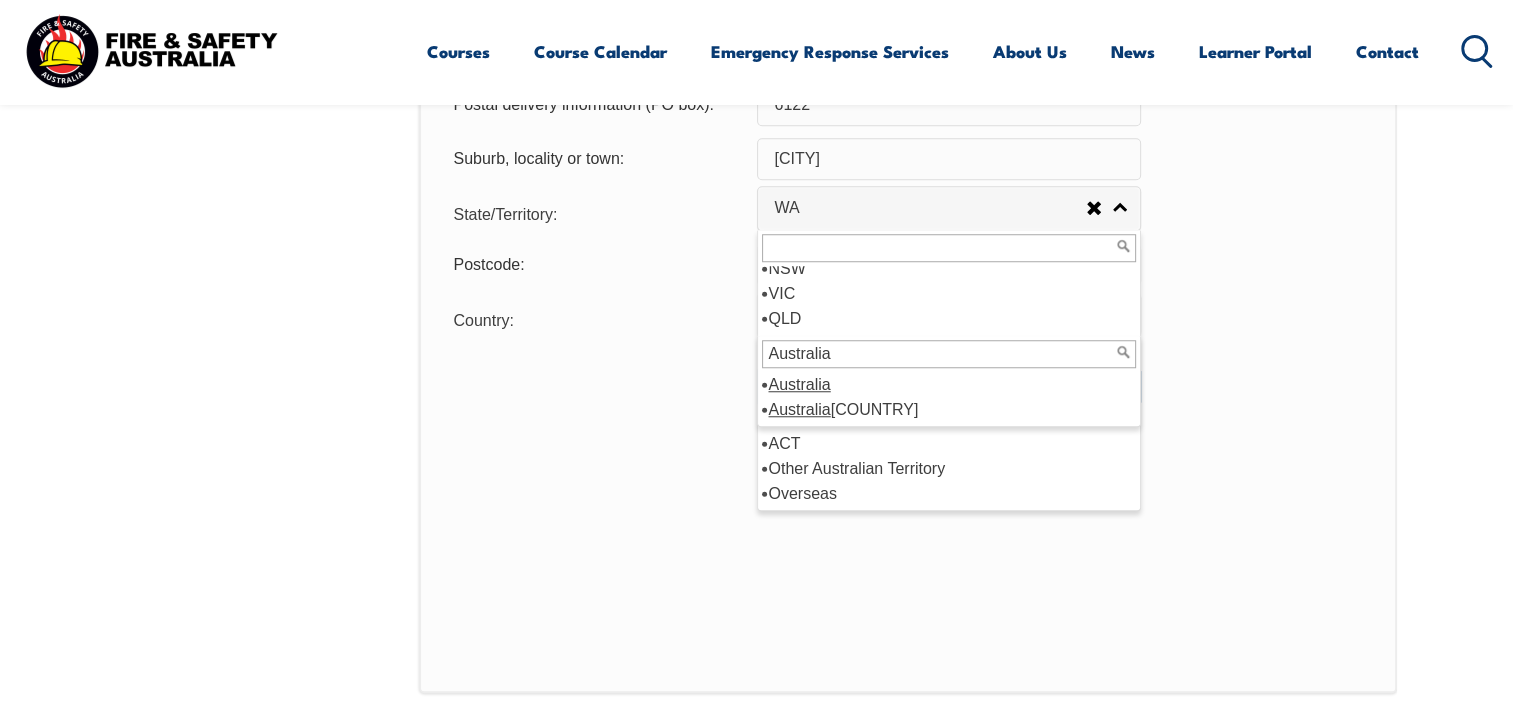 click on "Australia" at bounding box center [949, 354] 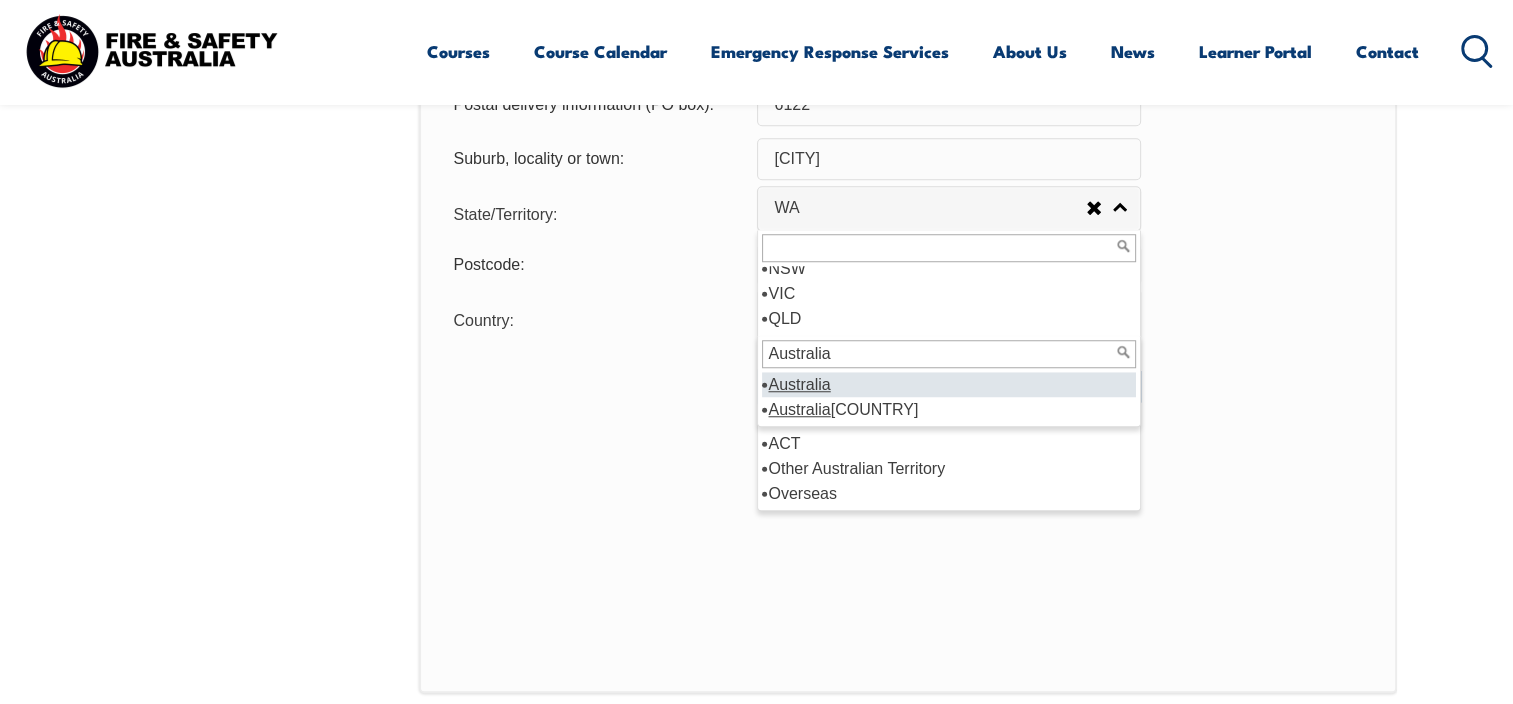 type 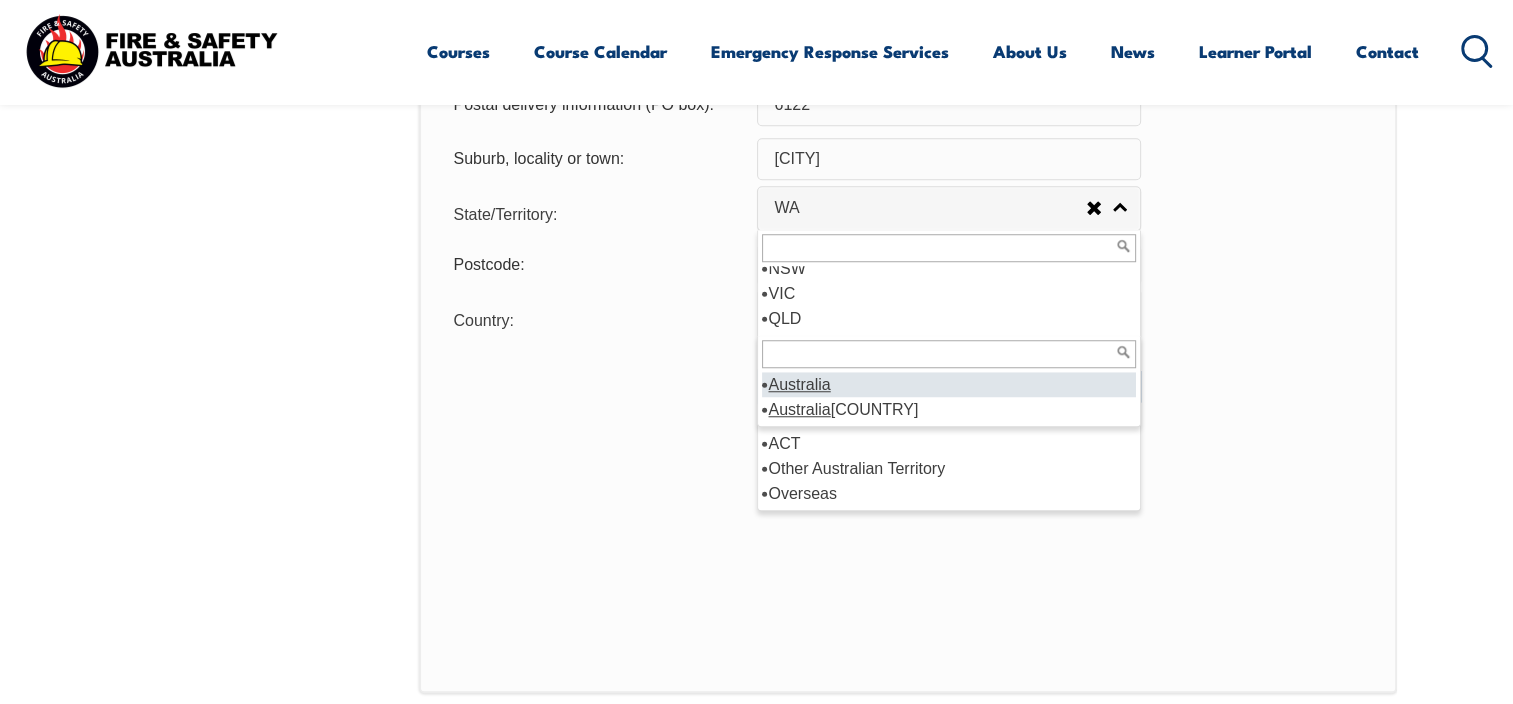 click on "Login Personal Details Contact Details Address Emergency Contact Nationality  Schooling Additional Details Privacy Notice & Policy Student Declaration and Consent Complete" at bounding box center [268, -26] 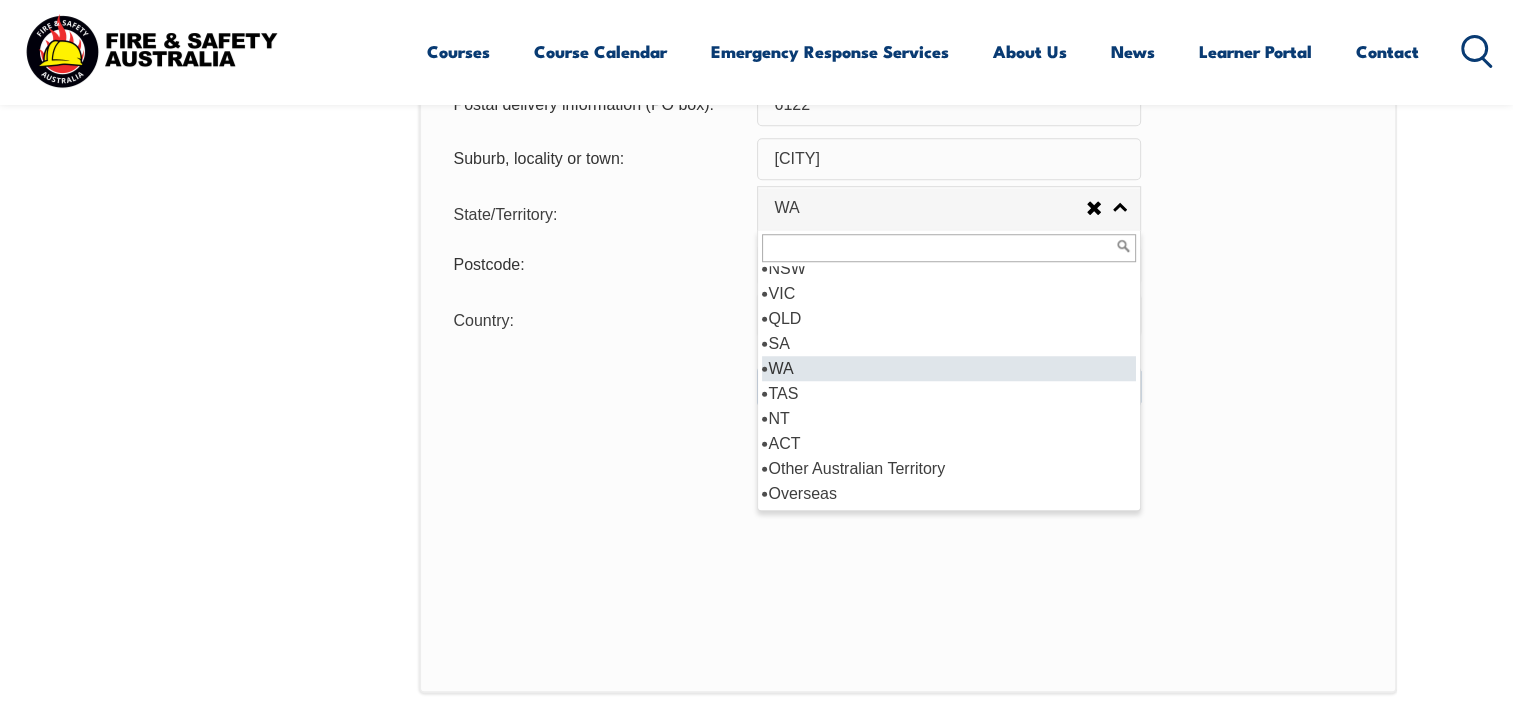 click at bounding box center [949, 248] 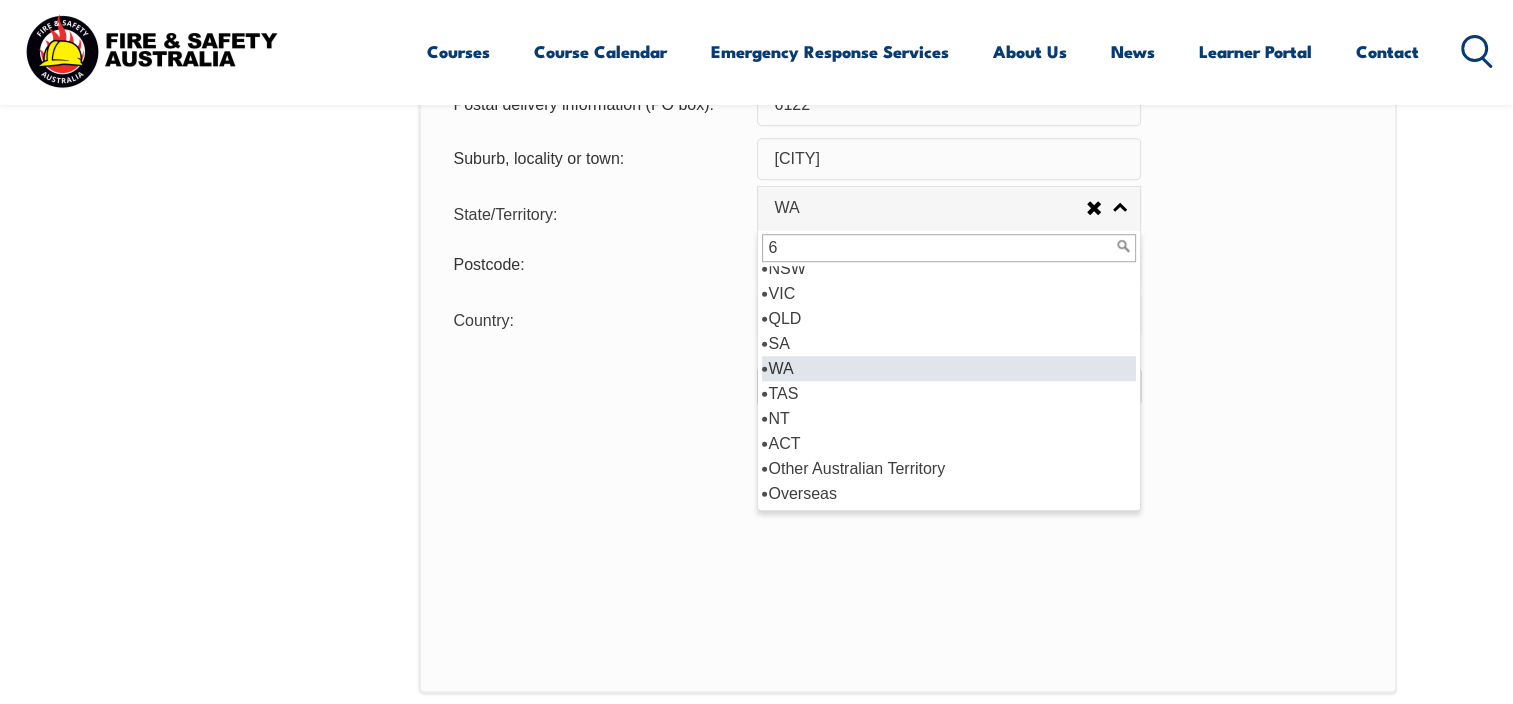 scroll, scrollTop: 0, scrollLeft: 0, axis: both 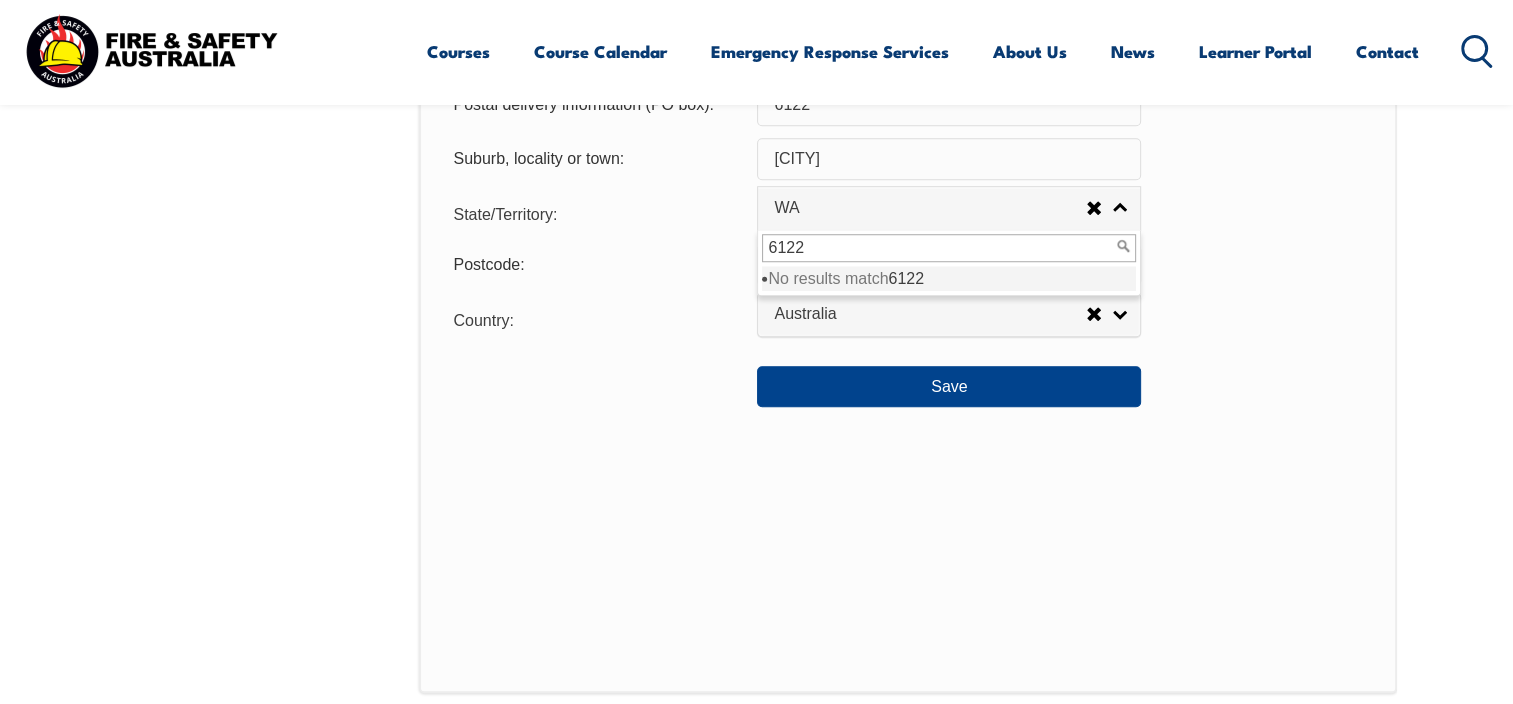 type on "6122" 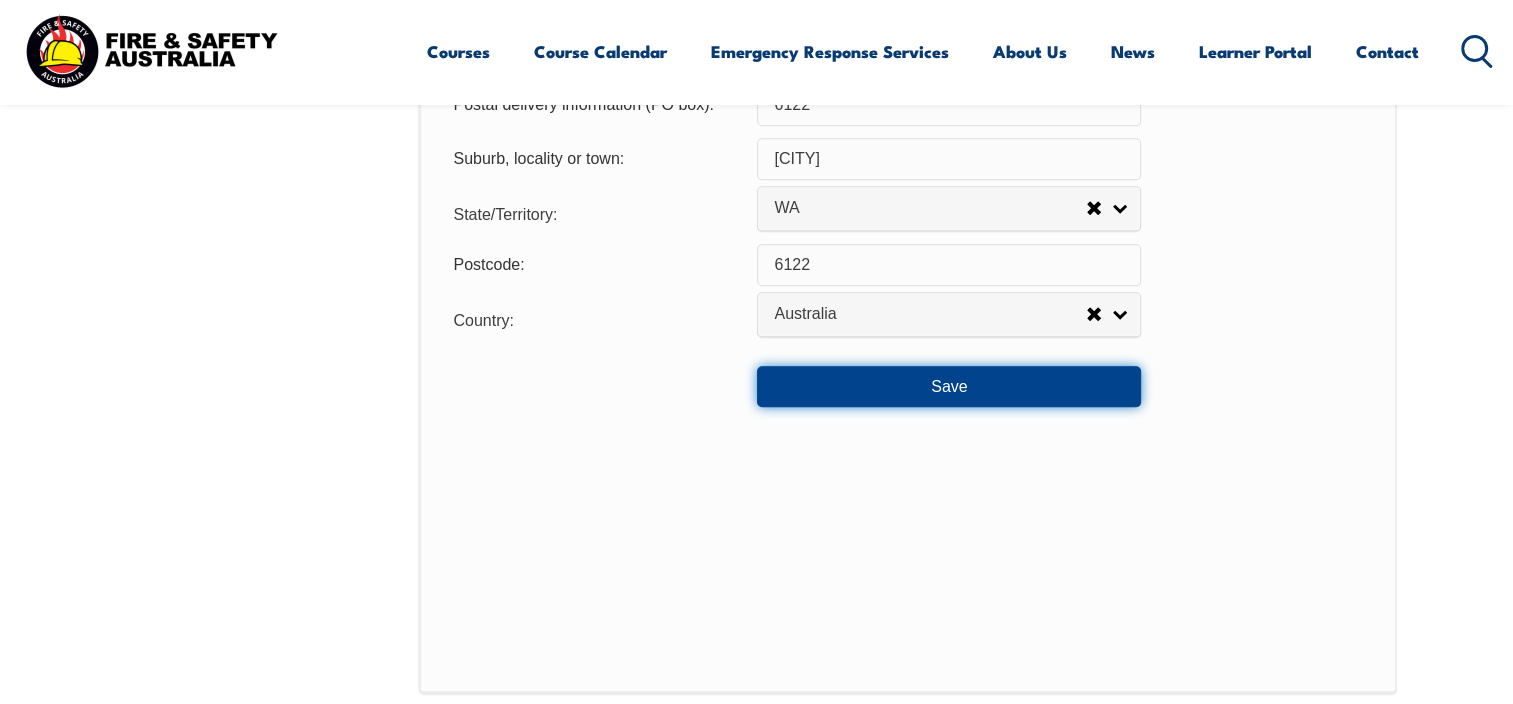 click on "Save" at bounding box center [949, 386] 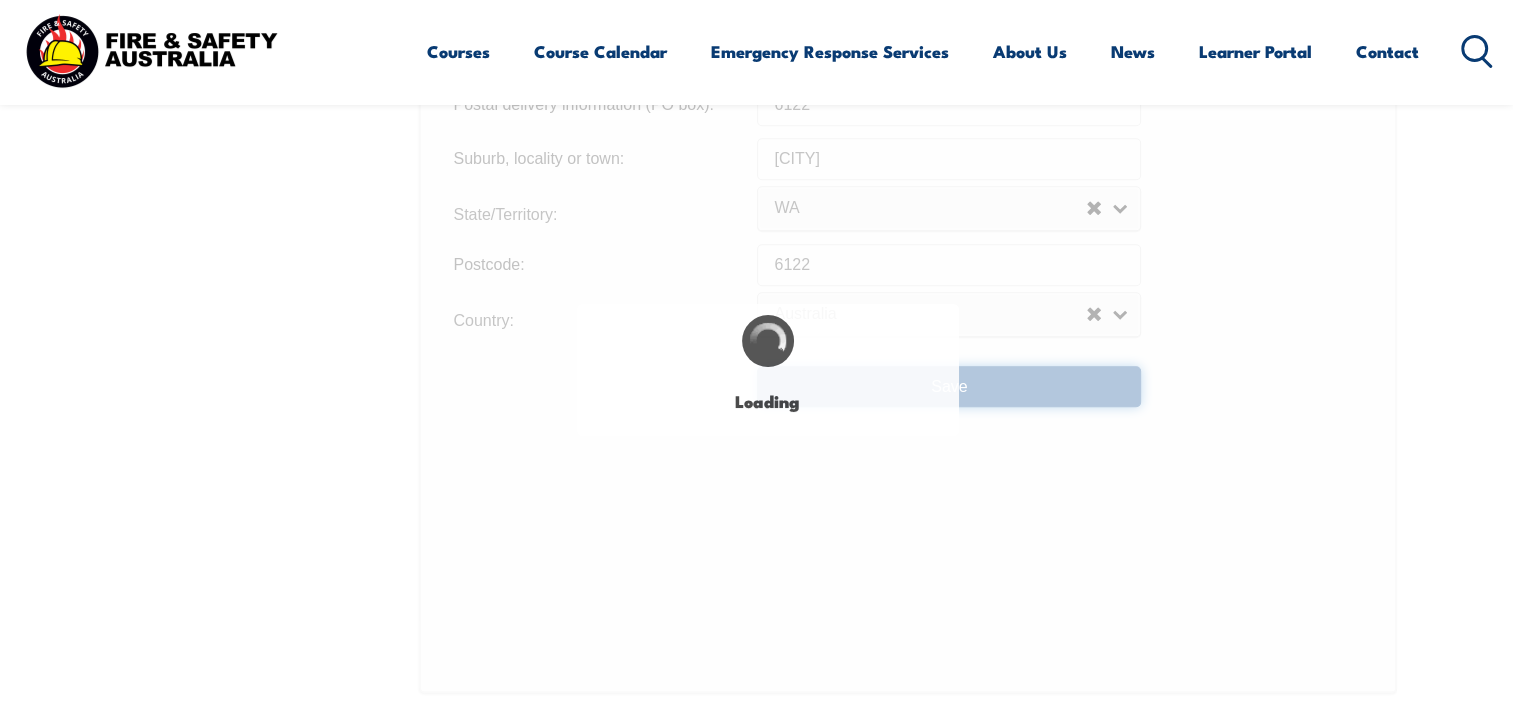 type 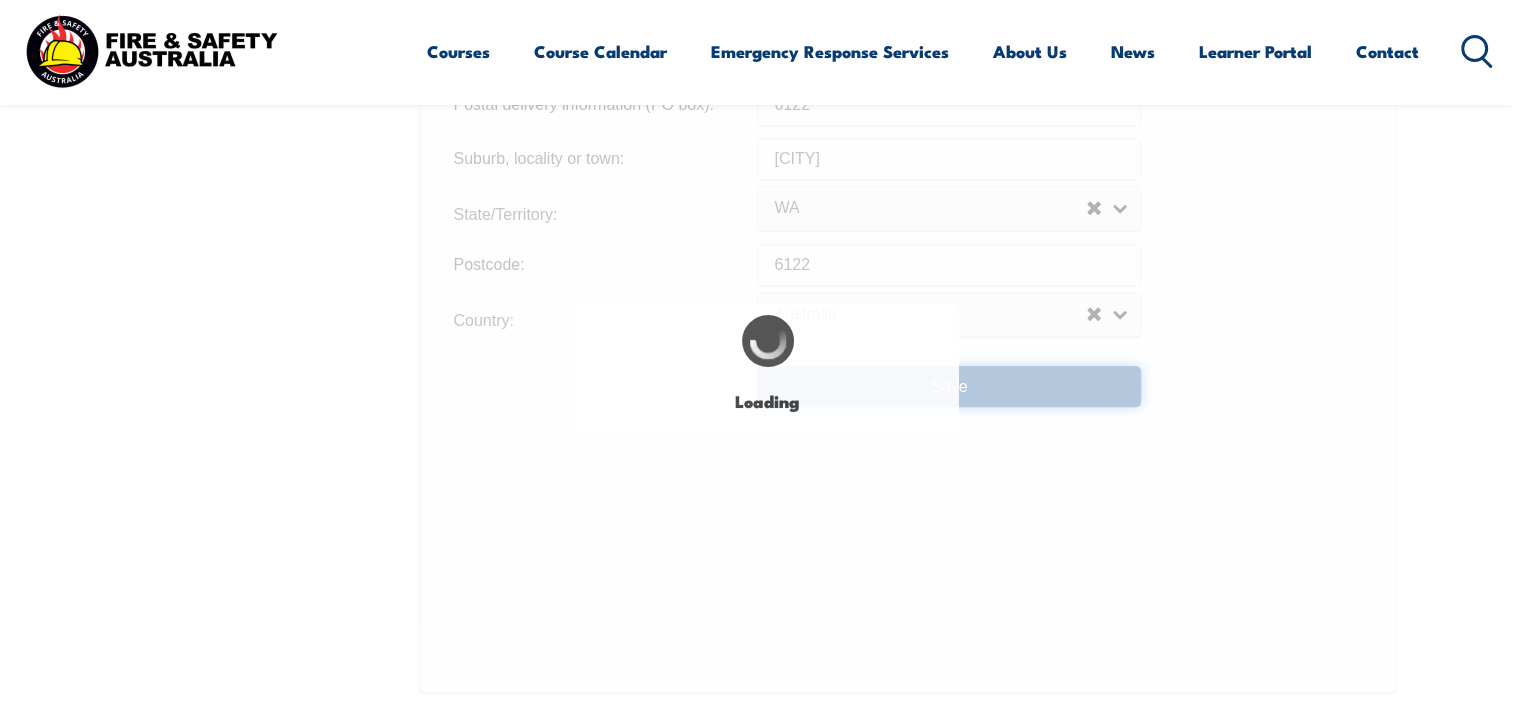 scroll, scrollTop: 110, scrollLeft: 0, axis: vertical 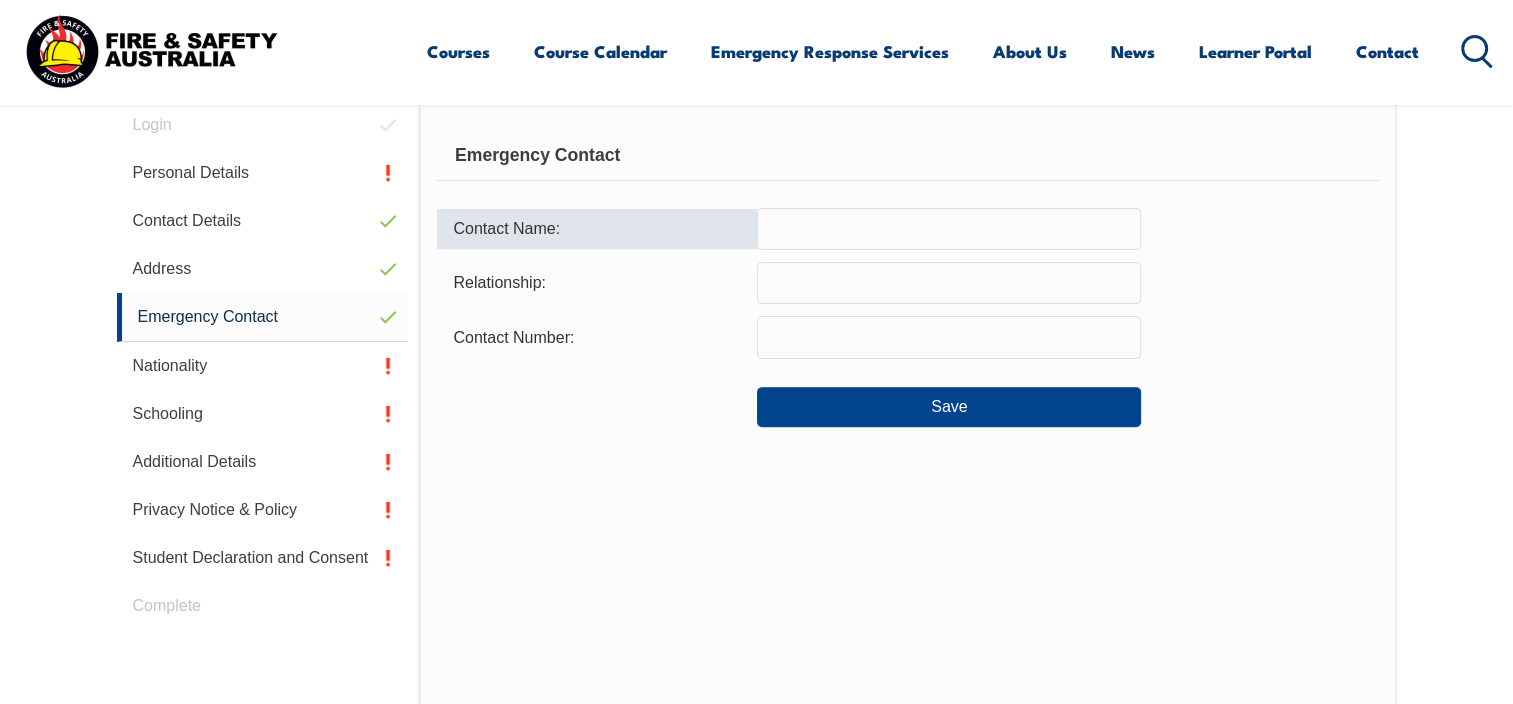 click at bounding box center (949, 229) 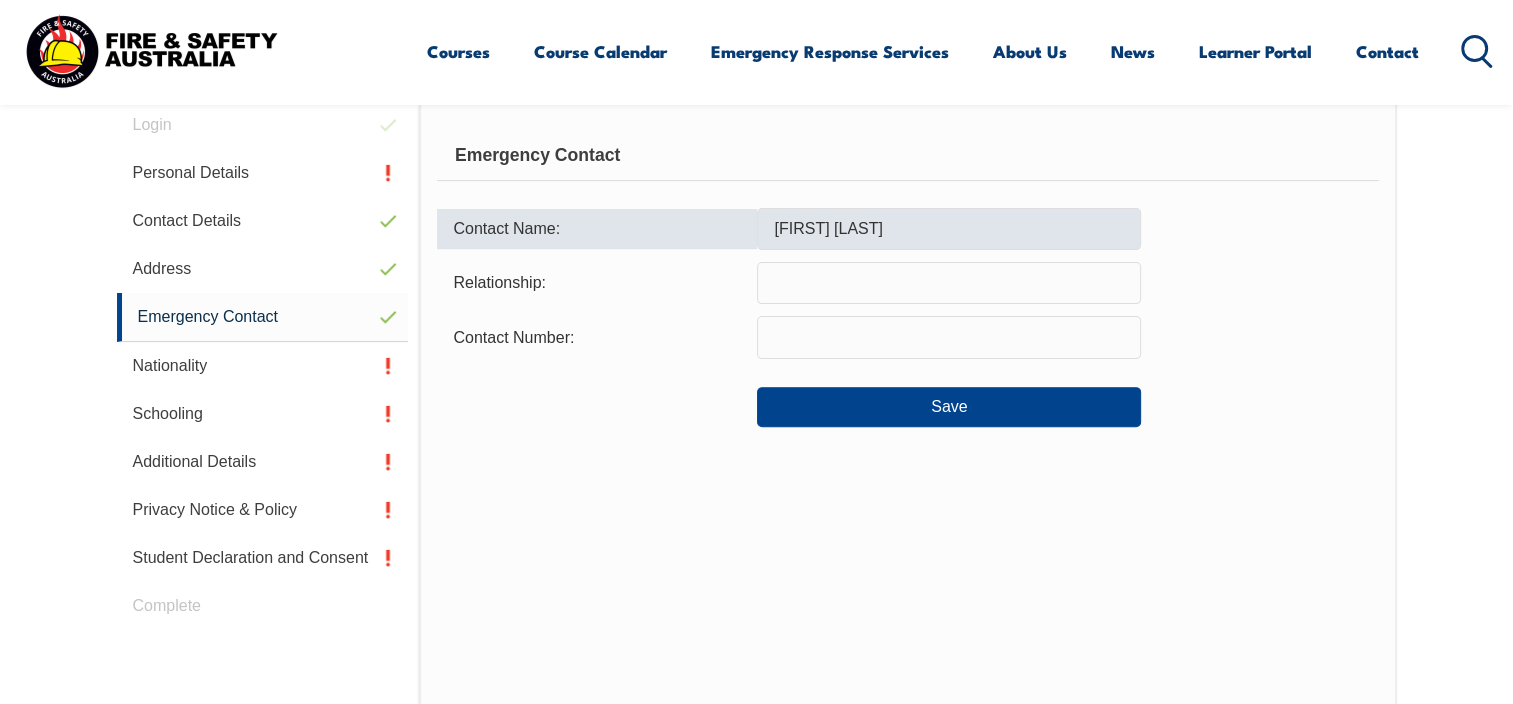 type on "brother" 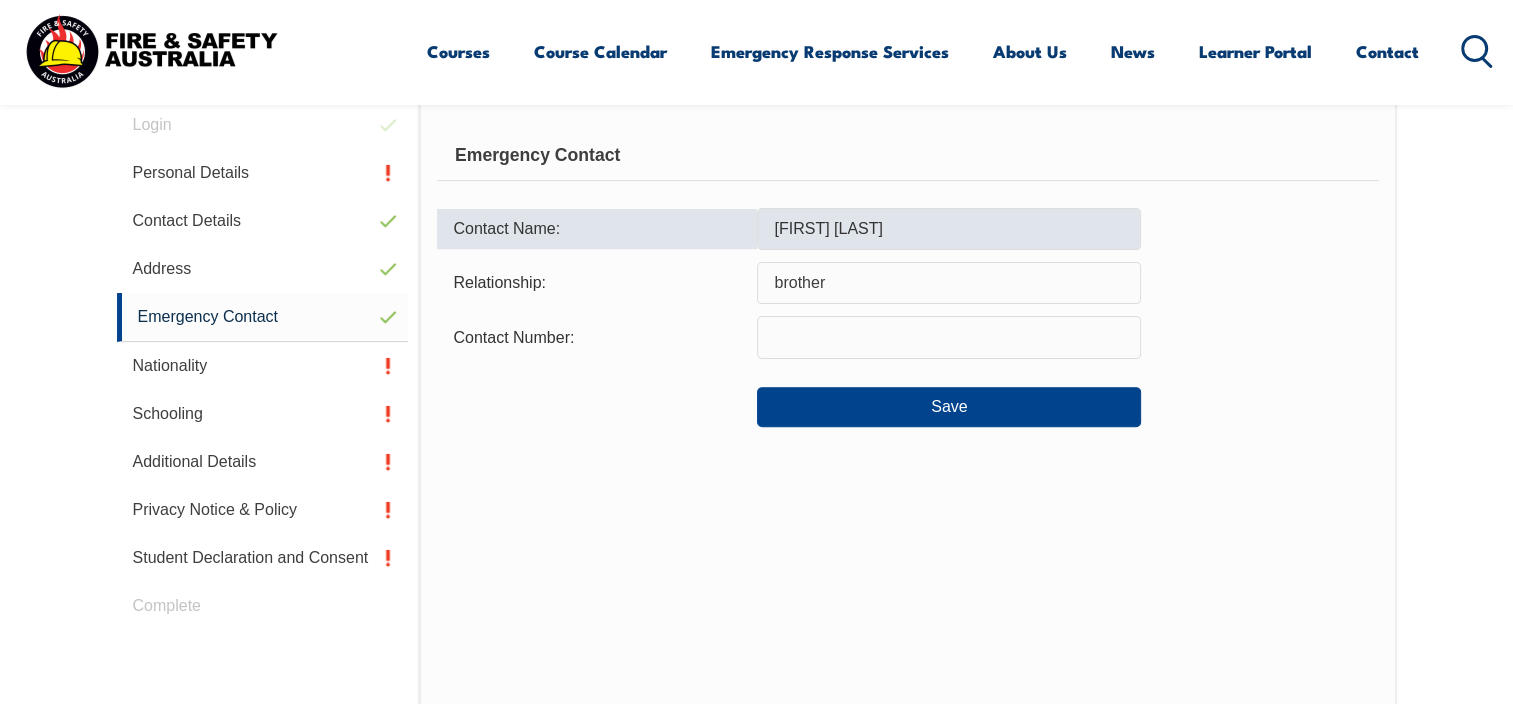 type on "[PHONE]" 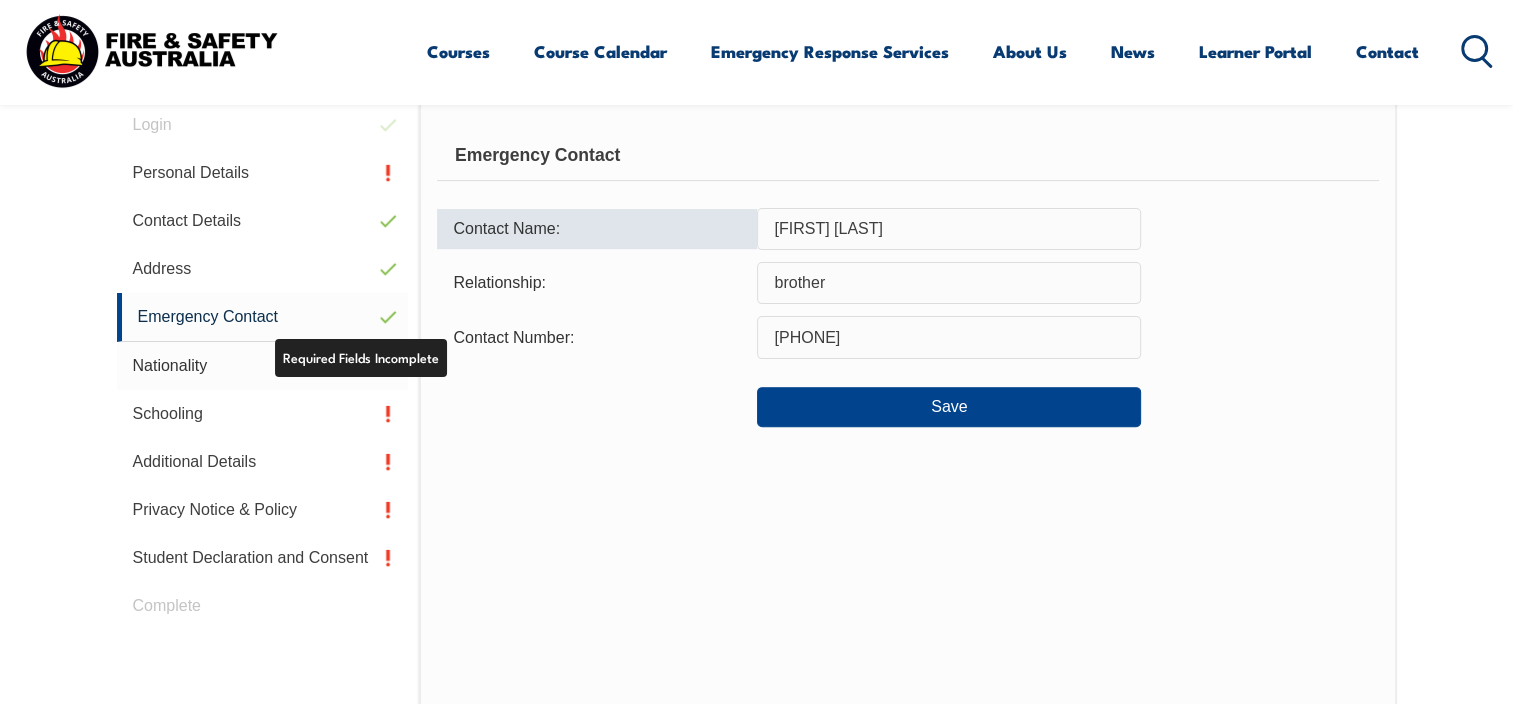 click on "Nationality" at bounding box center (263, 366) 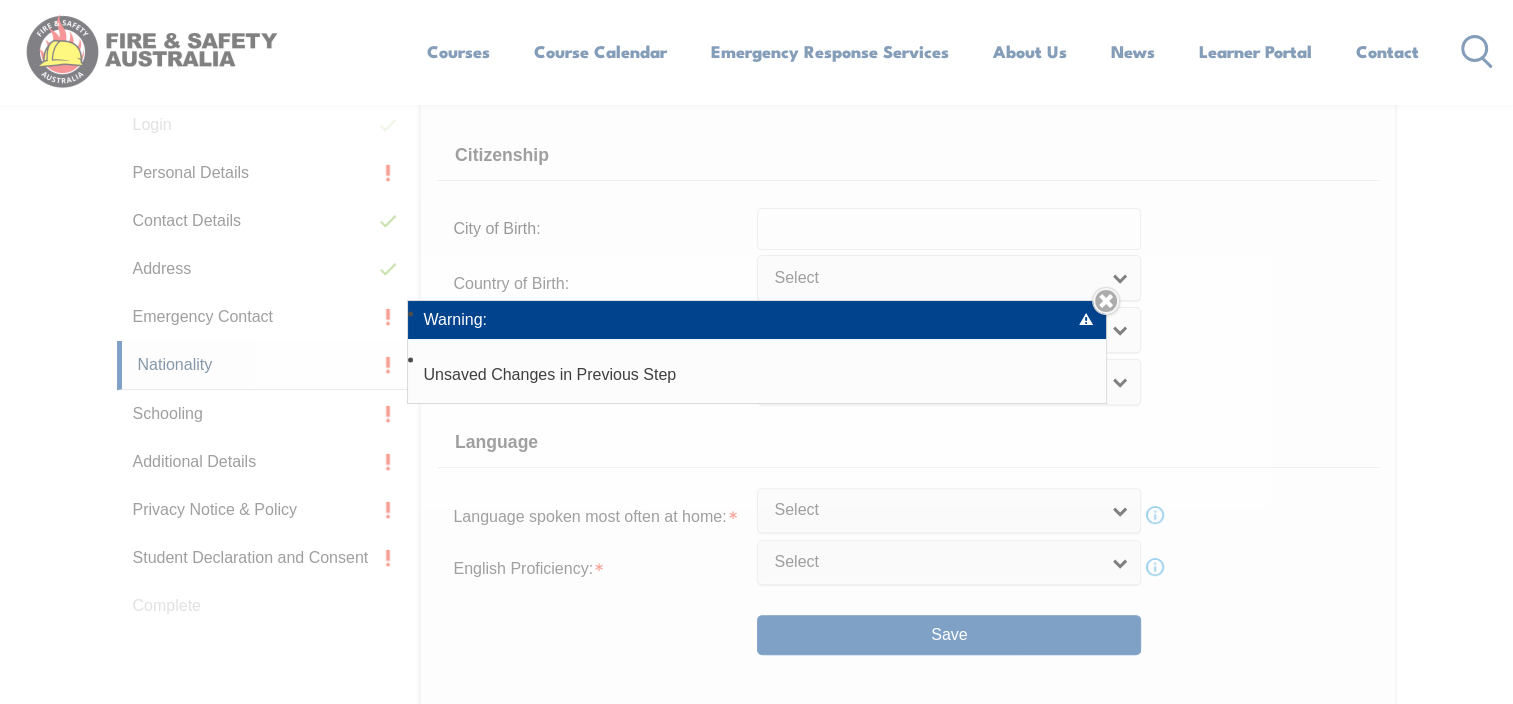 click on "Unsaved Changes in Previous Step" at bounding box center (757, 374) 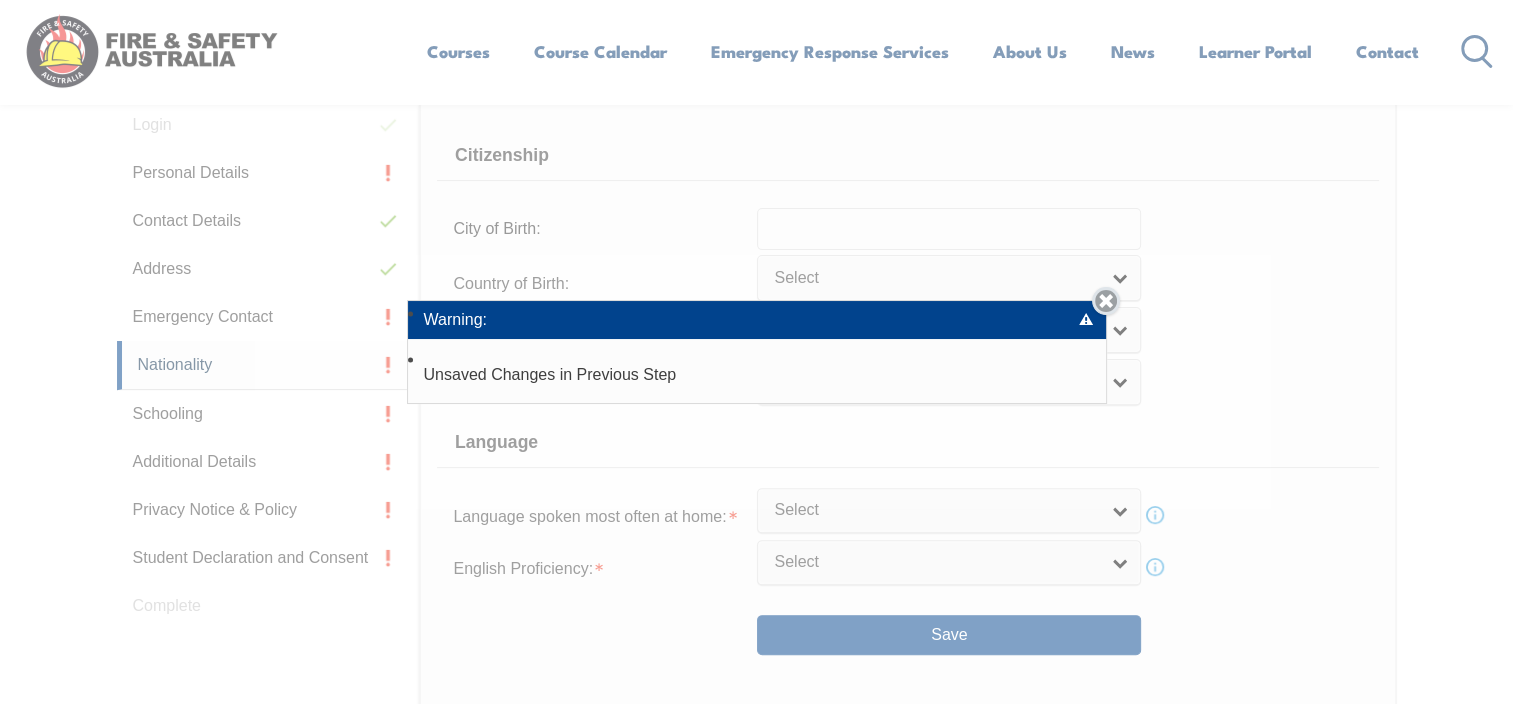 click on "Close" at bounding box center [1106, 301] 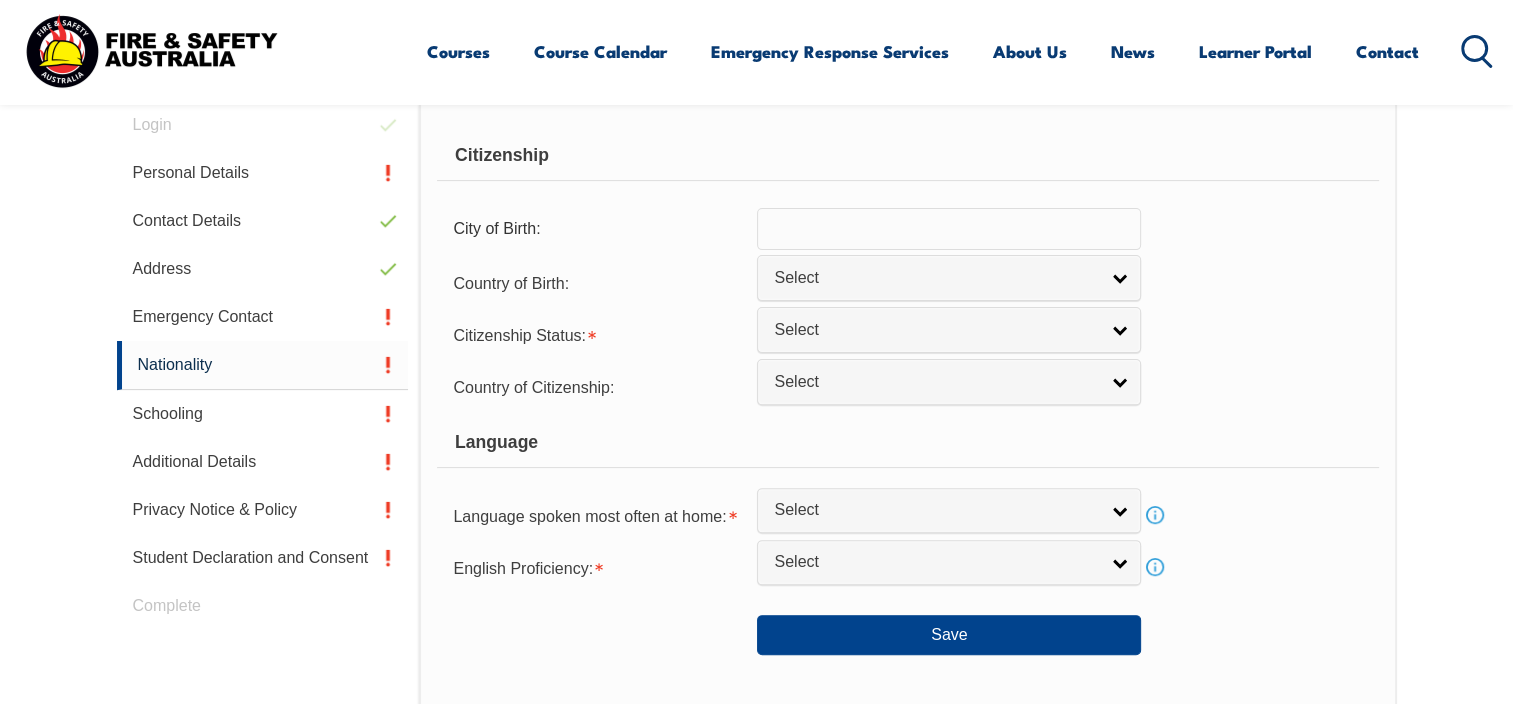 click at bounding box center [949, 229] 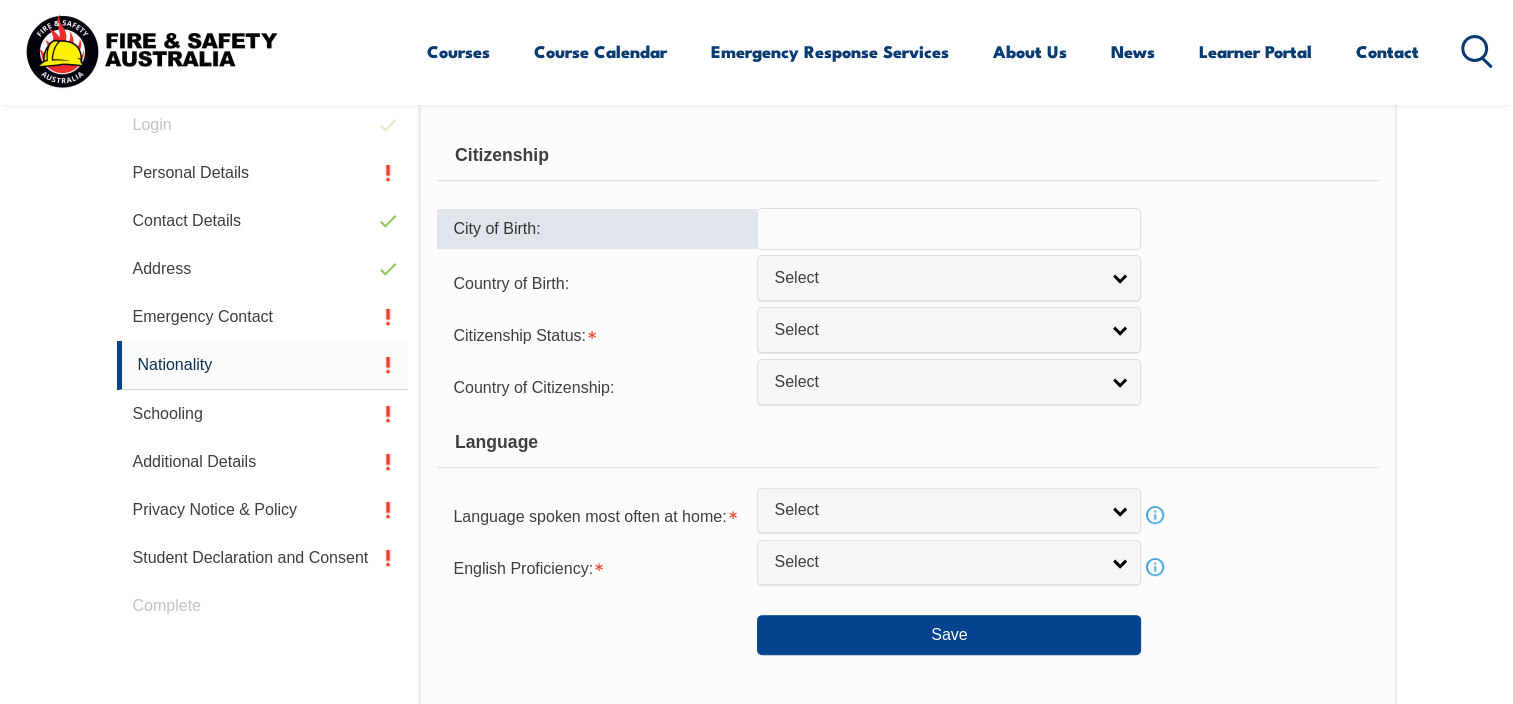 type on "[CITY]" 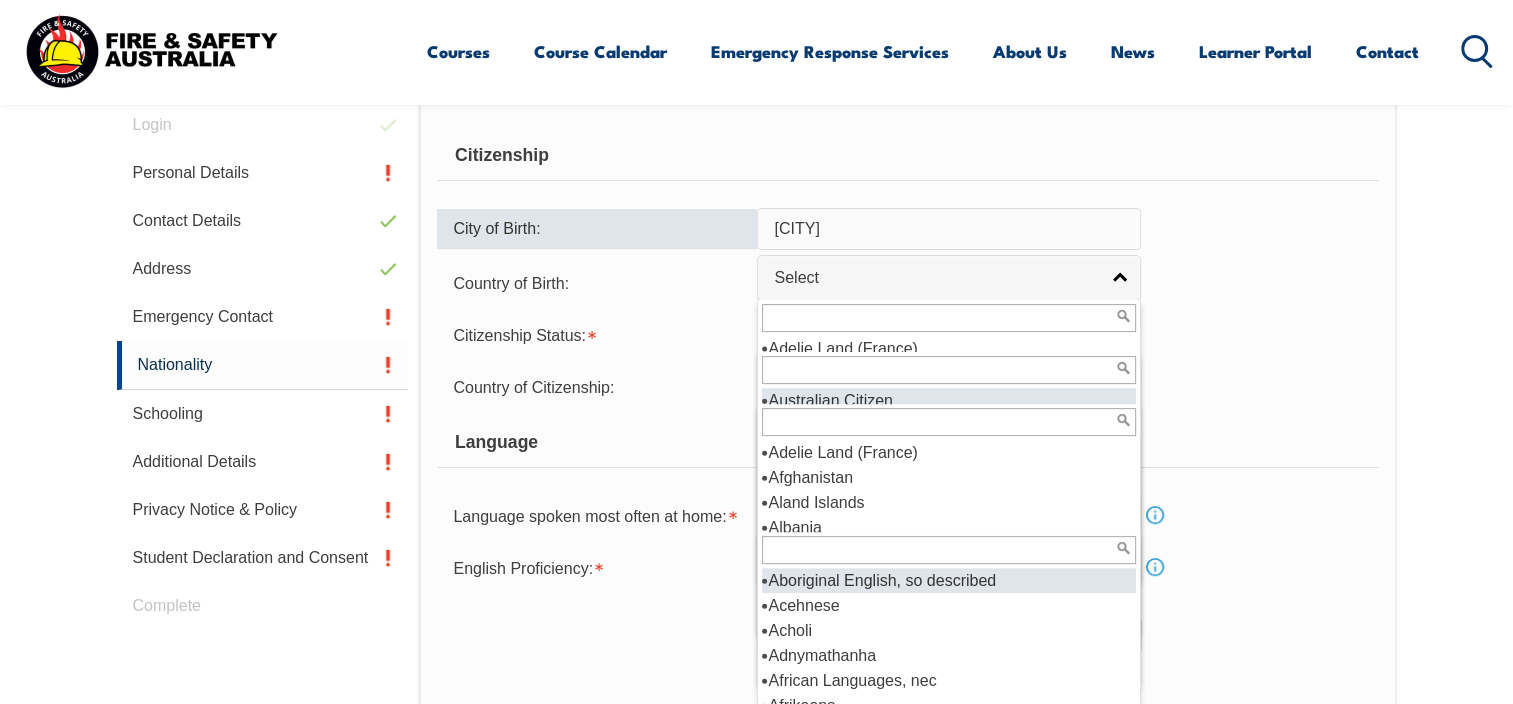 select on "1" 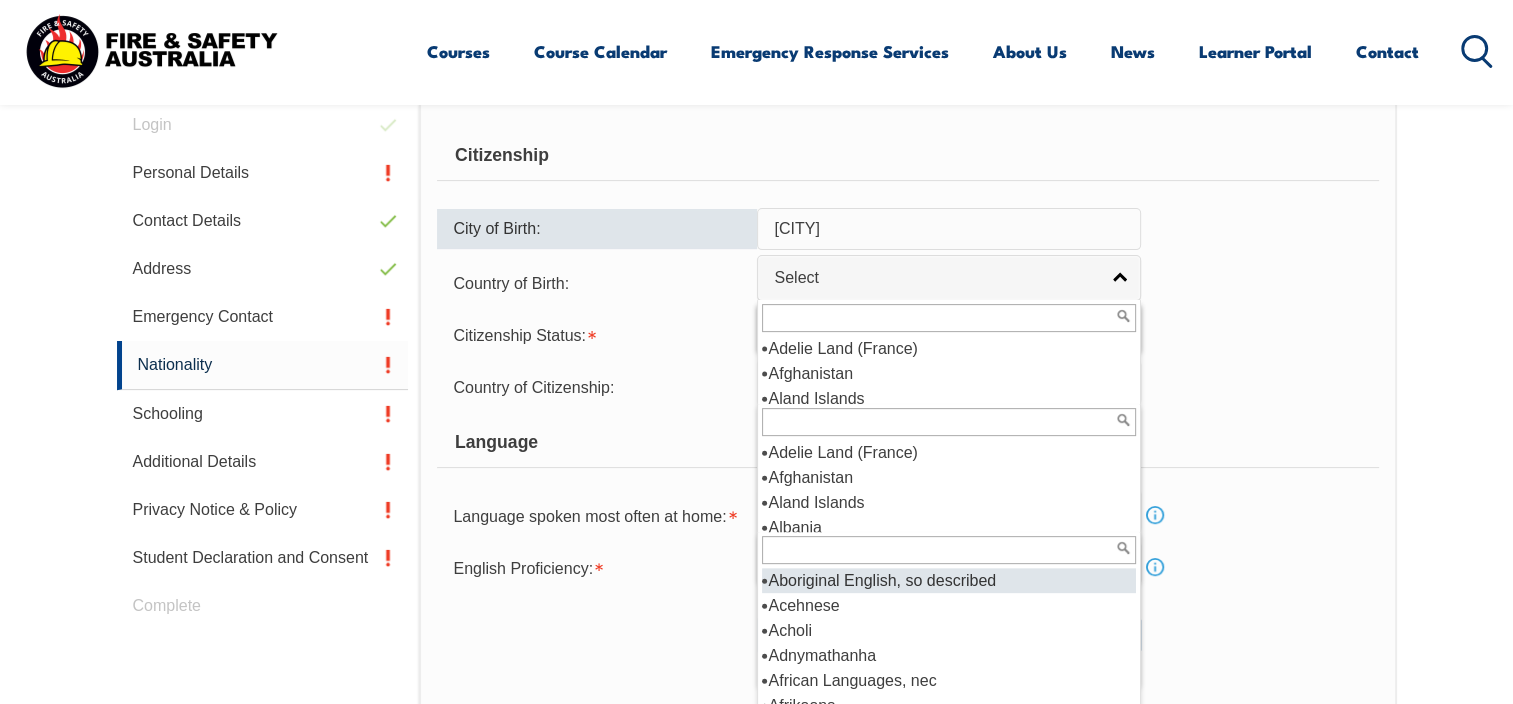 click at bounding box center (949, 318) 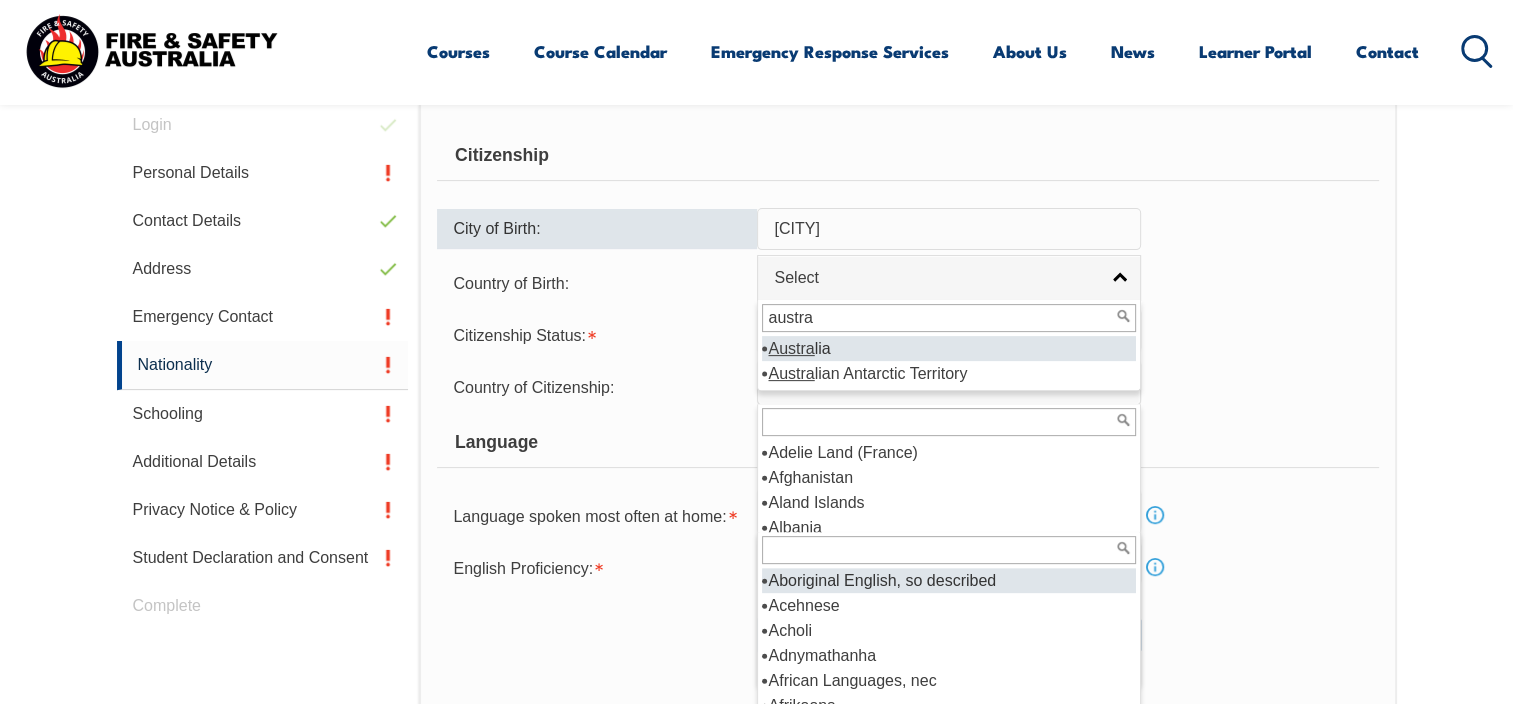 type on "austra" 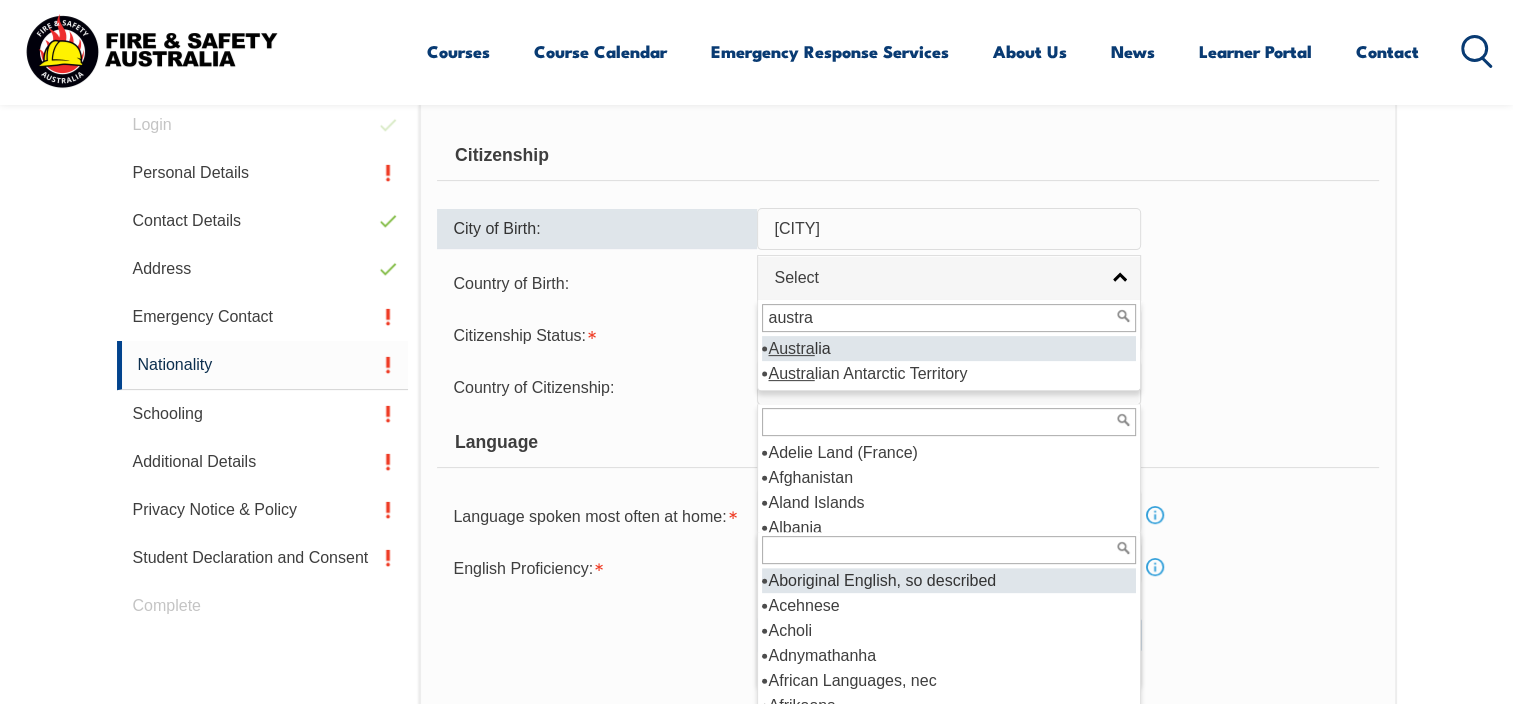 select on "1101" 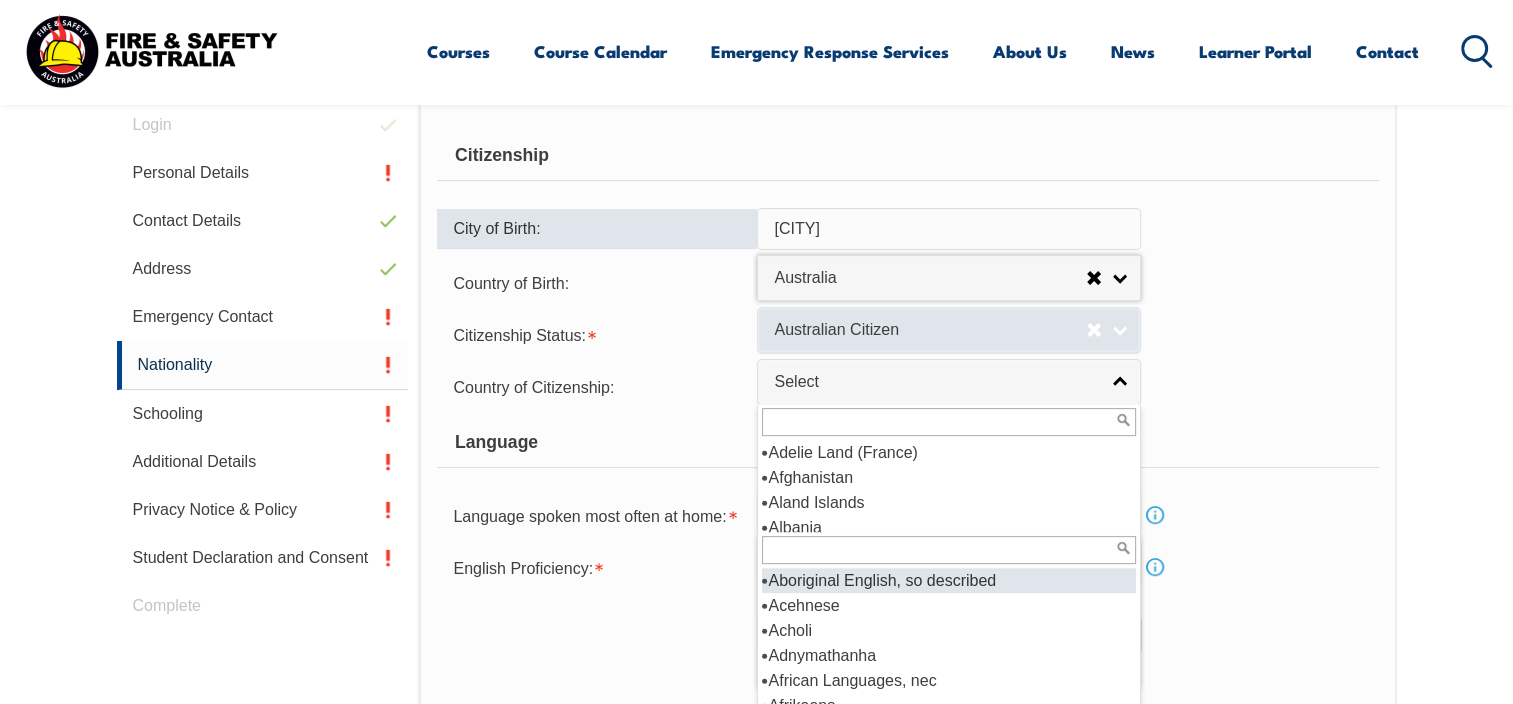 click on "Australian Citizen" at bounding box center [930, 330] 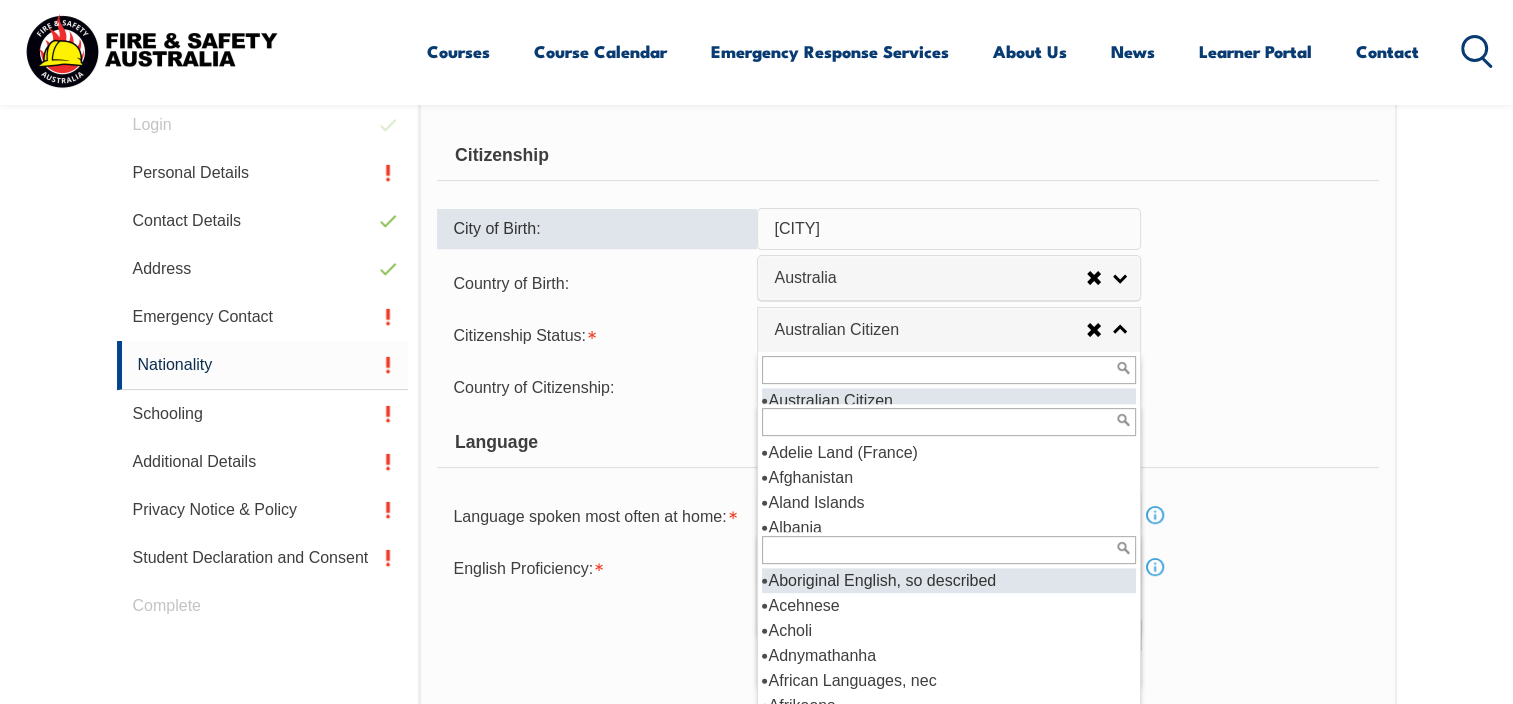 click on "Australian Citizen" at bounding box center (949, 400) 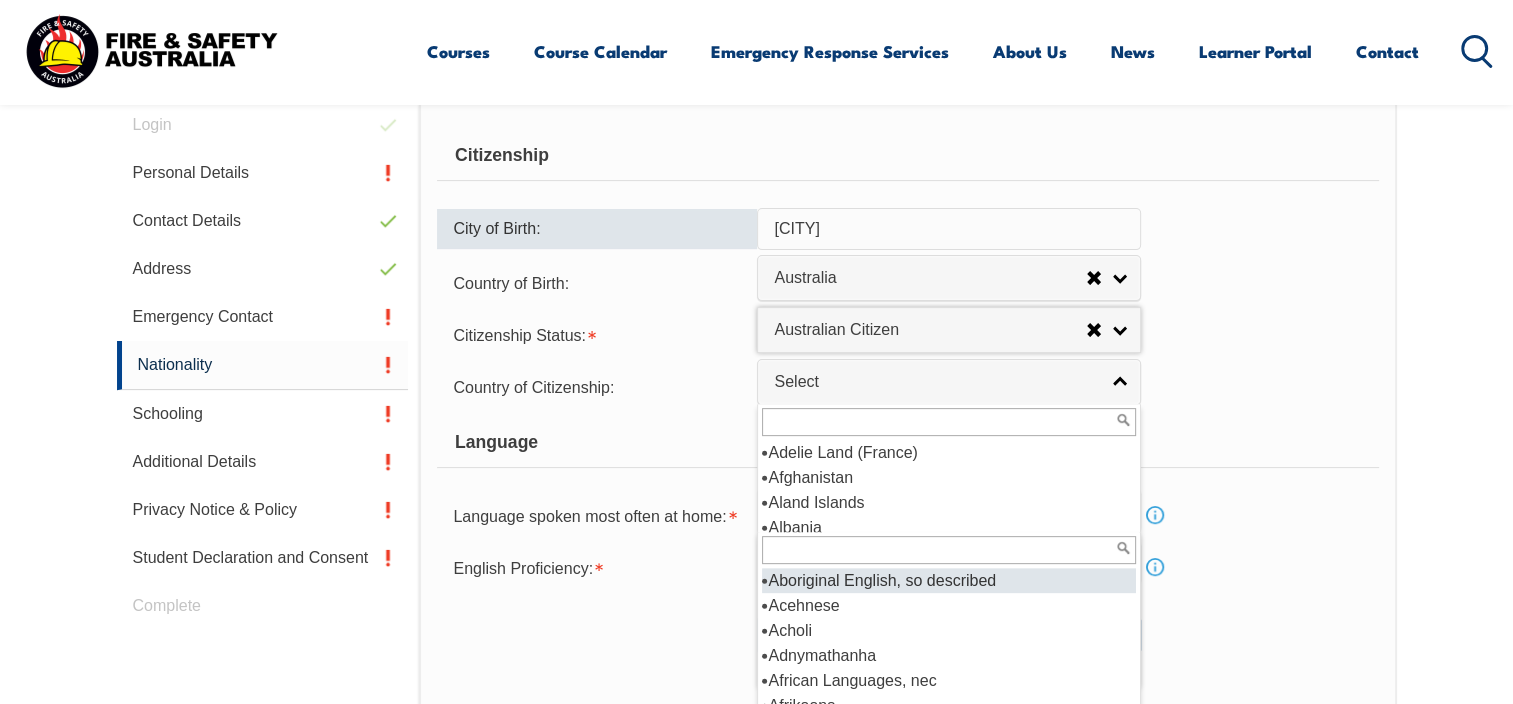 click at bounding box center (949, 422) 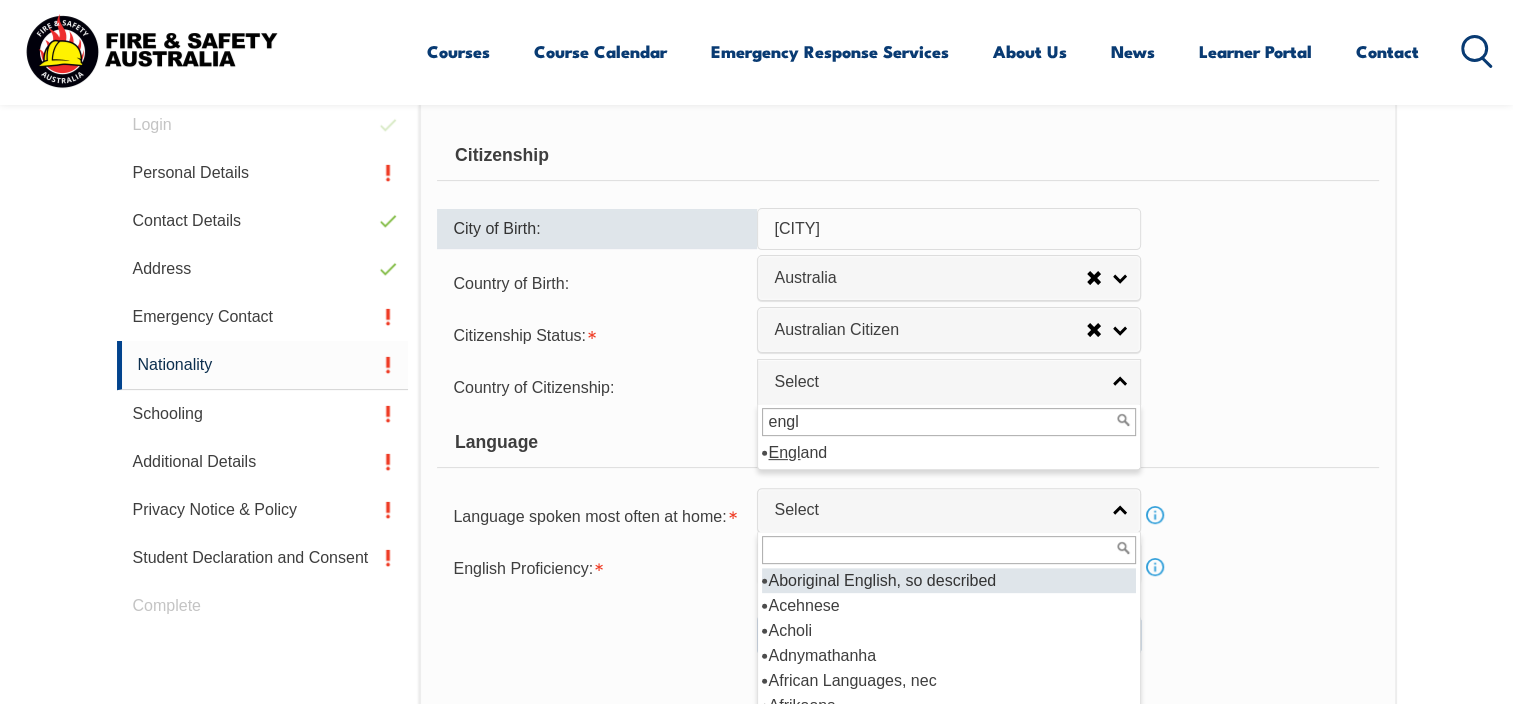 type on "engl" 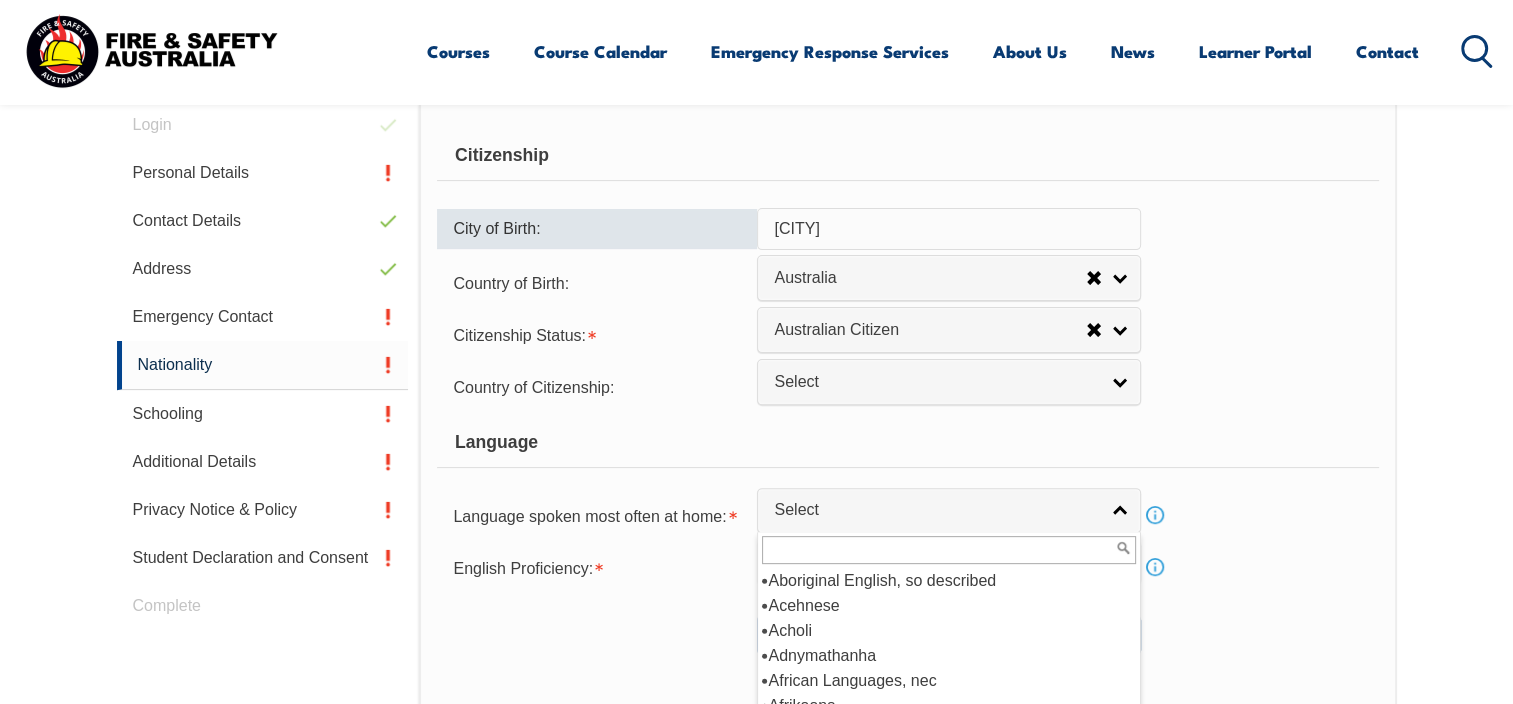 click at bounding box center (949, 550) 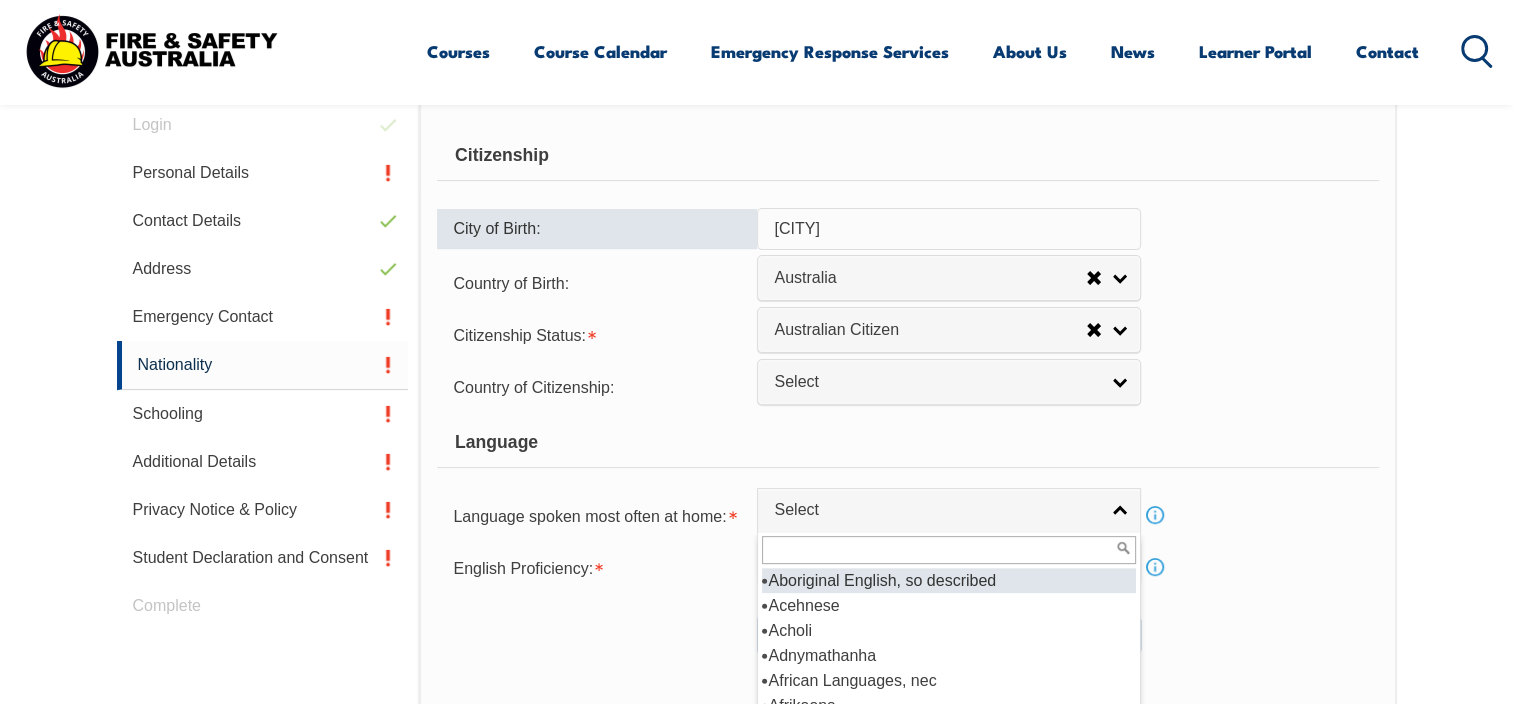 click on "Aboriginal English, so described" at bounding box center [949, 580] 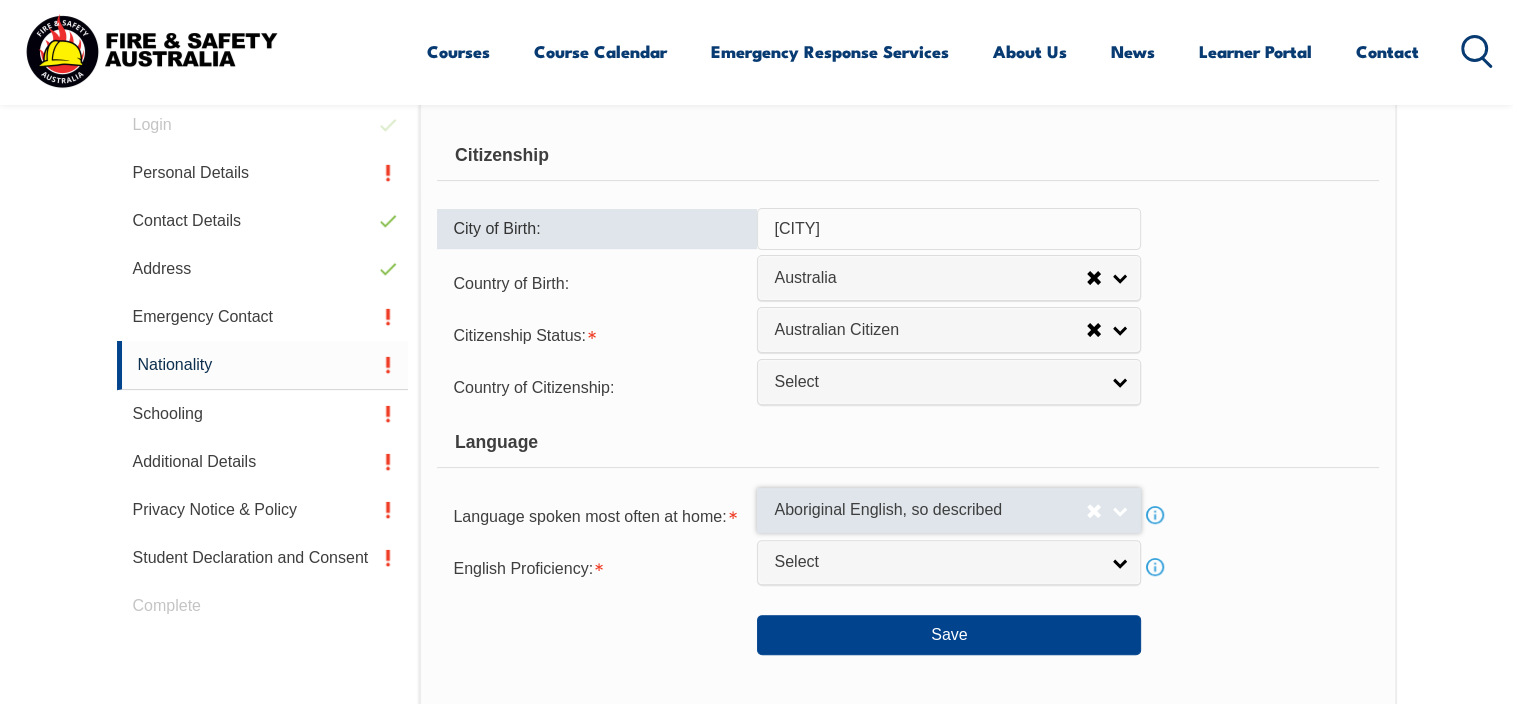 click on "Aboriginal English, so described" at bounding box center (930, 510) 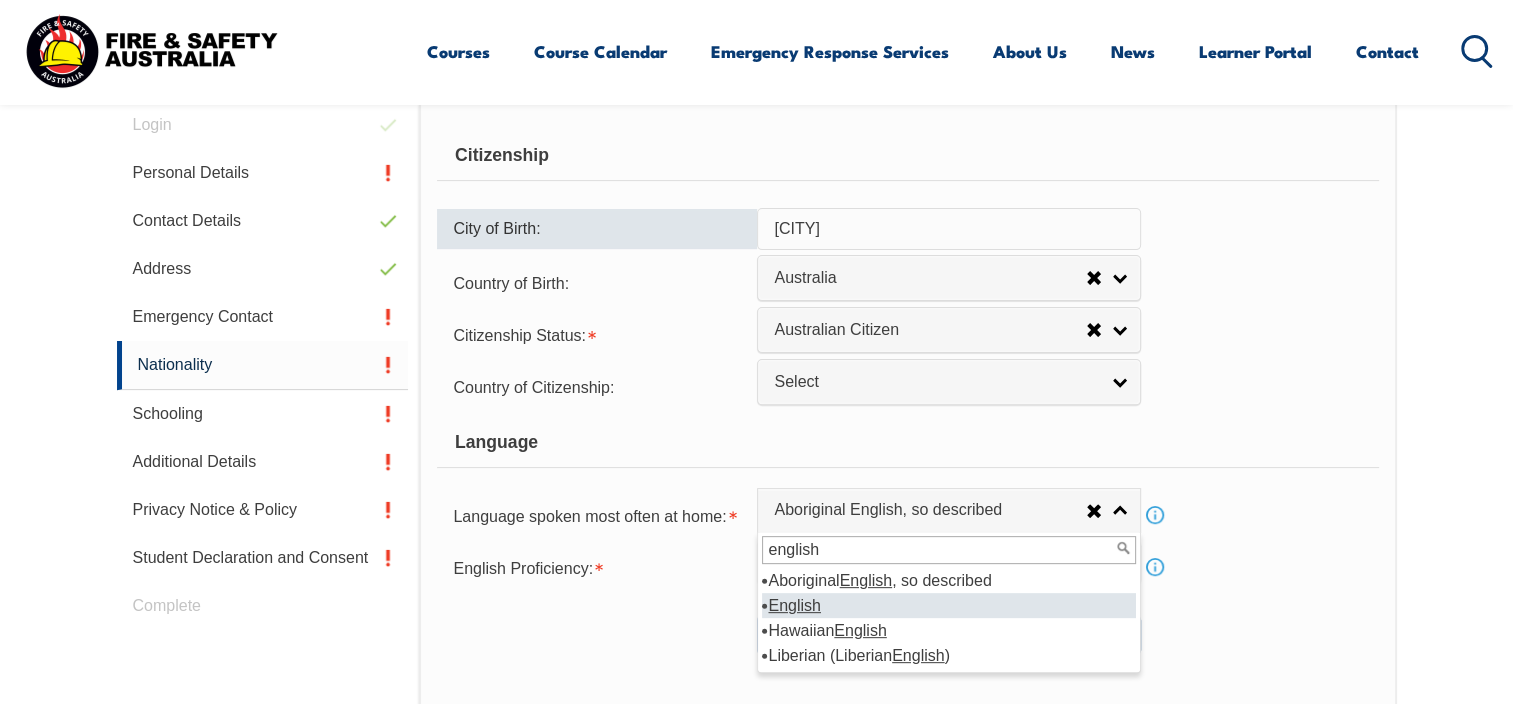type on "english" 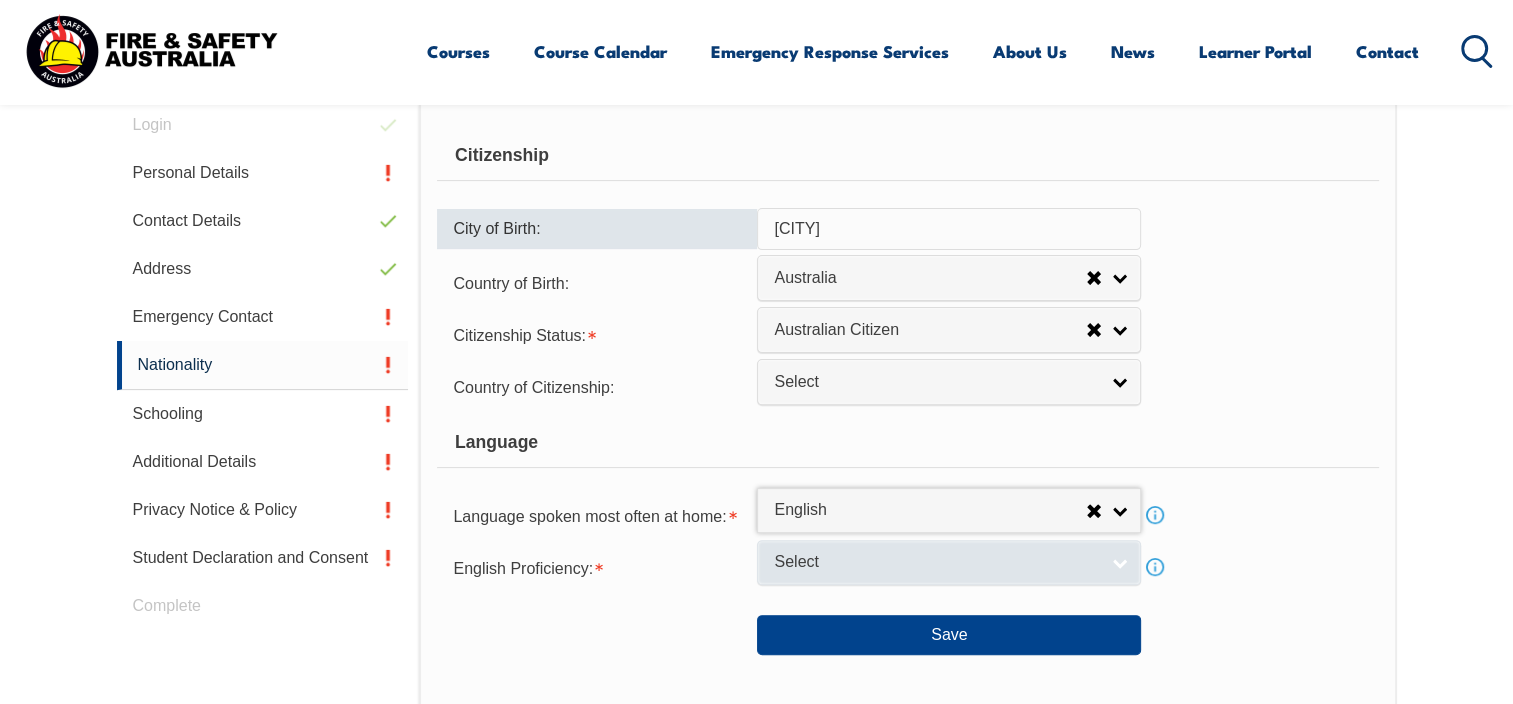 click on "Select" at bounding box center (936, 562) 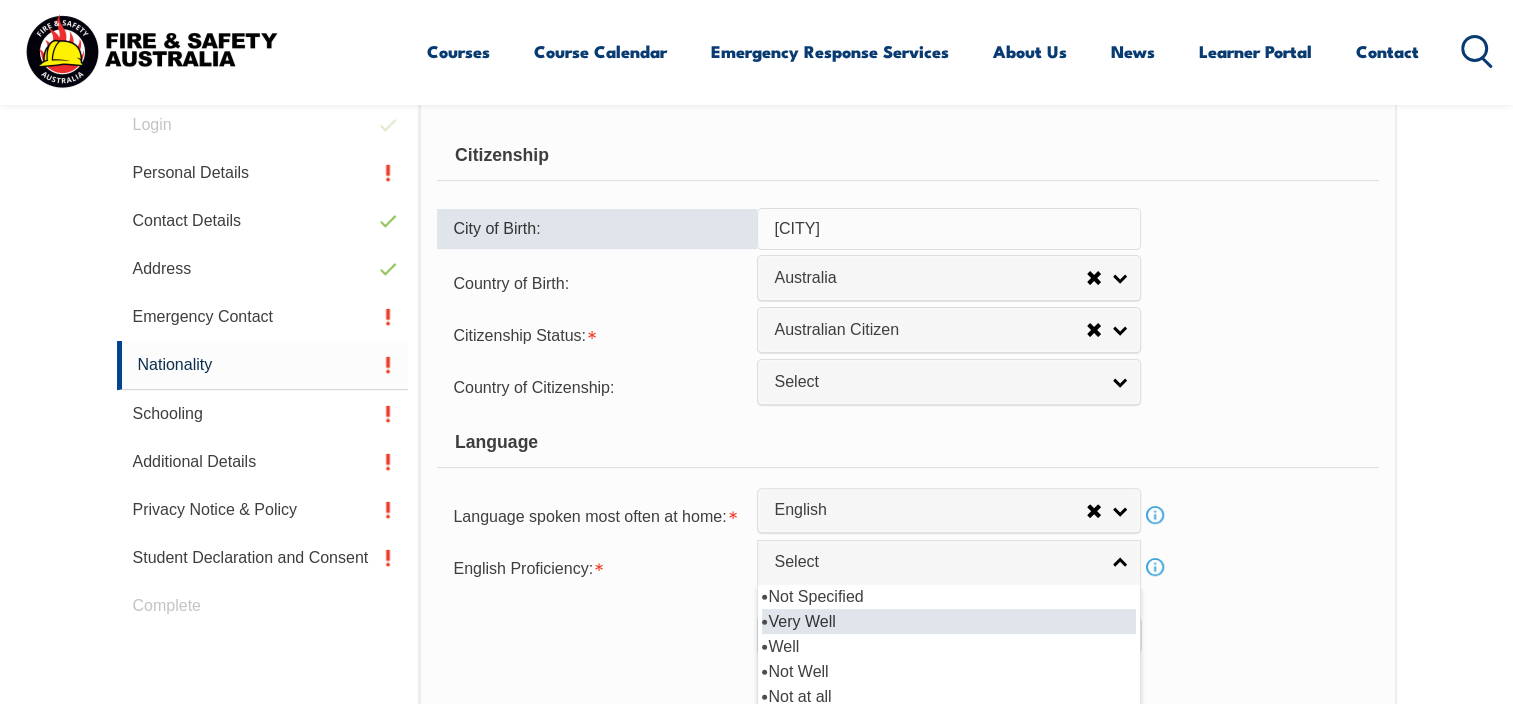 click on "Very Well" at bounding box center [949, 621] 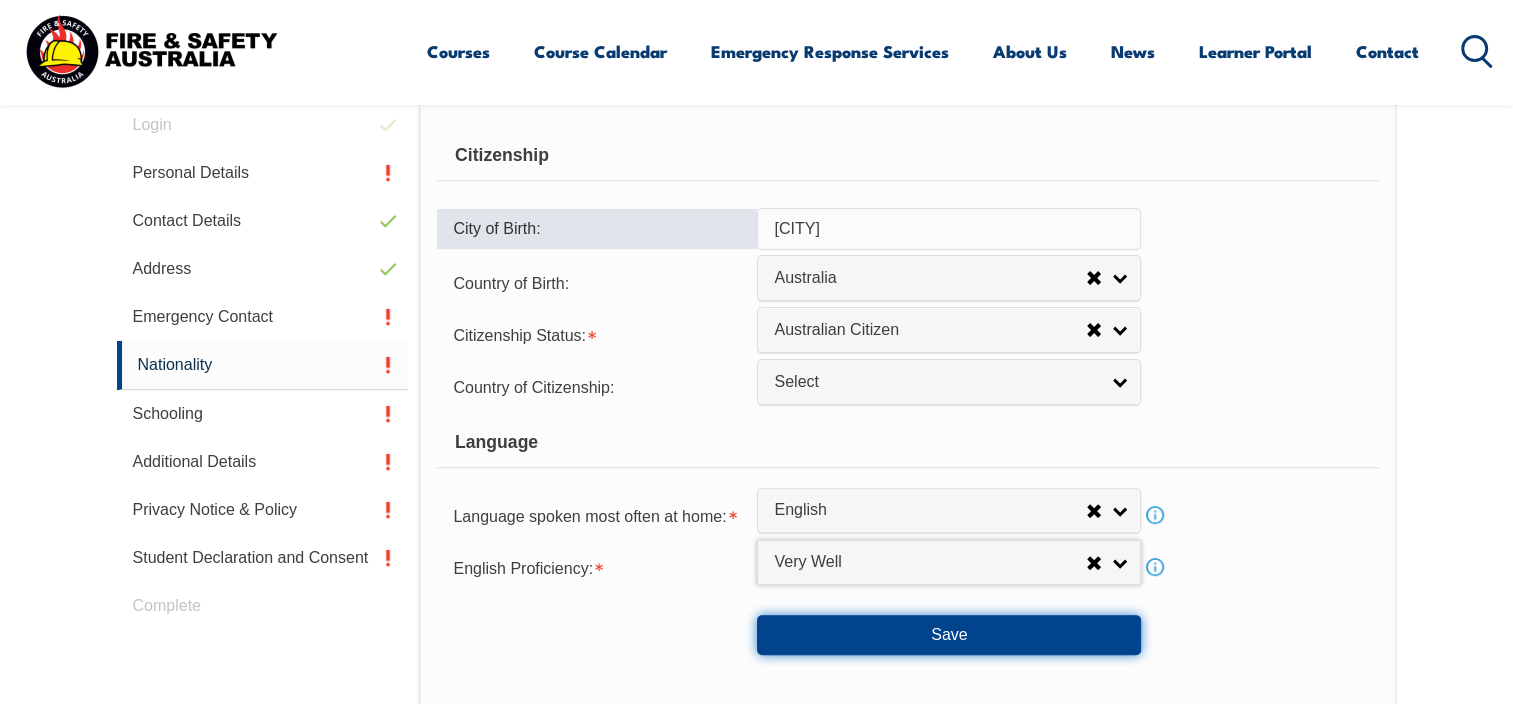 click on "Save" at bounding box center [949, 635] 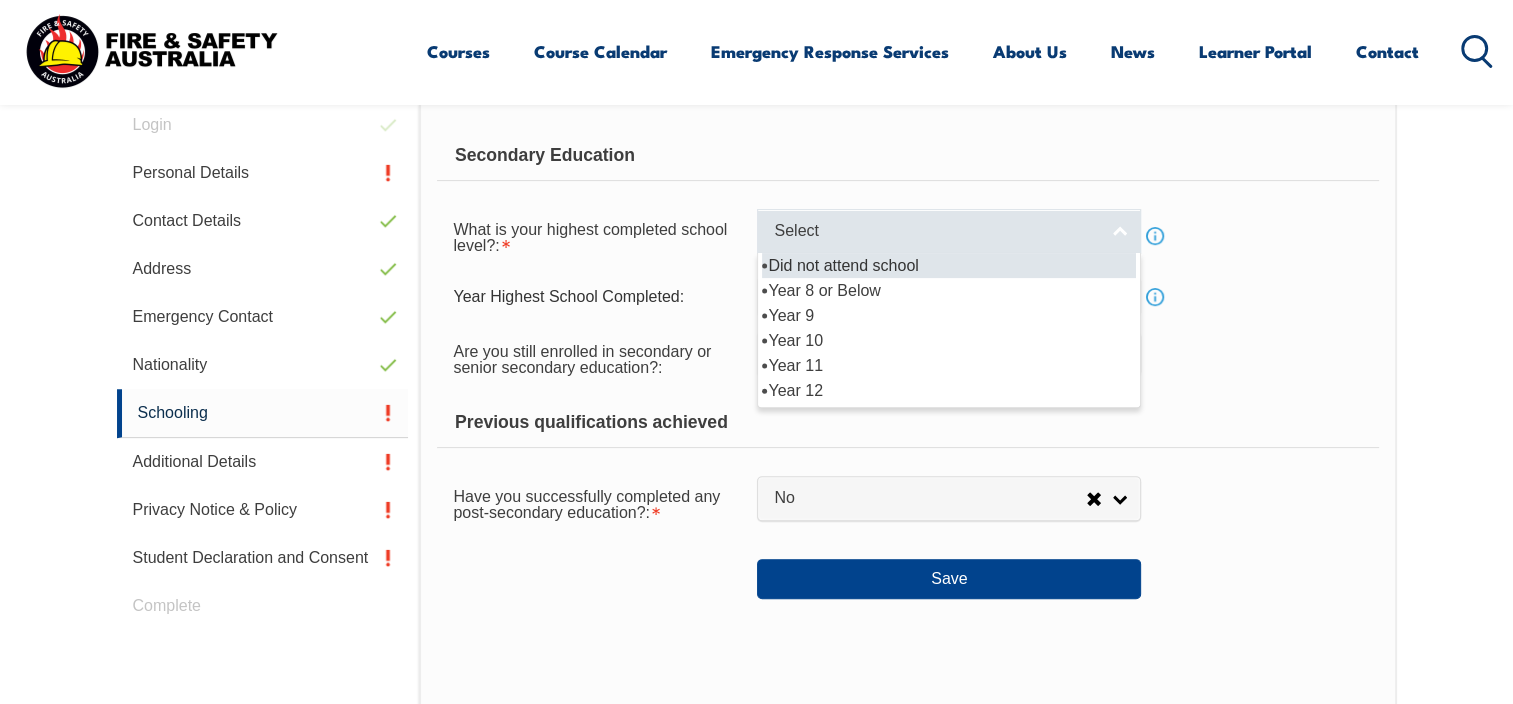 click on "Select" at bounding box center (936, 231) 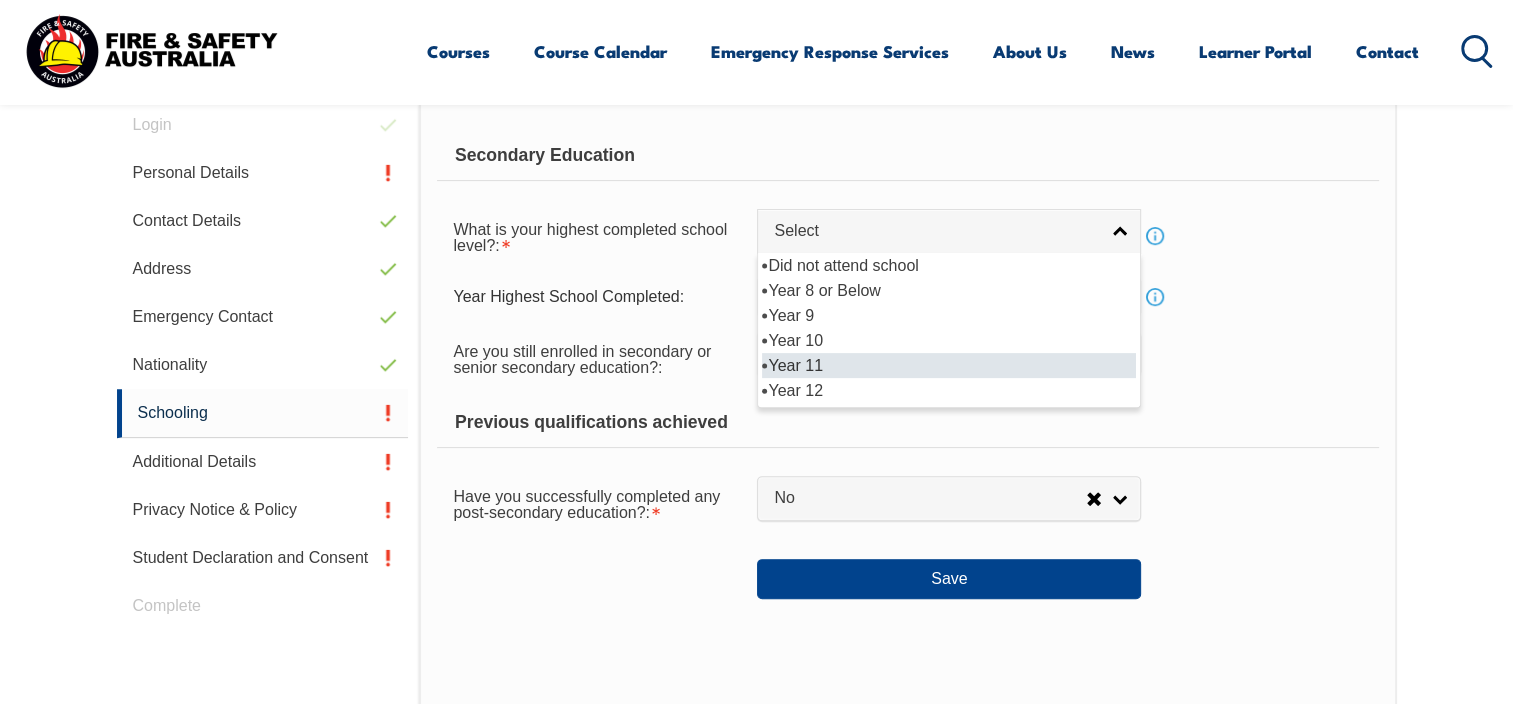 click on "Year 11" at bounding box center (949, 365) 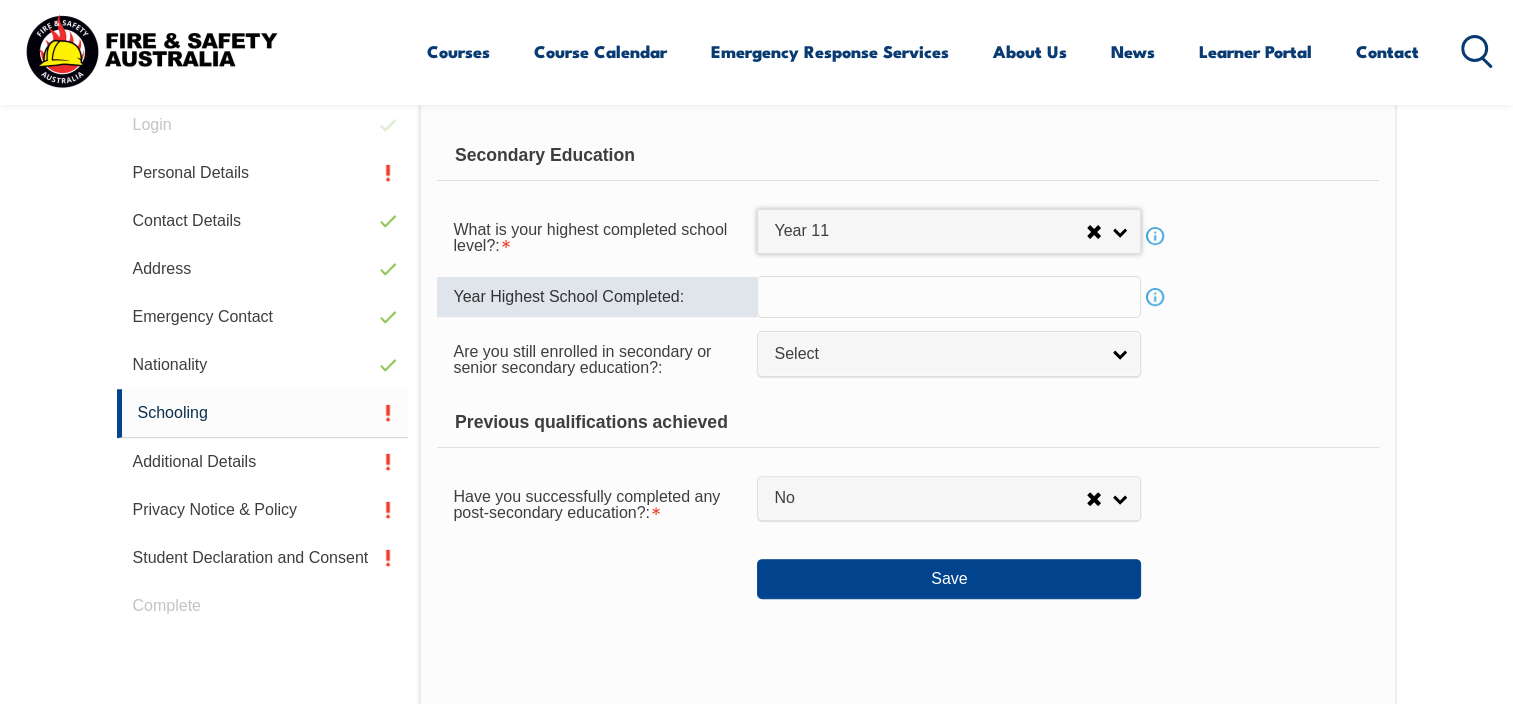 click at bounding box center (949, 297) 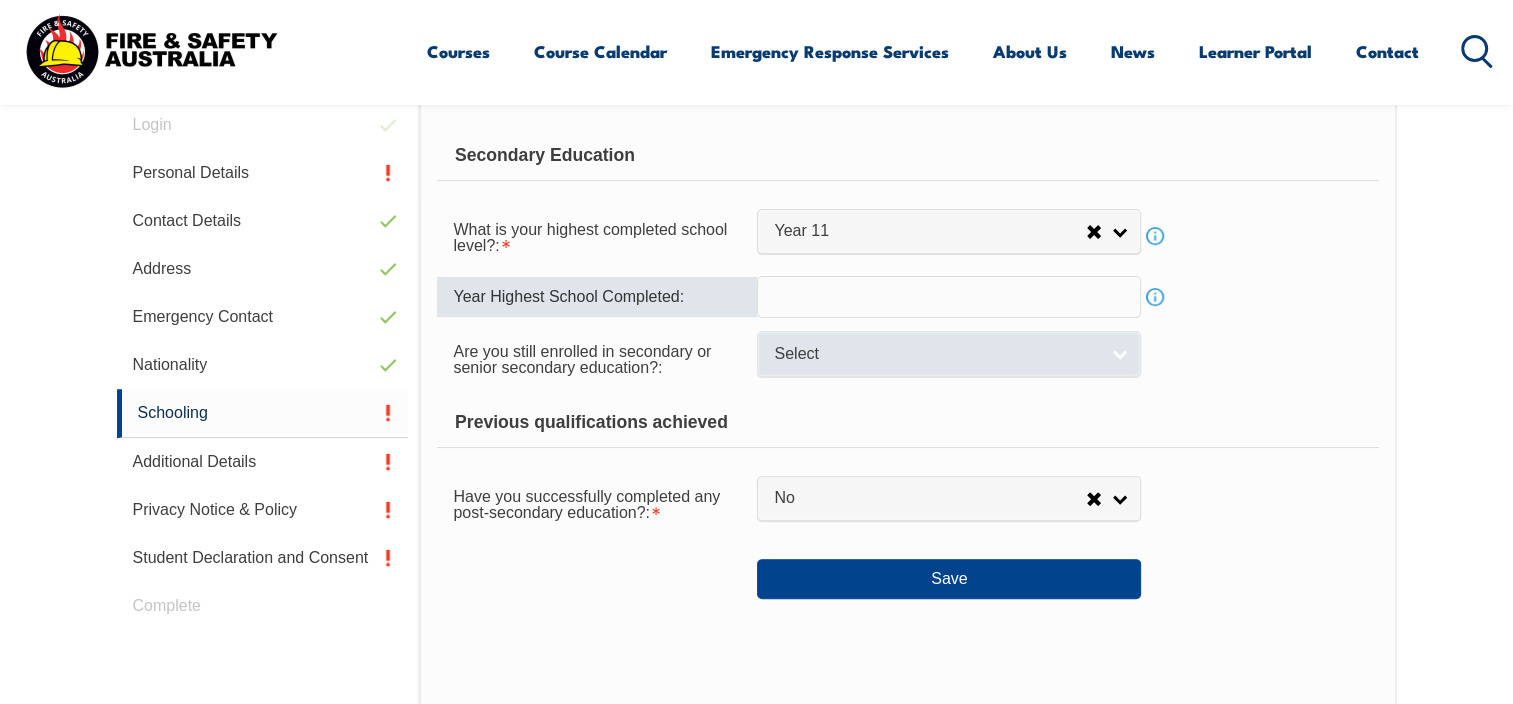 click on "Select" at bounding box center [936, 354] 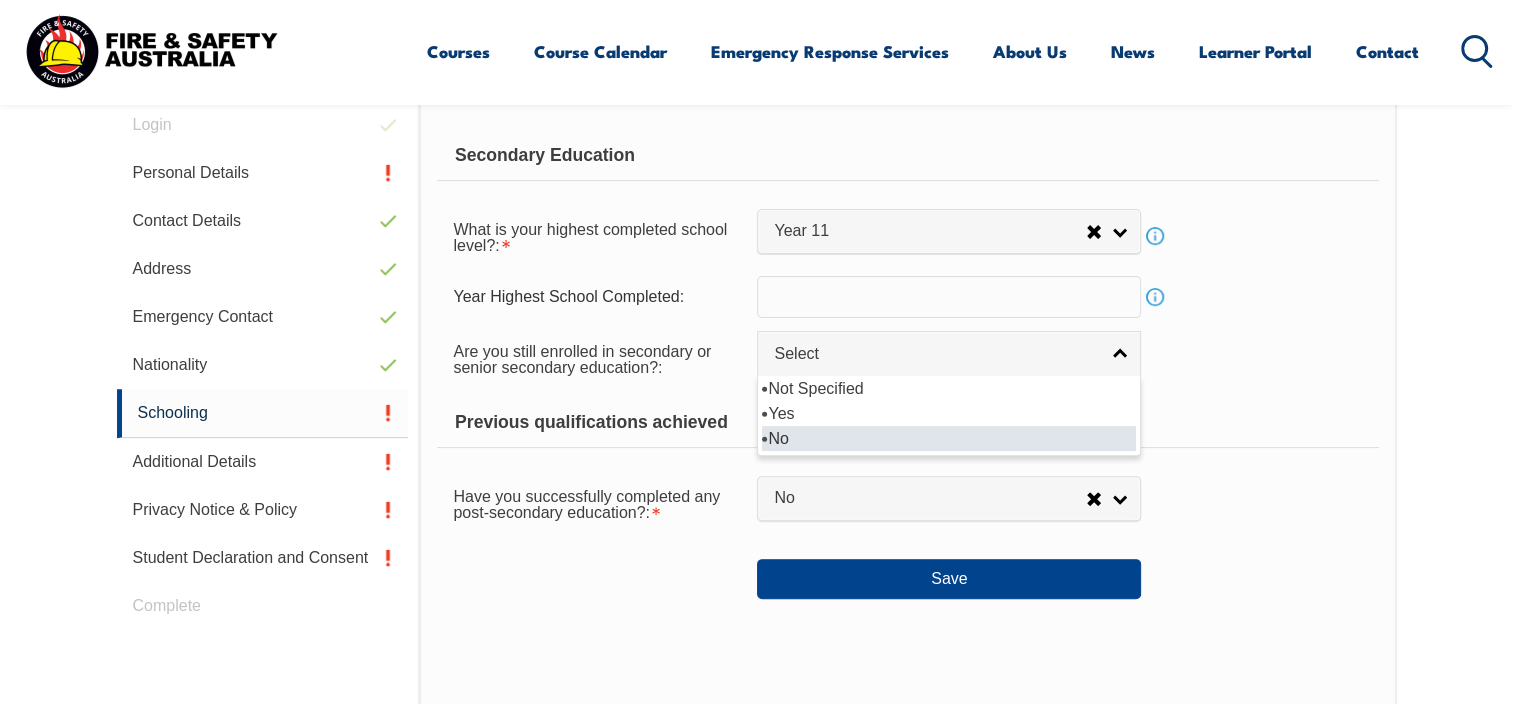 click on "No" at bounding box center (949, 438) 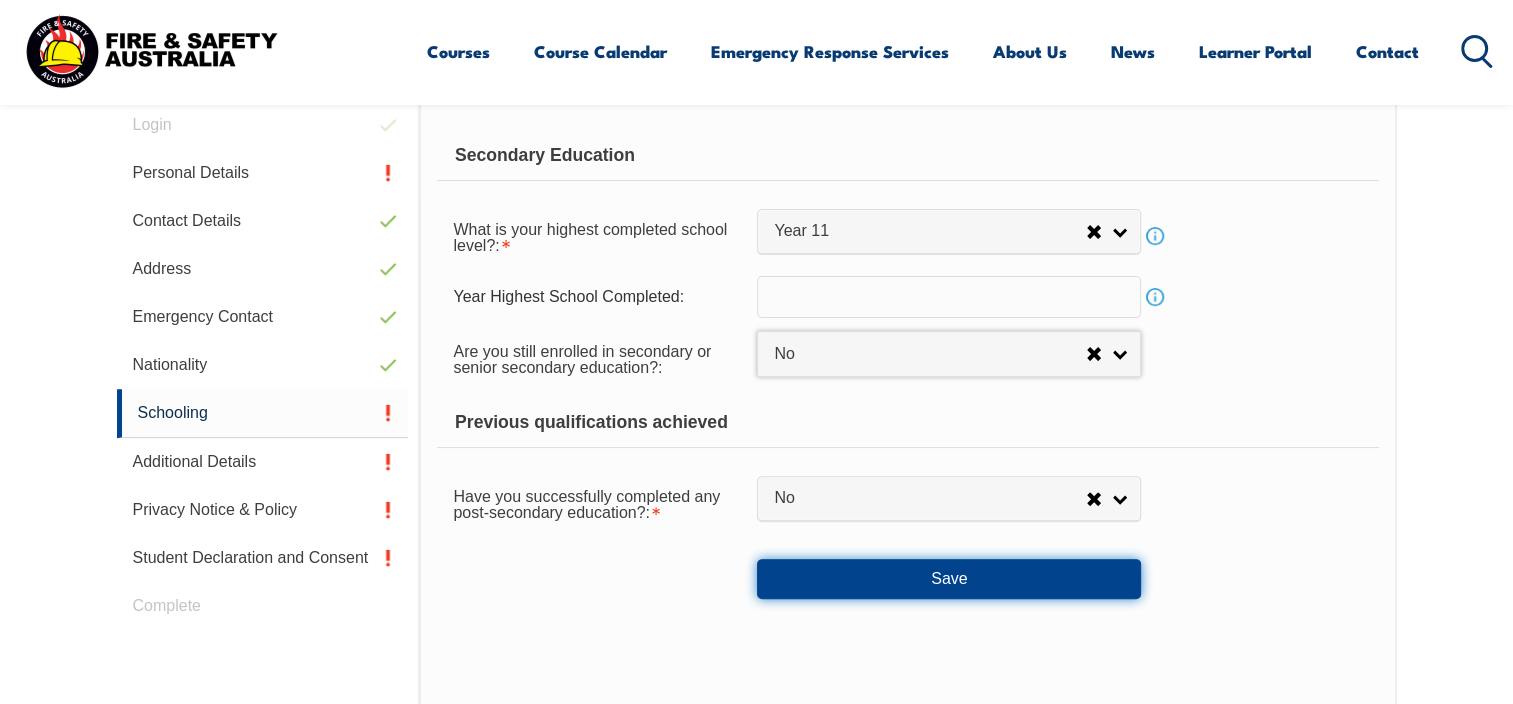 click on "Save" at bounding box center [949, 579] 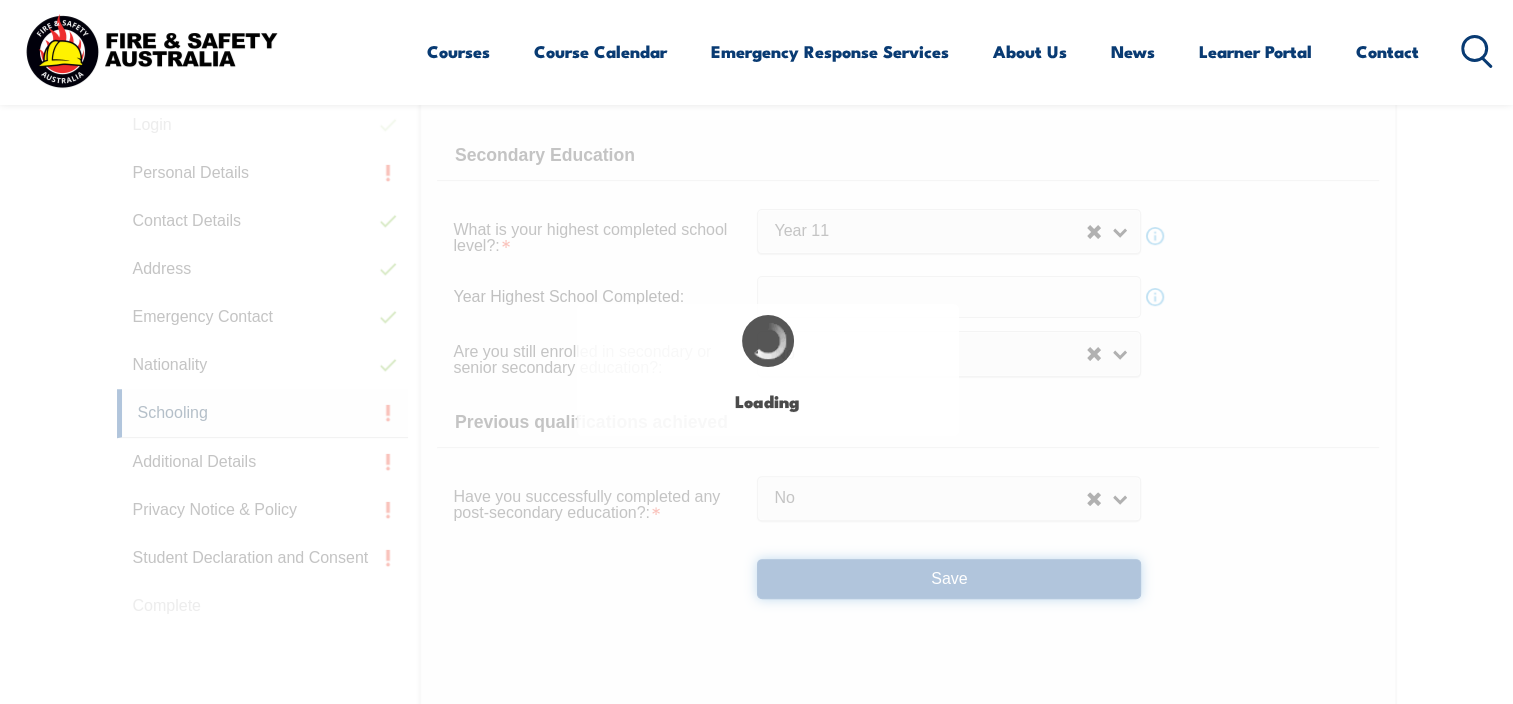 select 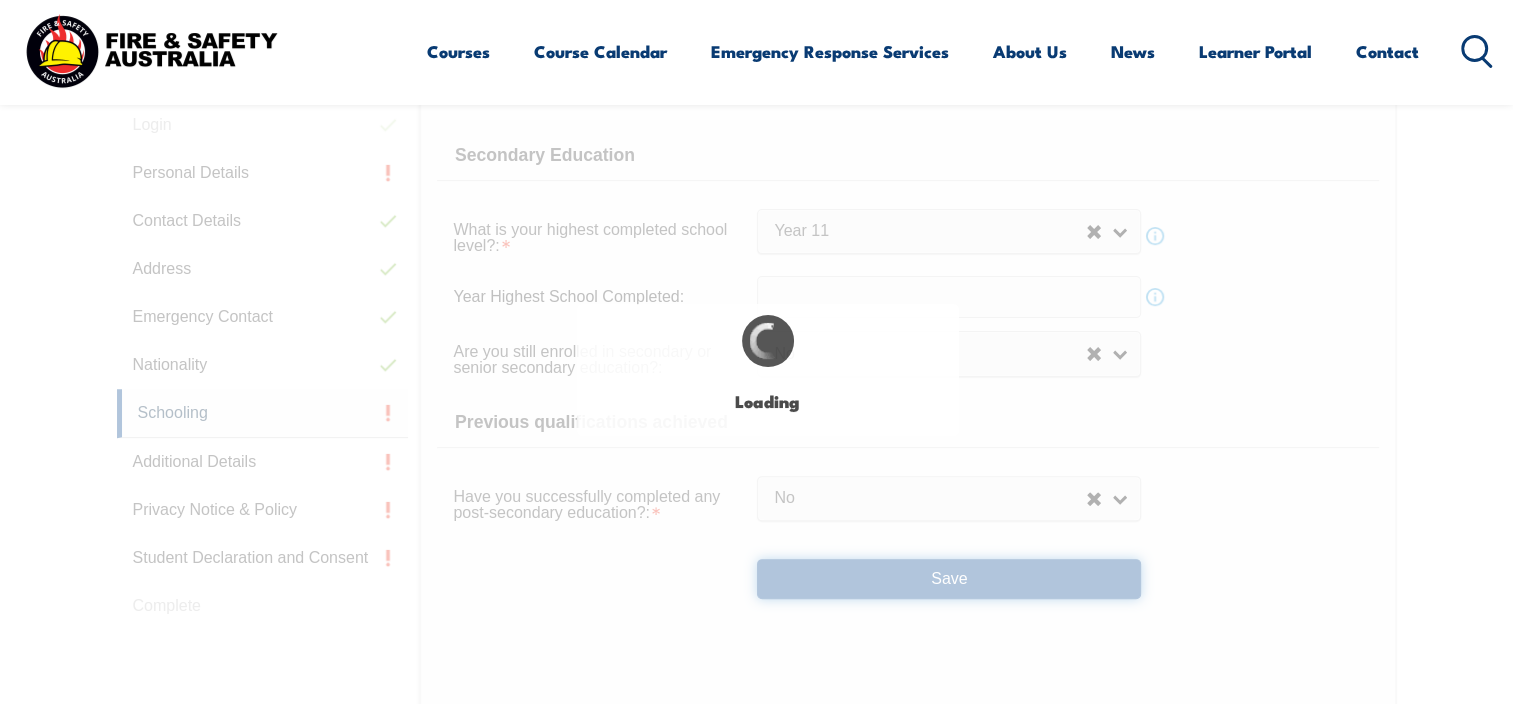 select on "false" 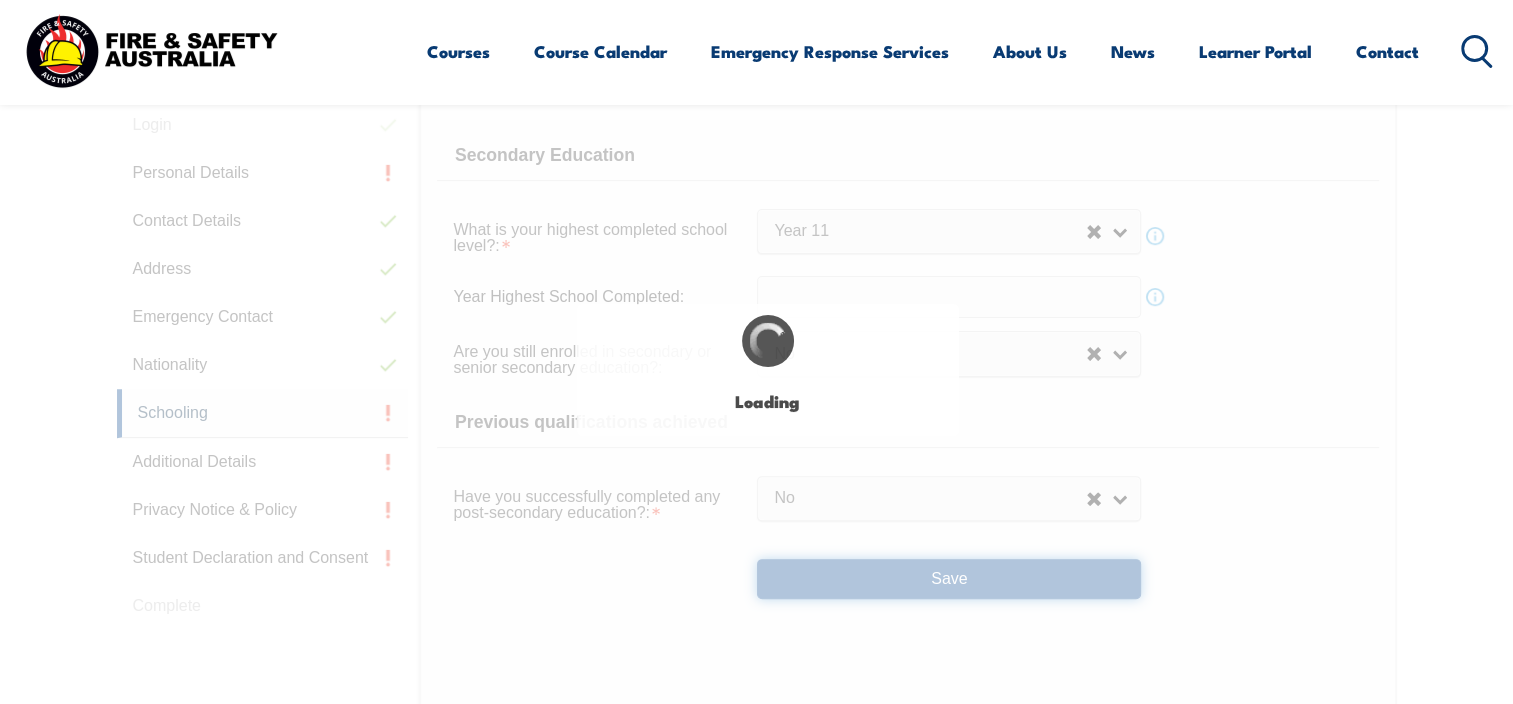 select on "false" 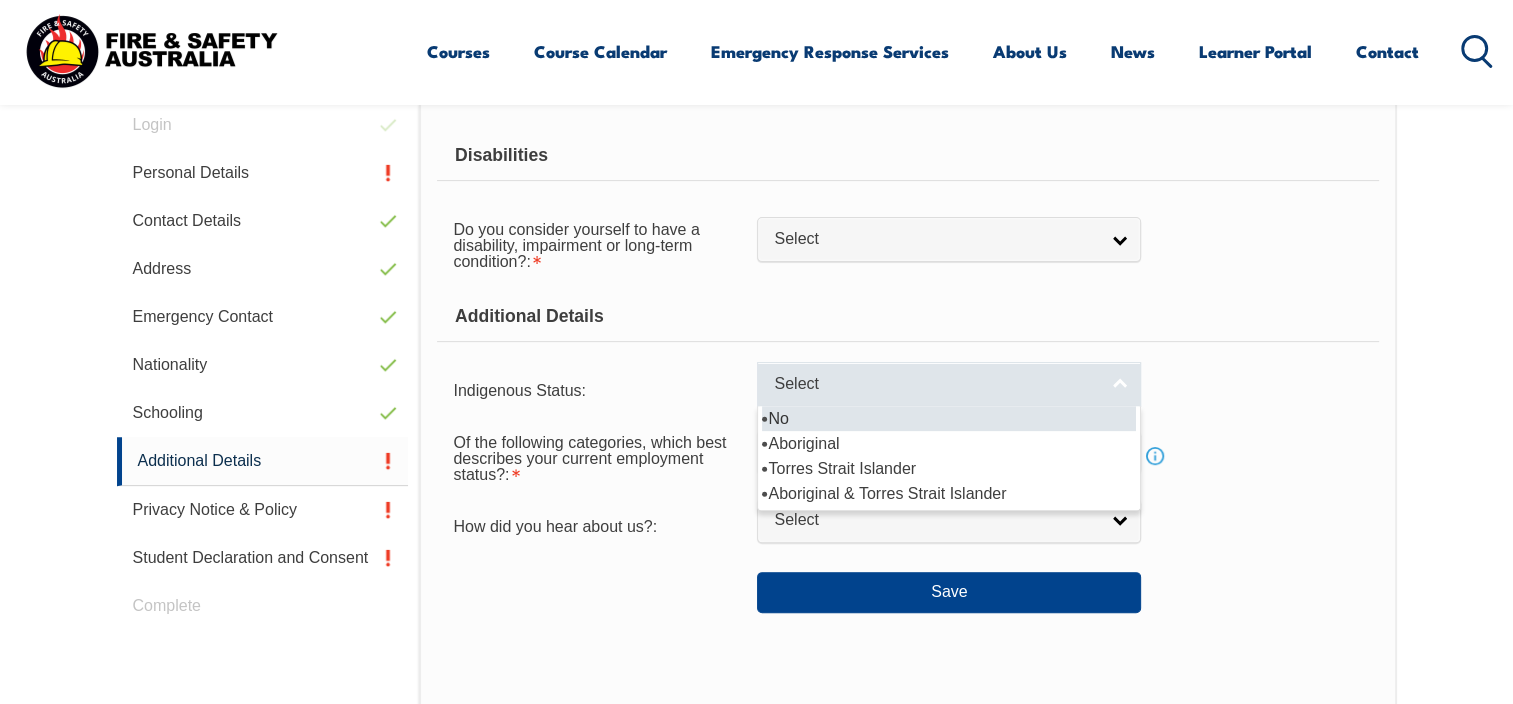 click on "Select" at bounding box center [936, 384] 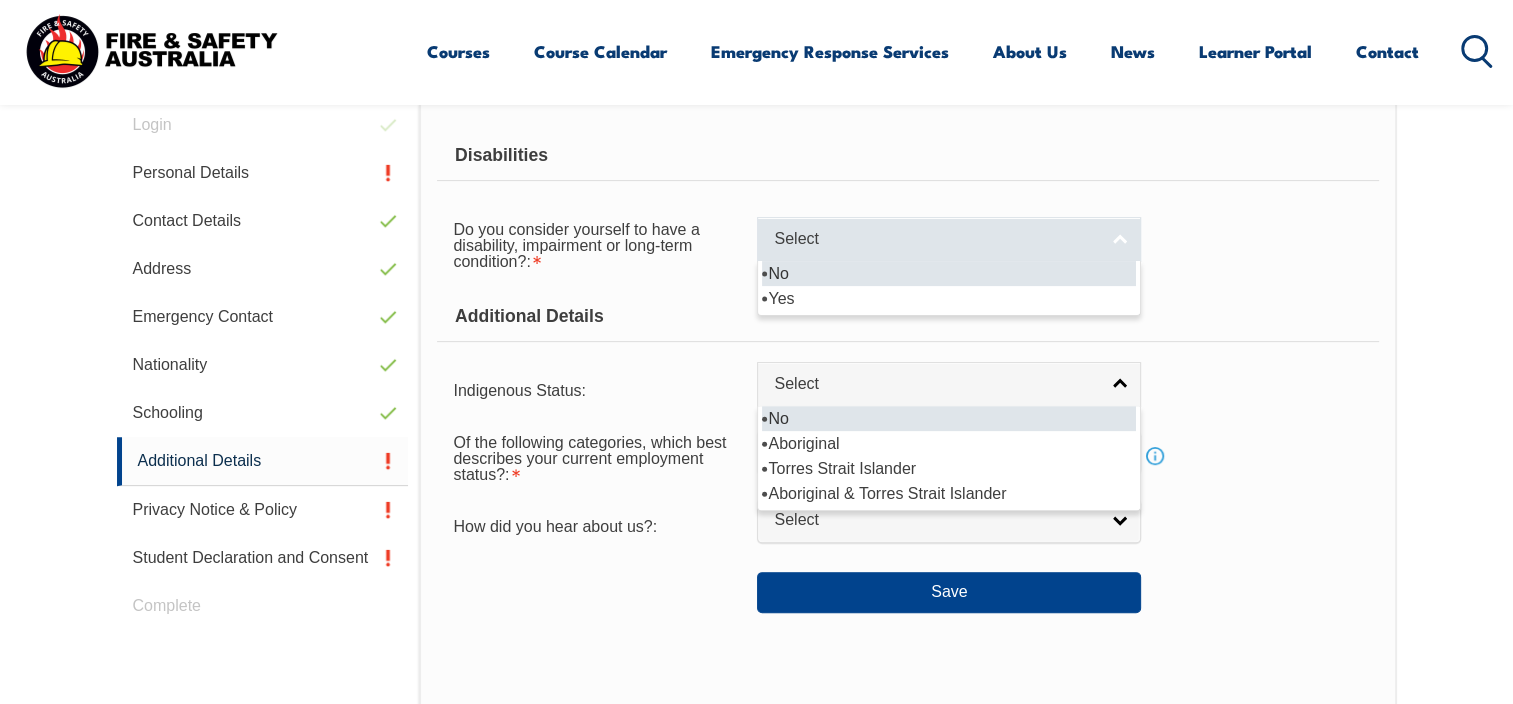 click on "Select" at bounding box center (936, 239) 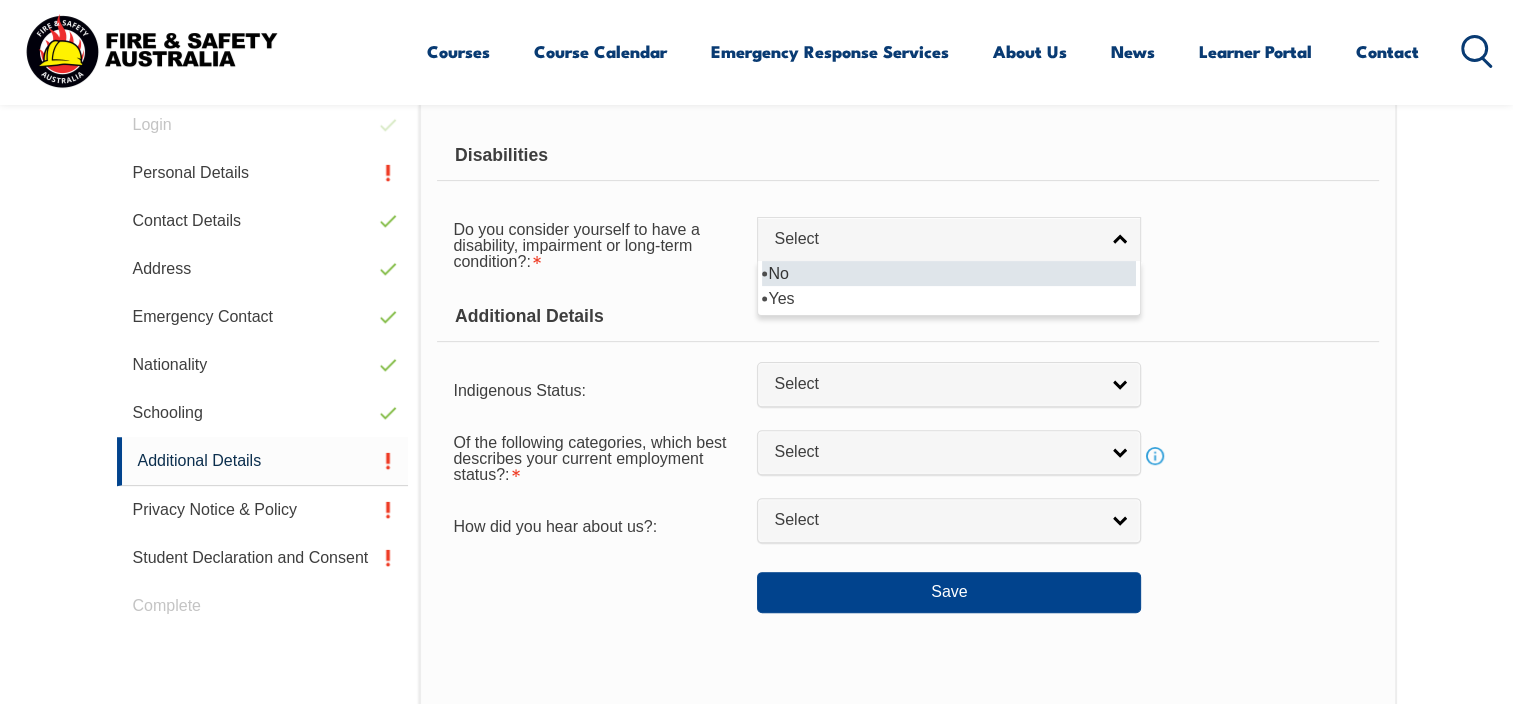 click on "No" at bounding box center [949, 273] 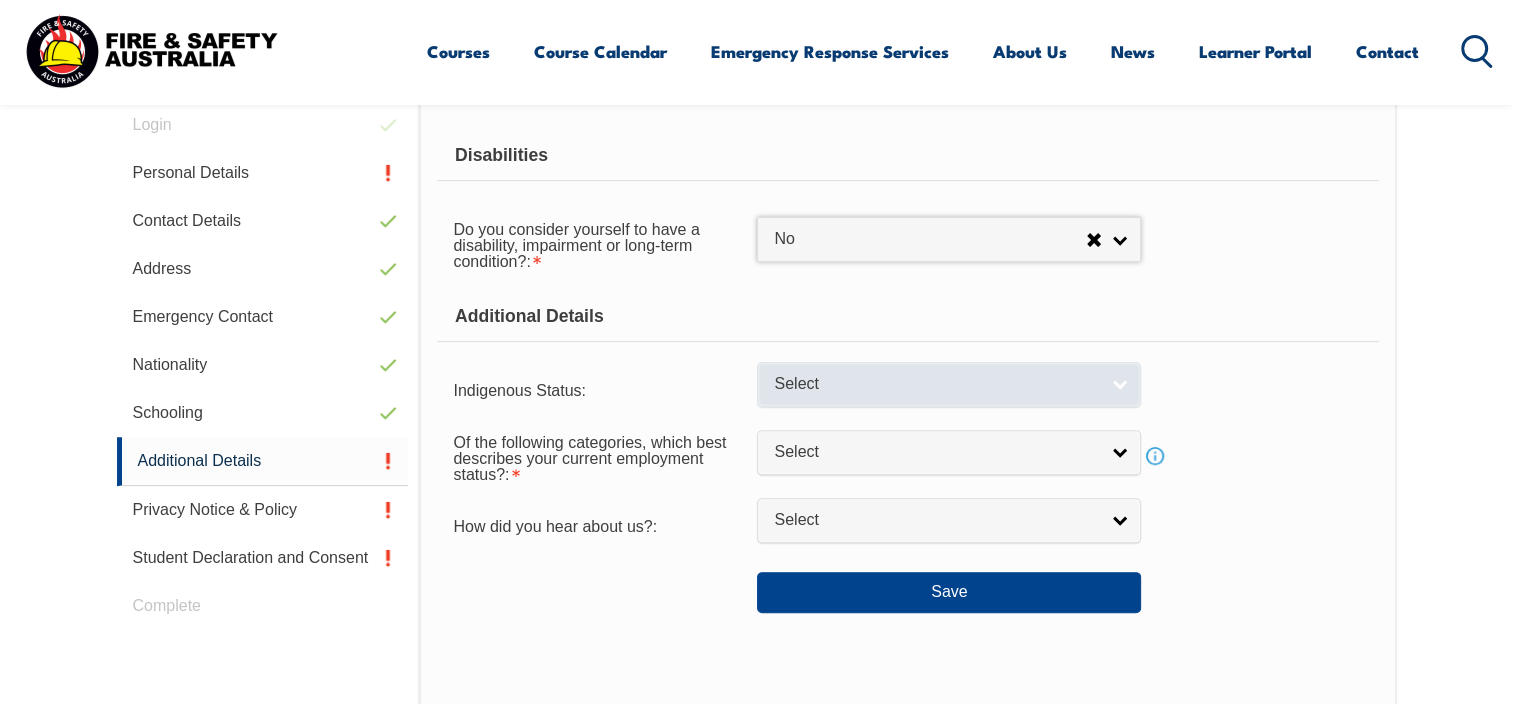 click on "Select" at bounding box center (936, 384) 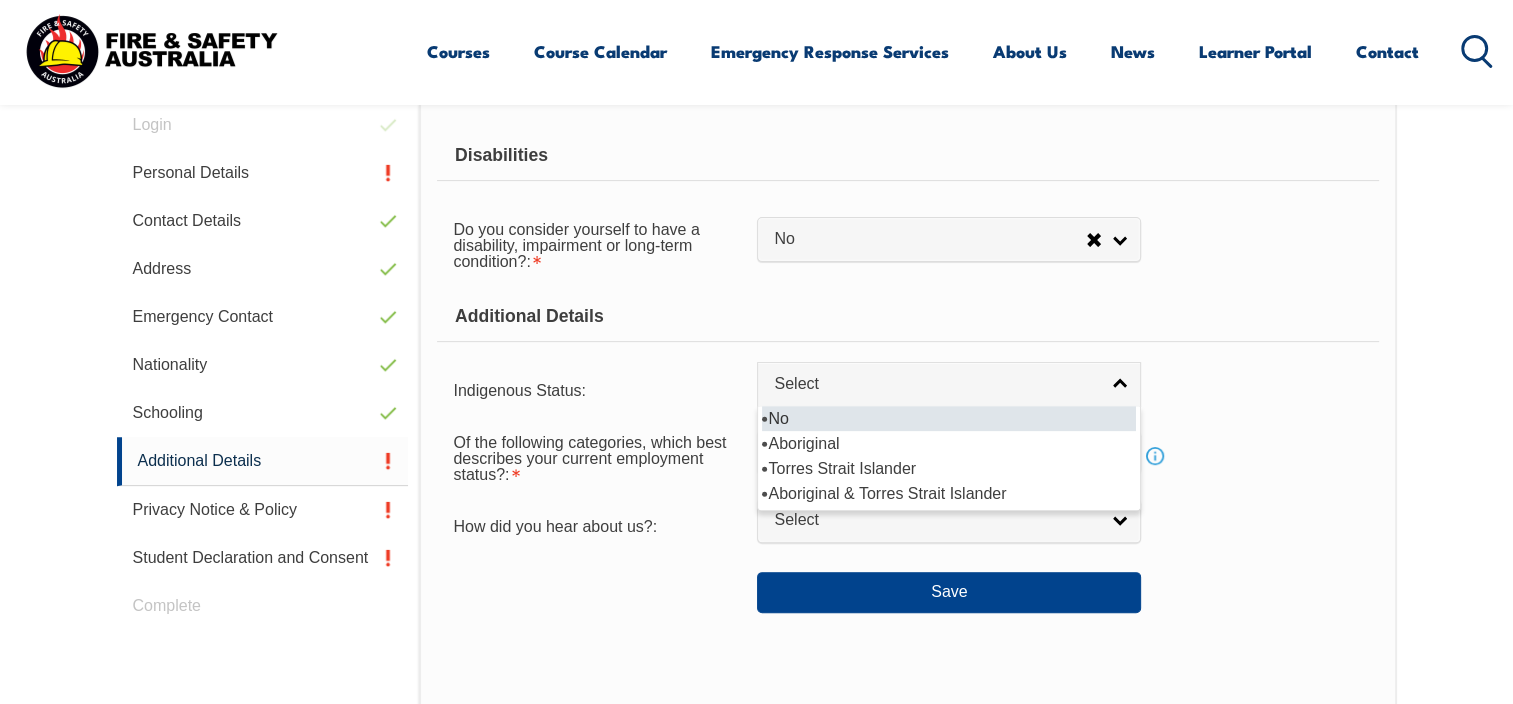click on "No" at bounding box center [949, 418] 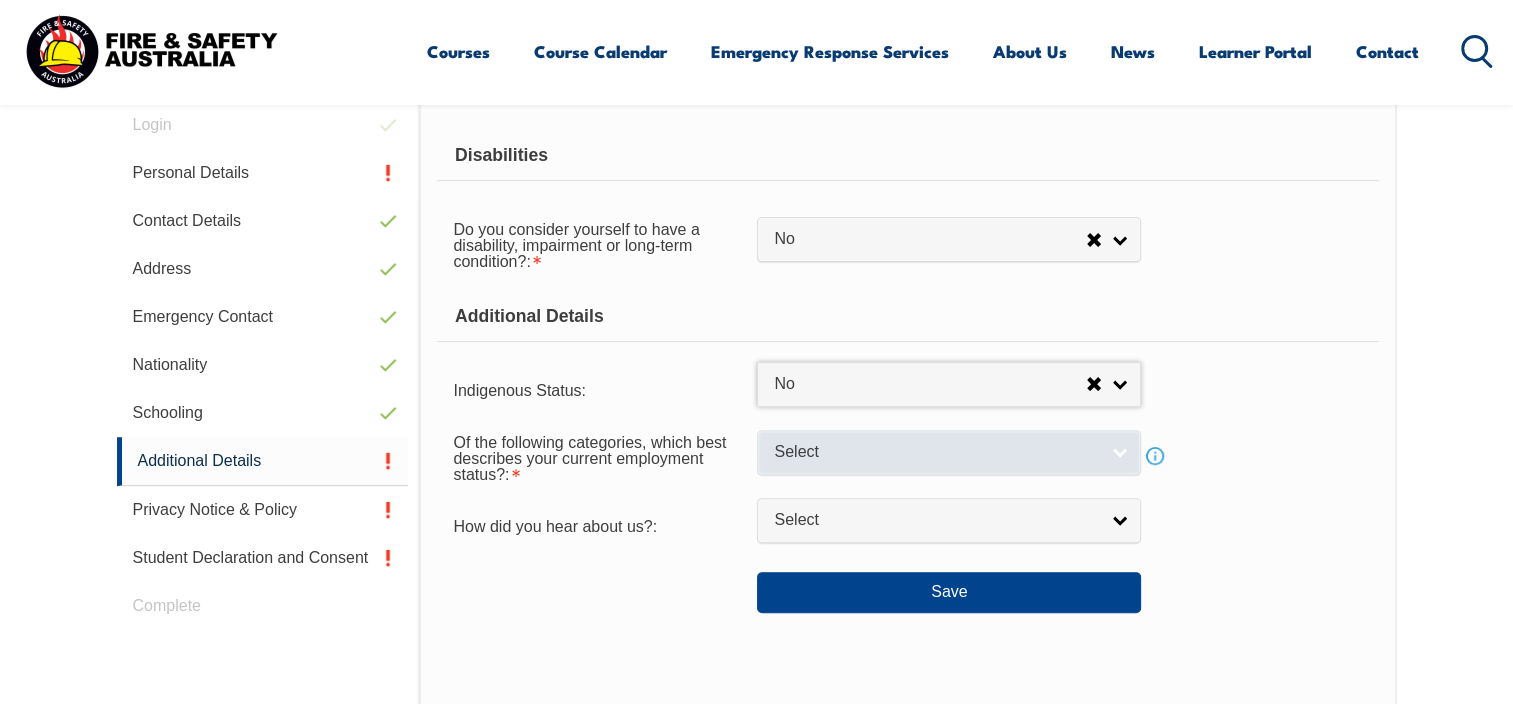 click on "Select" at bounding box center (949, 452) 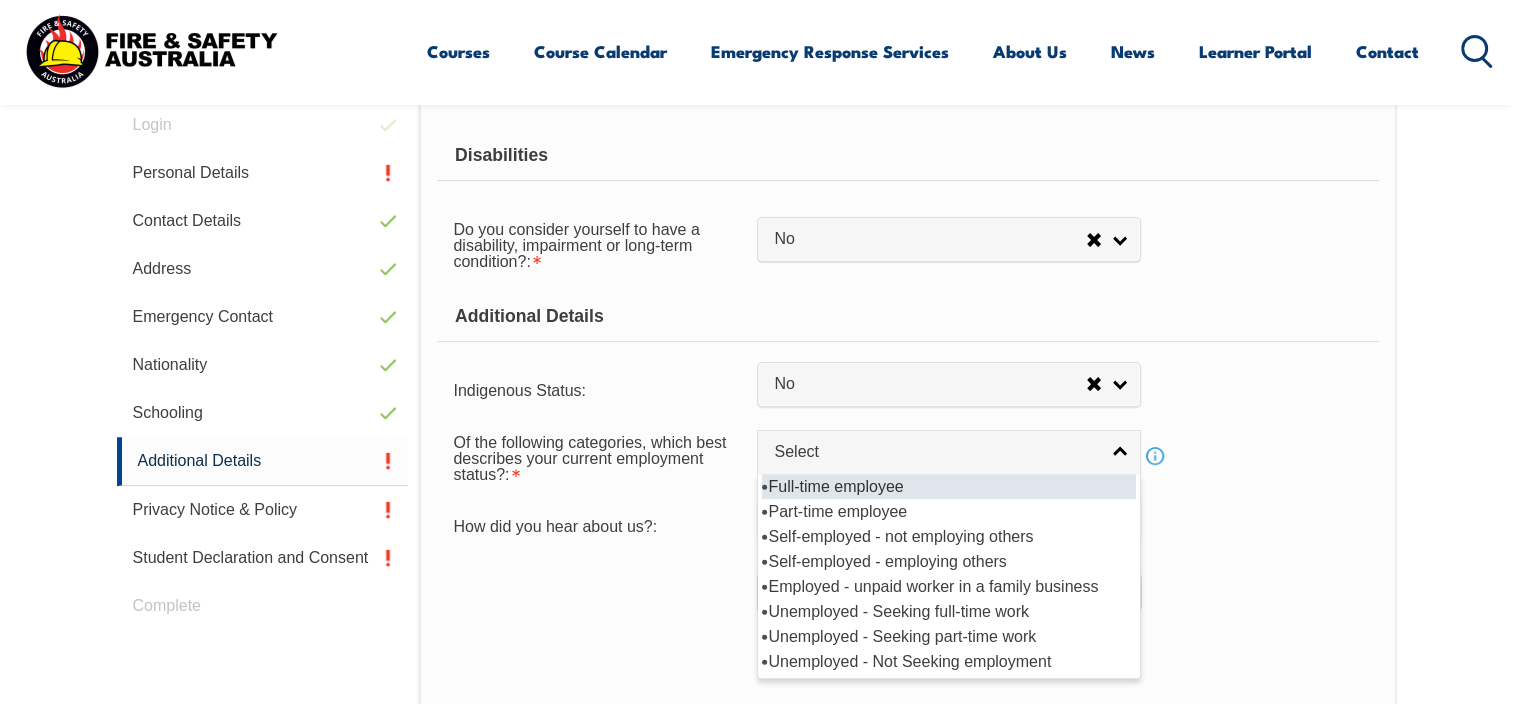 click on "Full-time employee" at bounding box center (949, 486) 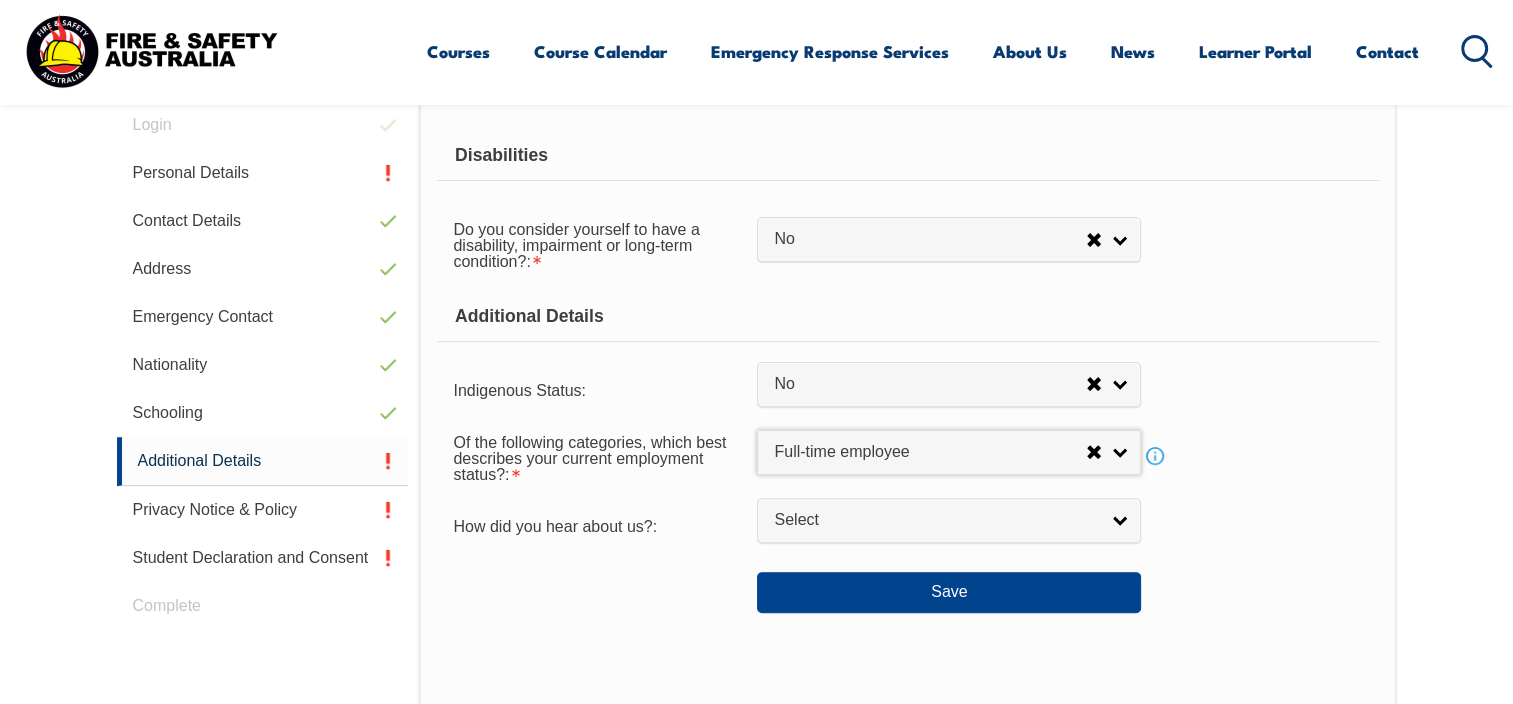 select on "1" 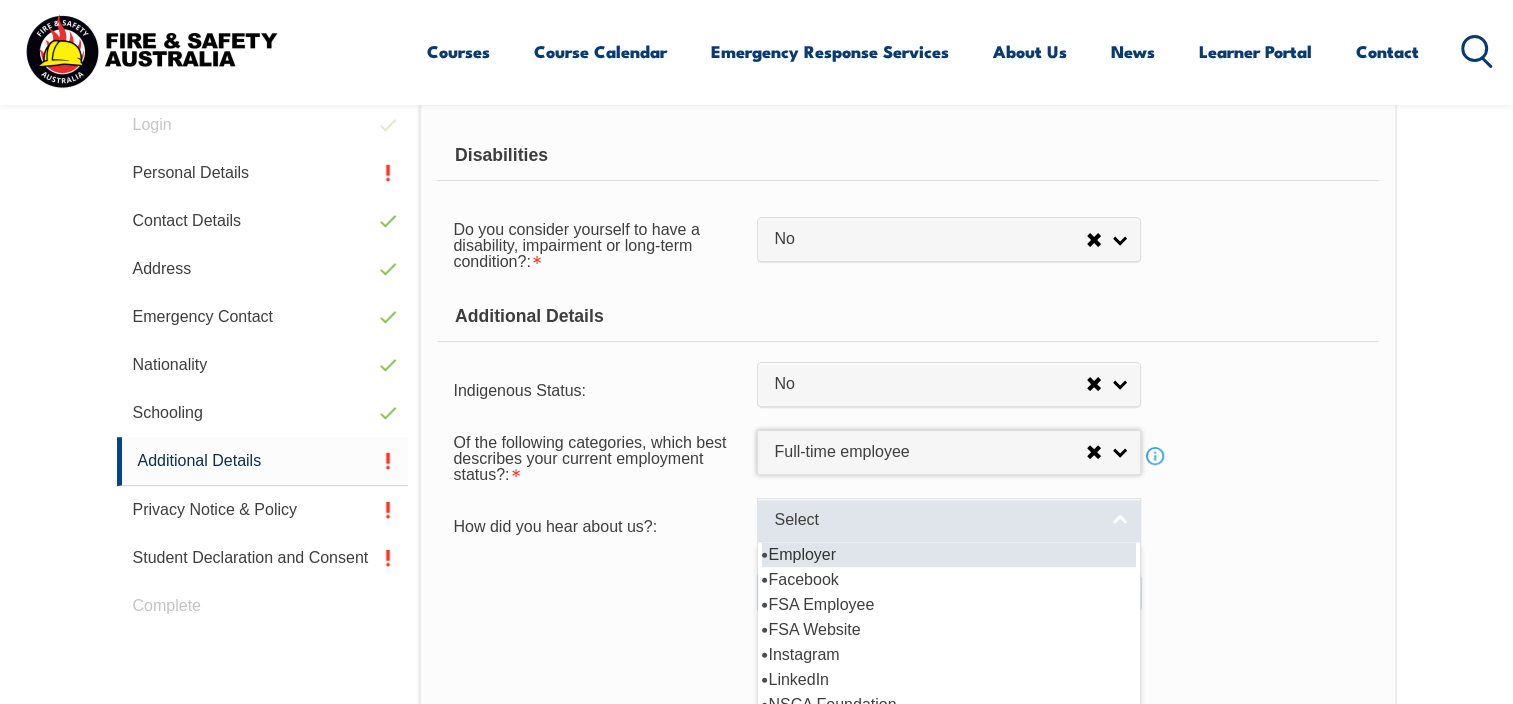 click on "Select" at bounding box center (936, 520) 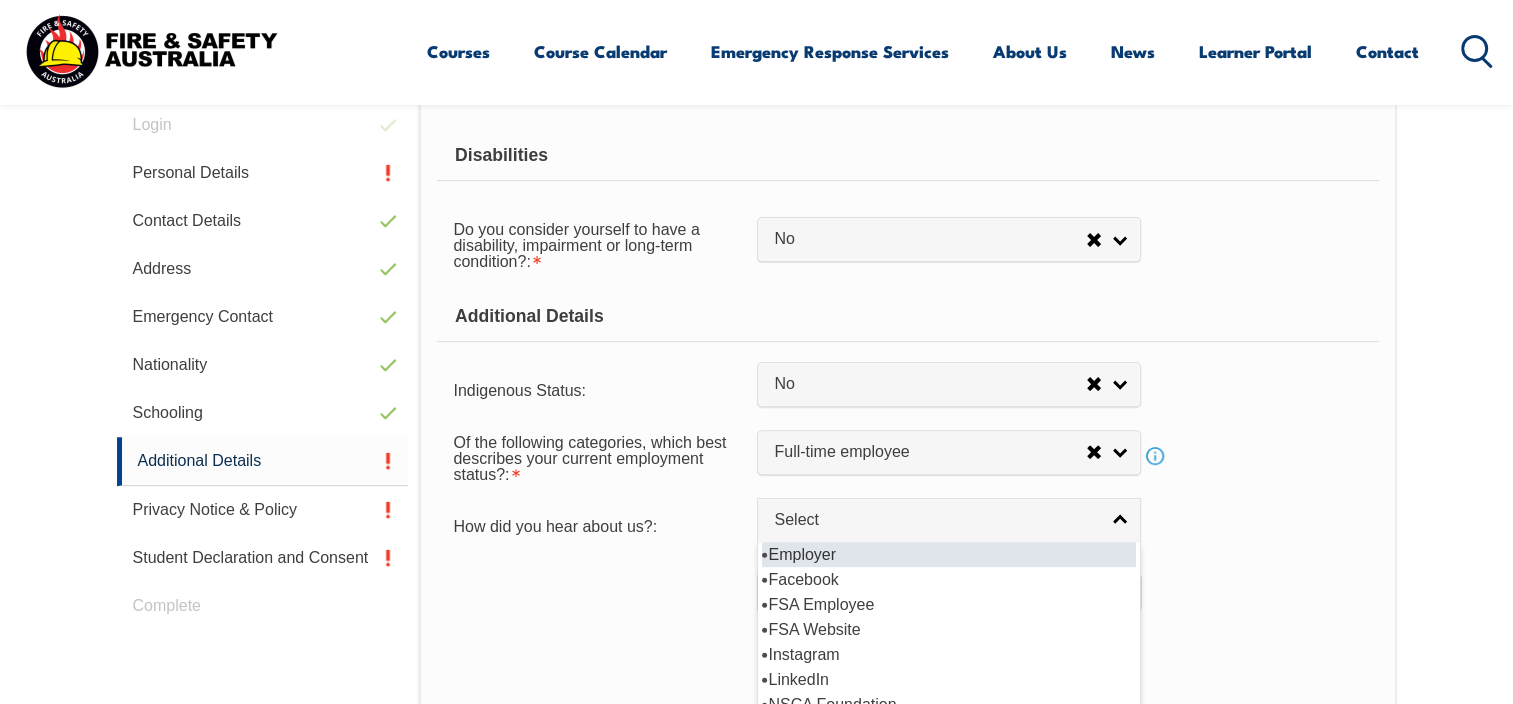 click on "Employer" at bounding box center [949, 554] 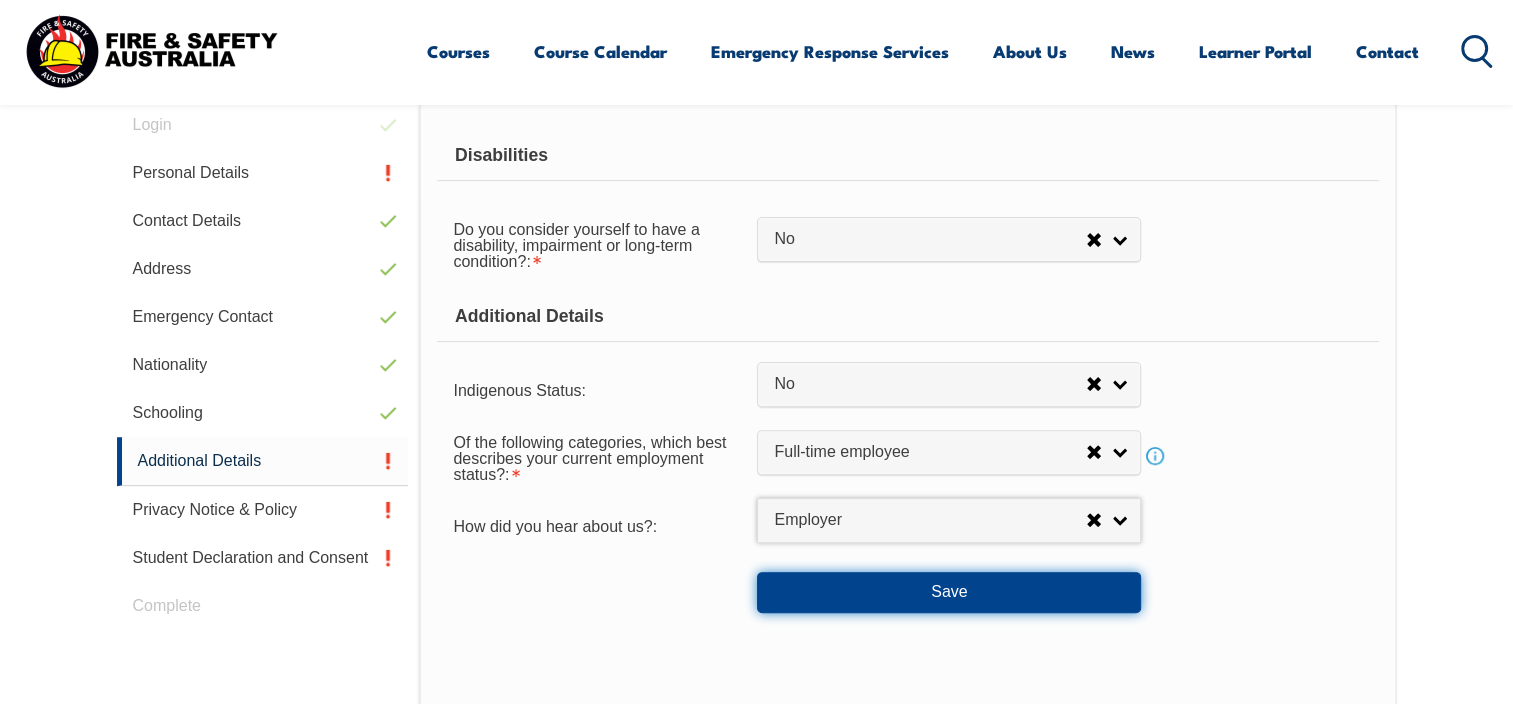 click on "Save" at bounding box center (949, 592) 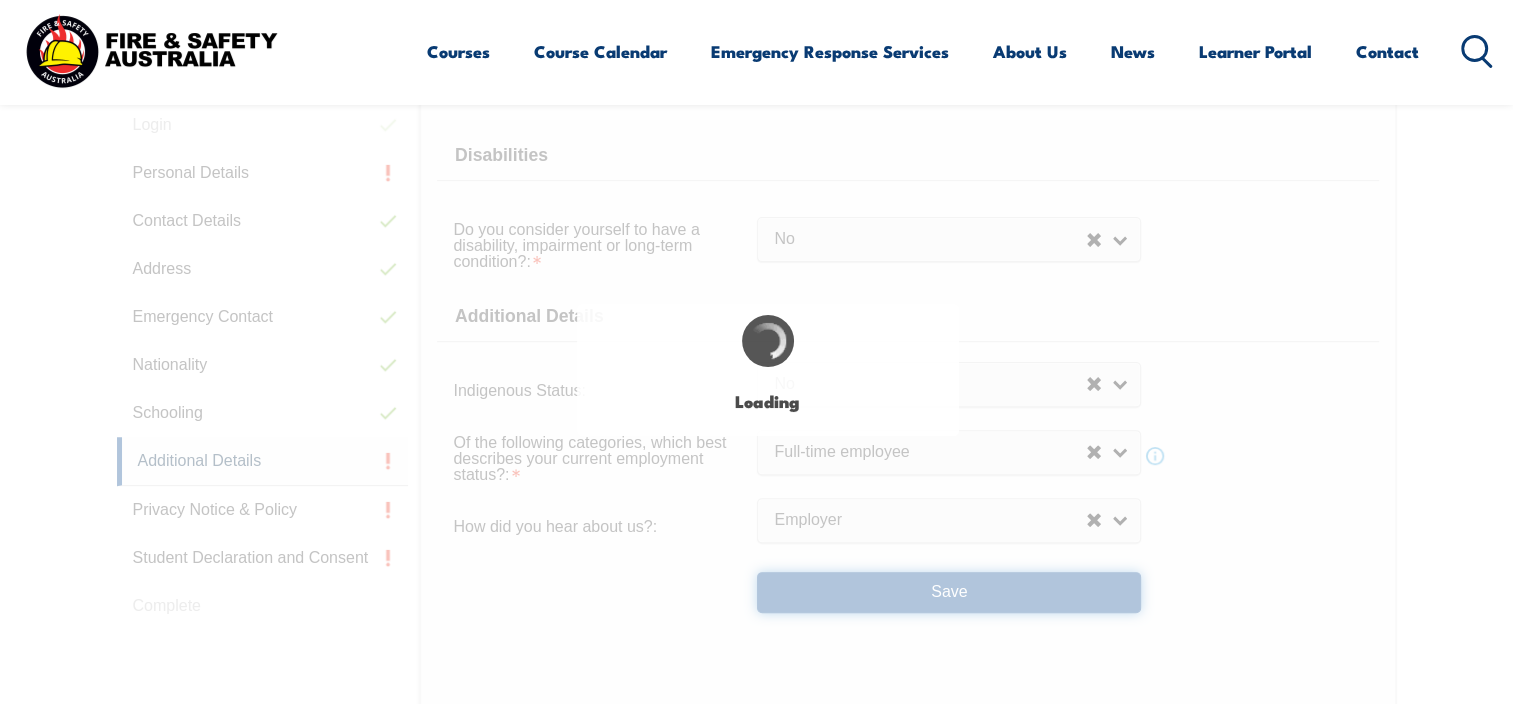 select on "false" 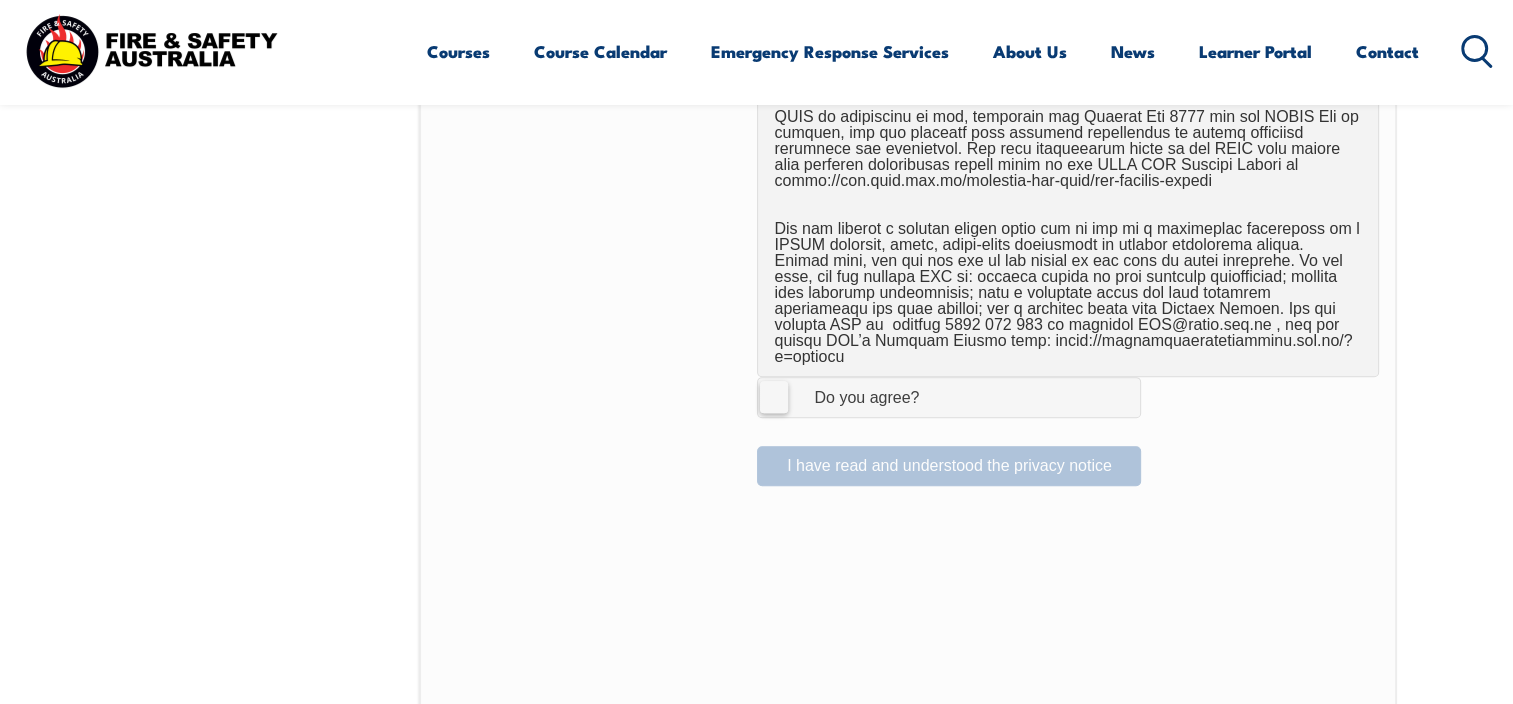 scroll, scrollTop: 1464, scrollLeft: 0, axis: vertical 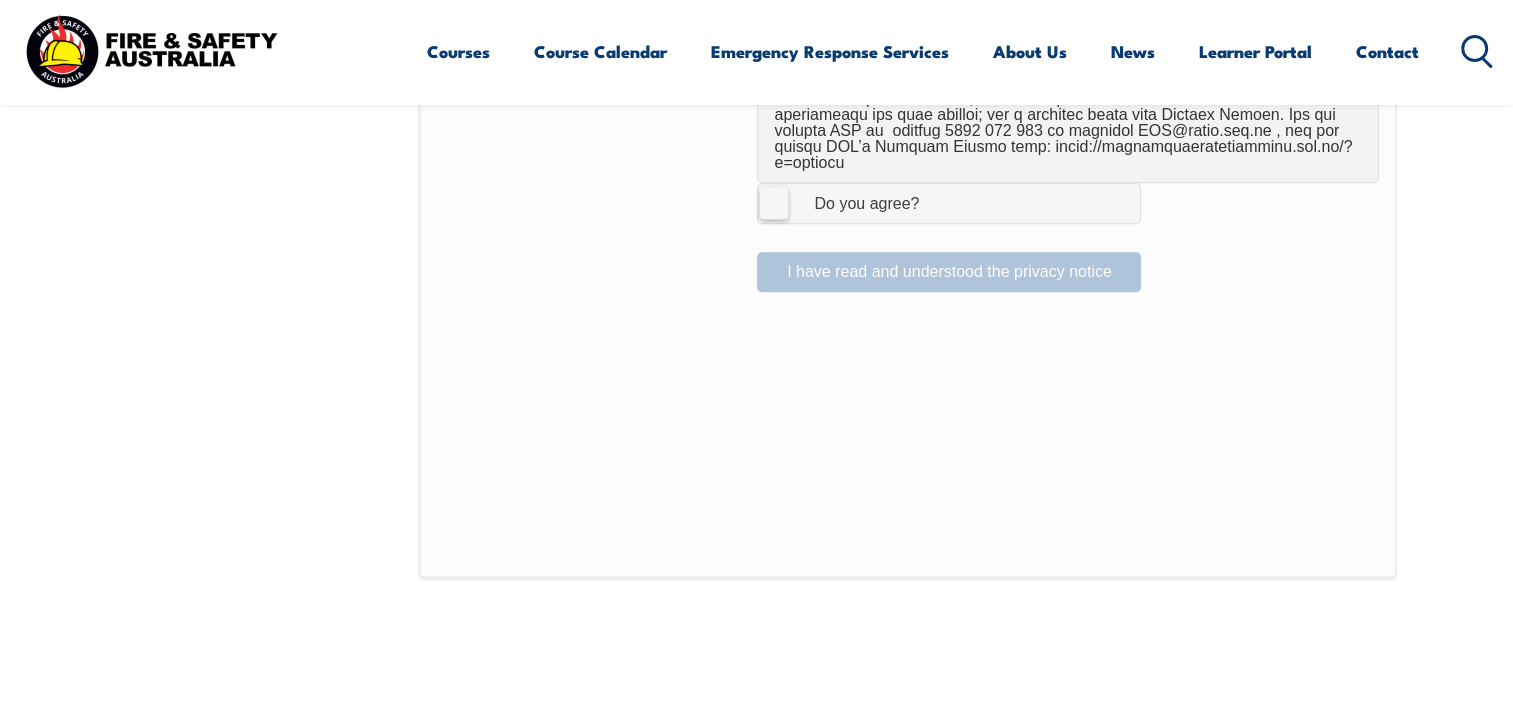 click on "I Agree Do you agree?" at bounding box center [949, 203] 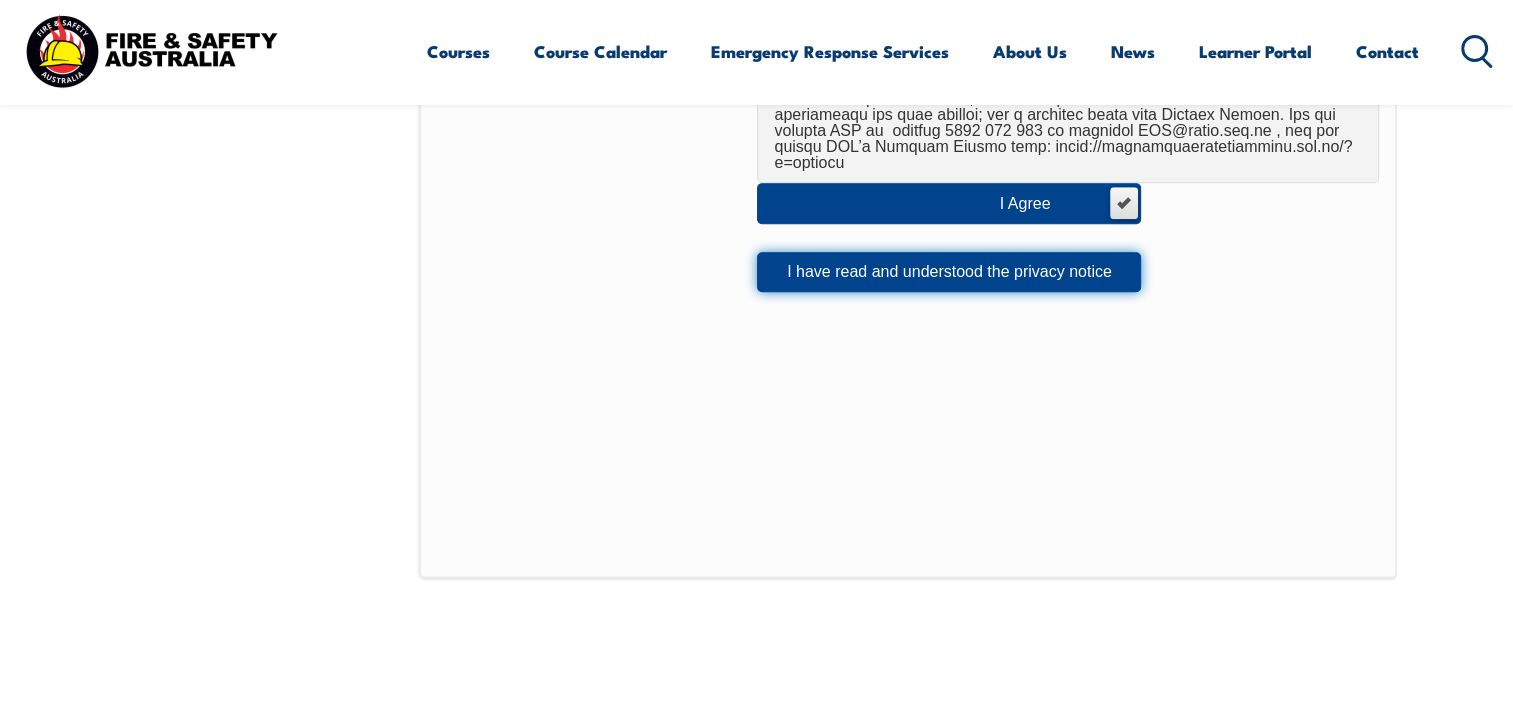 click on "I have read and understood the privacy notice" at bounding box center [949, 272] 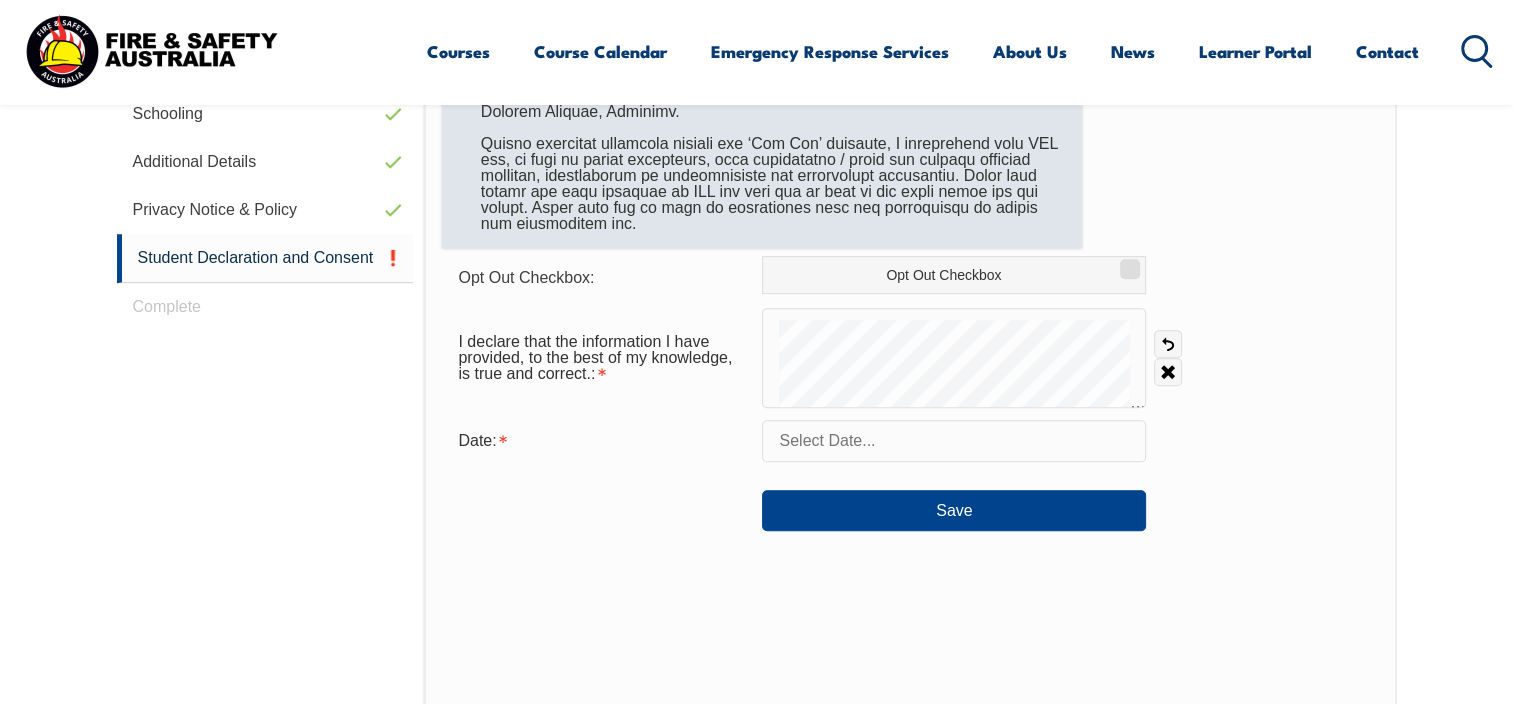 scroll, scrollTop: 864, scrollLeft: 0, axis: vertical 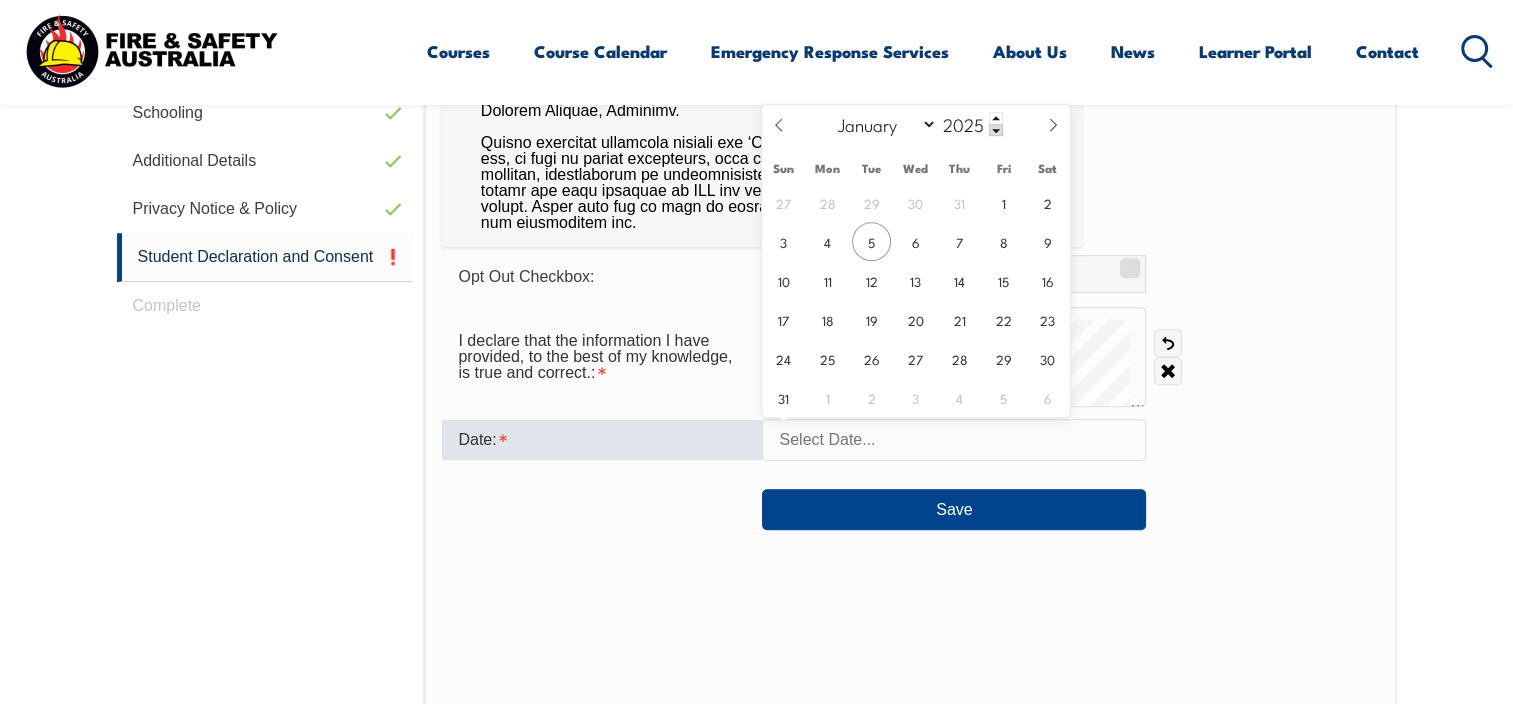 click at bounding box center [954, 440] 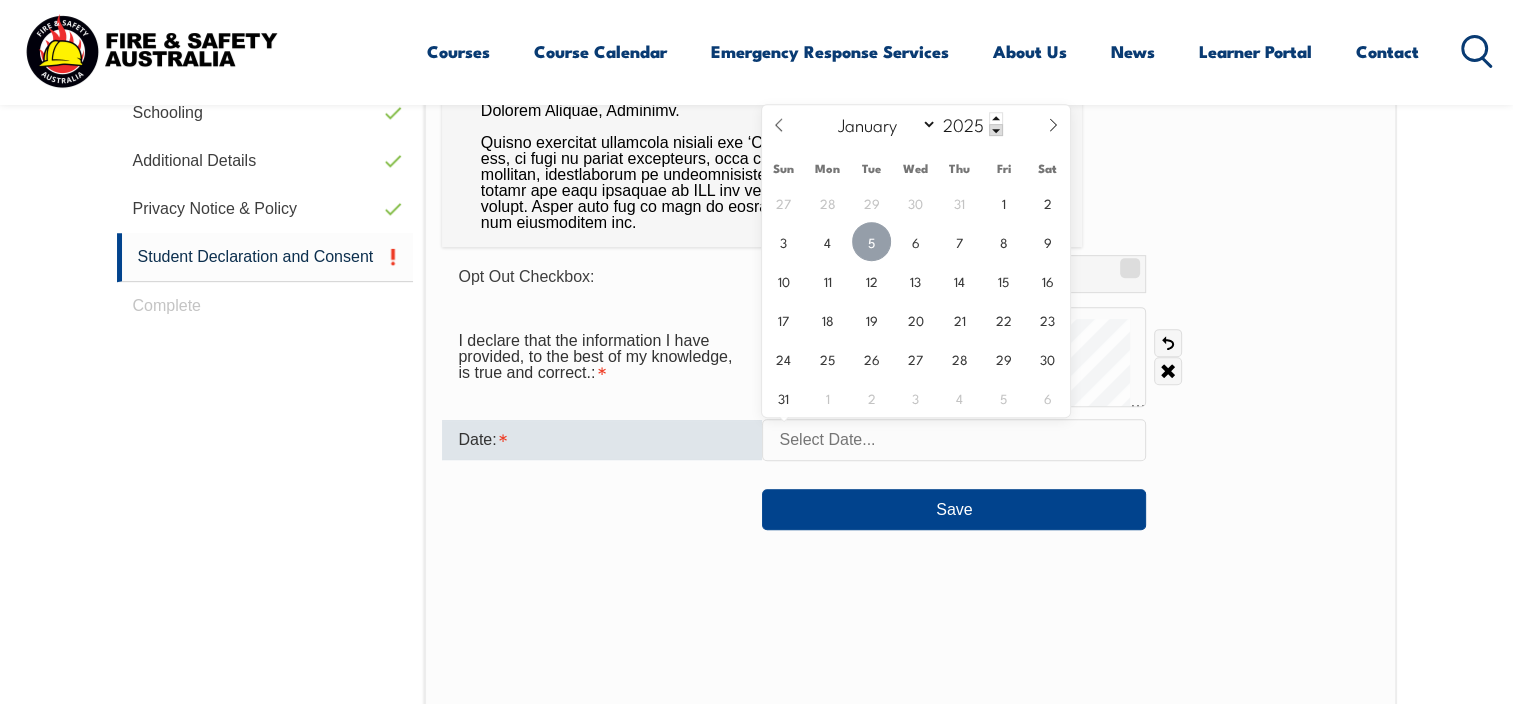 click on "5" at bounding box center (871, 241) 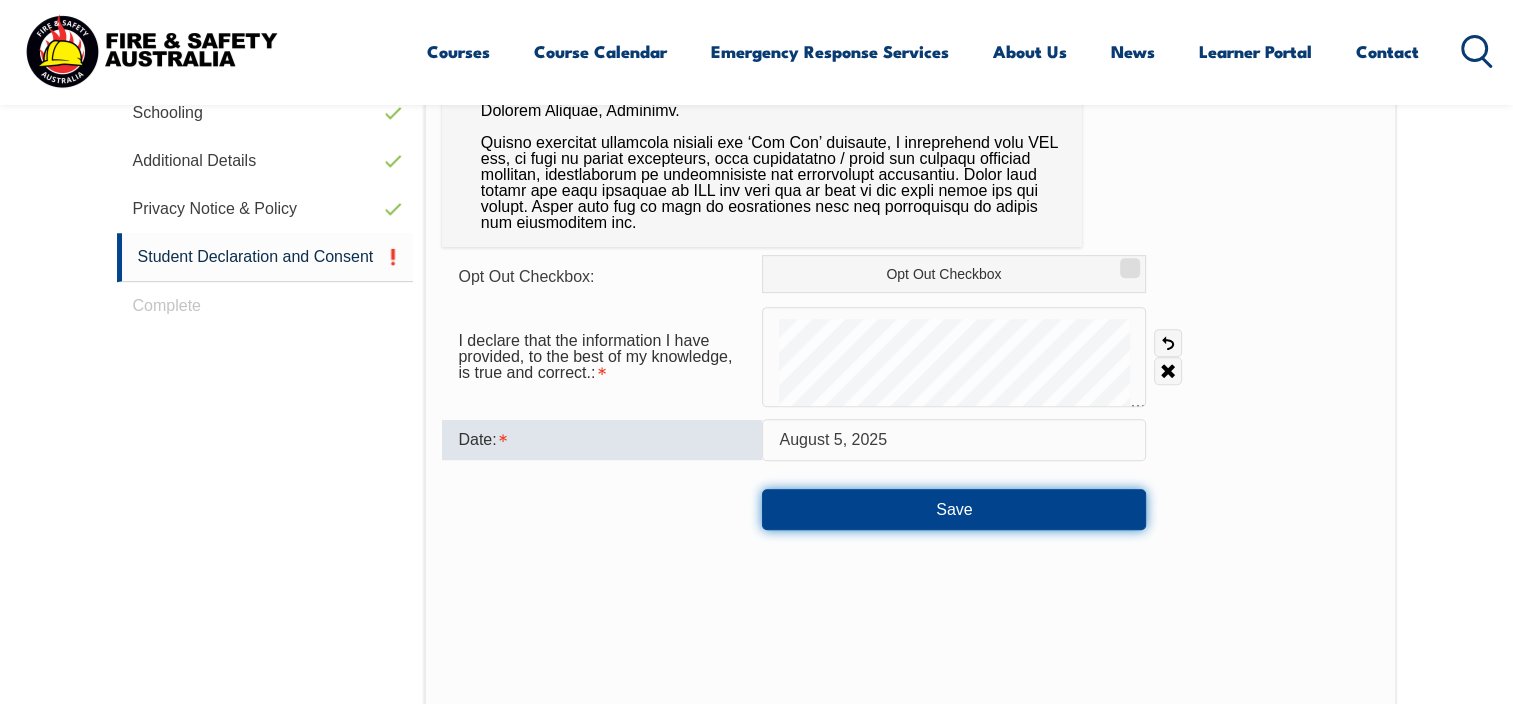 click on "Save" at bounding box center (954, 509) 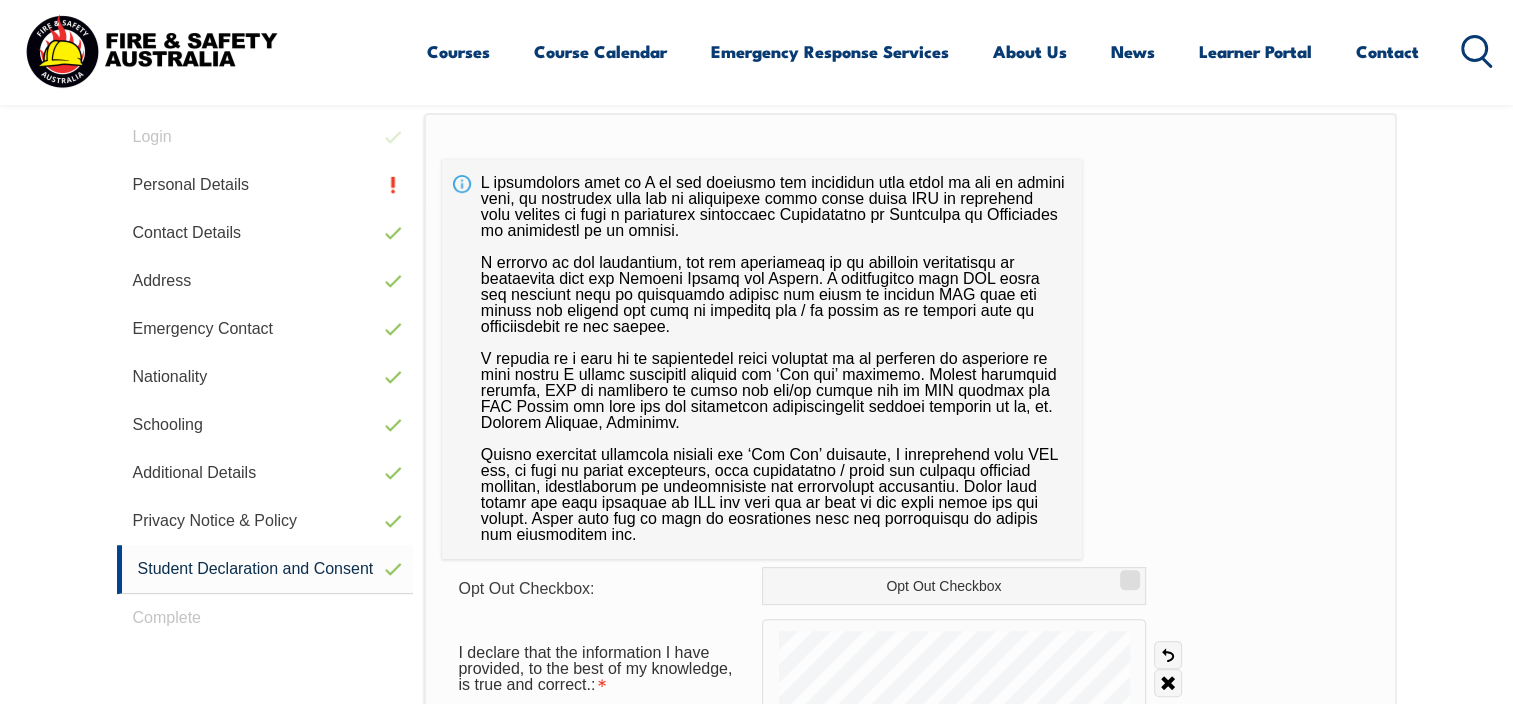scroll, scrollTop: 264, scrollLeft: 0, axis: vertical 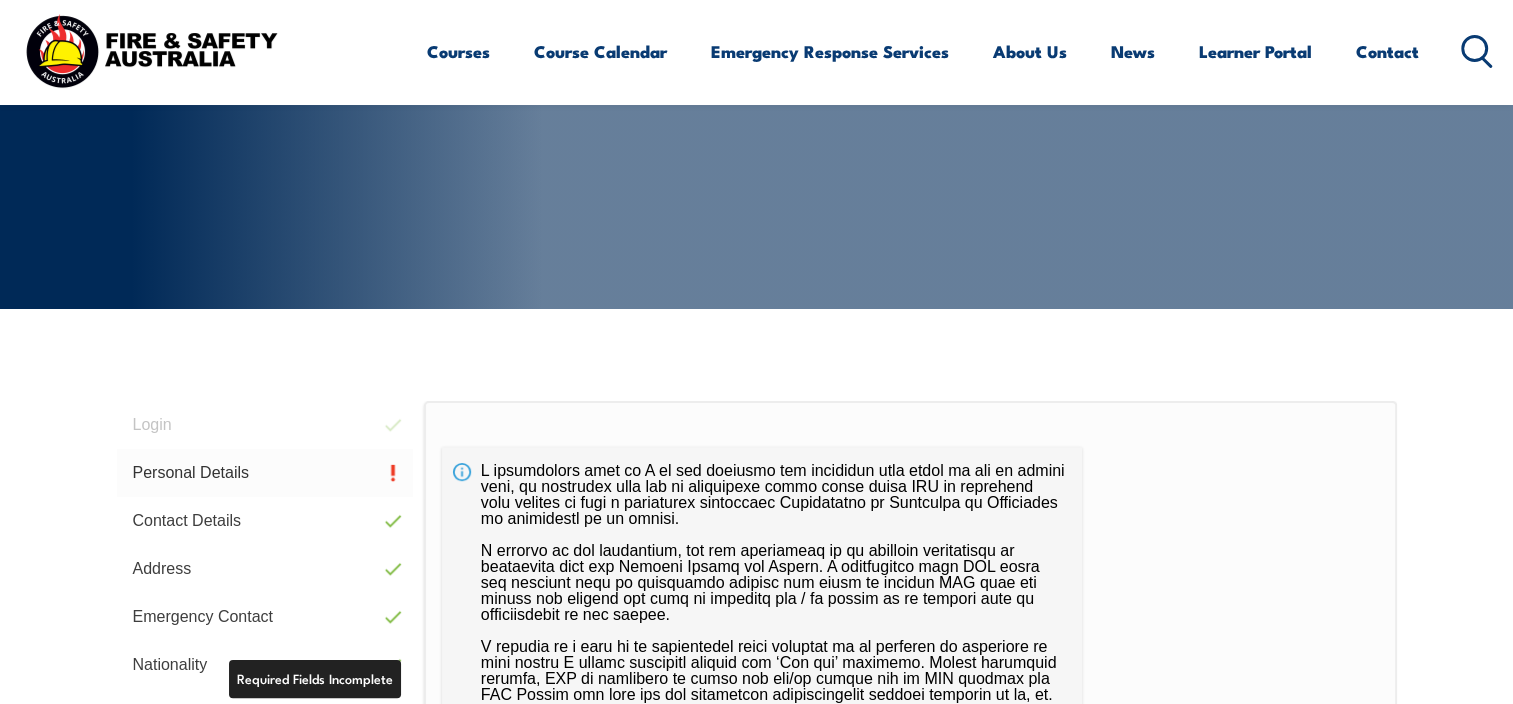 click on "Personal Details" at bounding box center [265, 473] 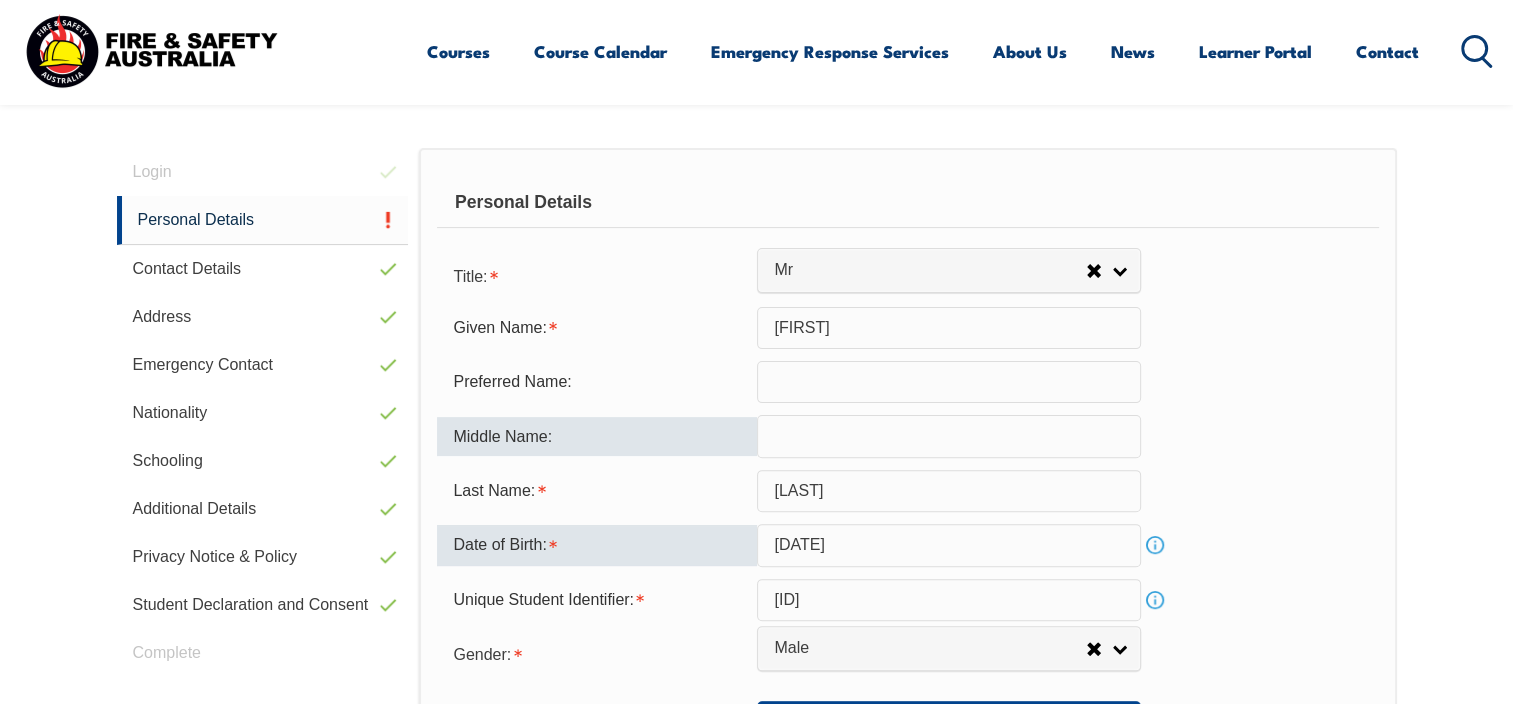 scroll, scrollTop: 564, scrollLeft: 0, axis: vertical 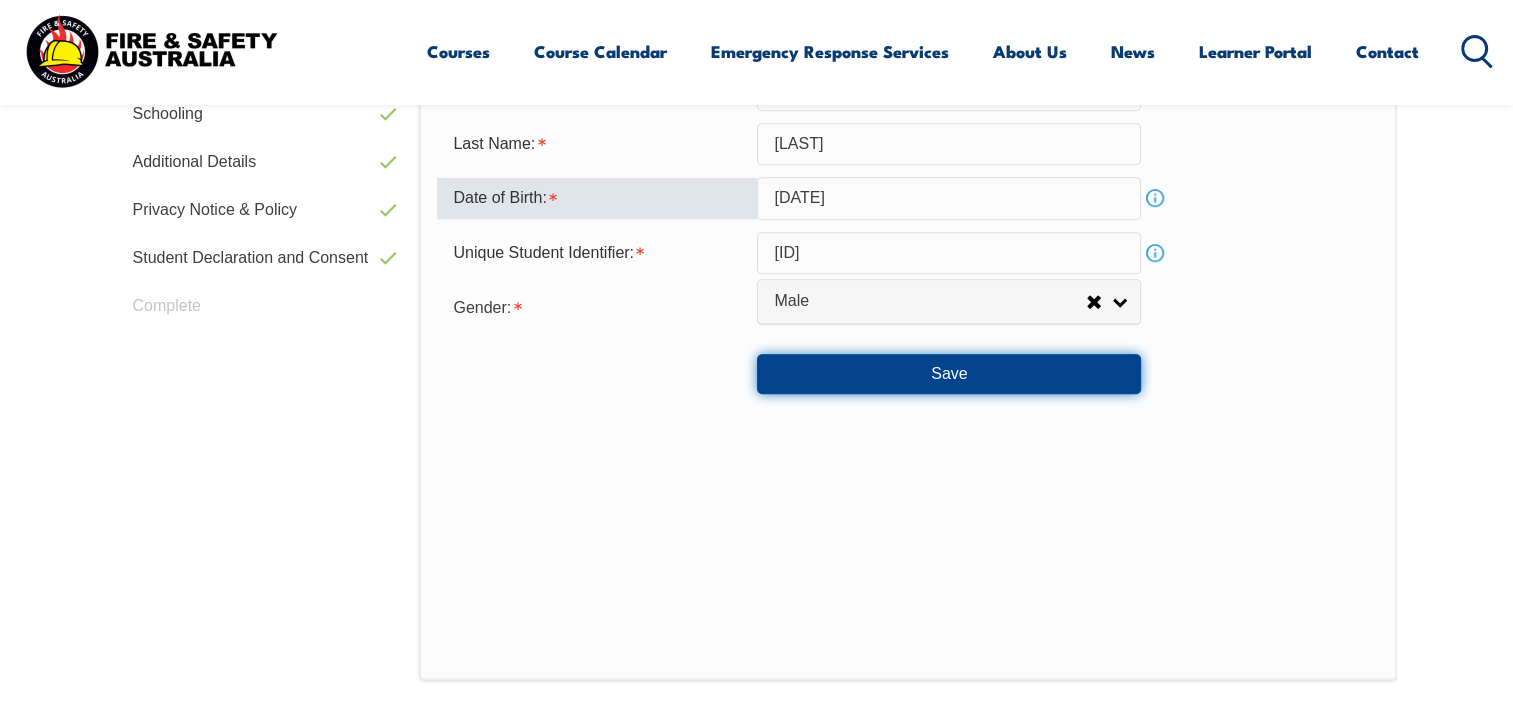 click on "Save" at bounding box center [949, 374] 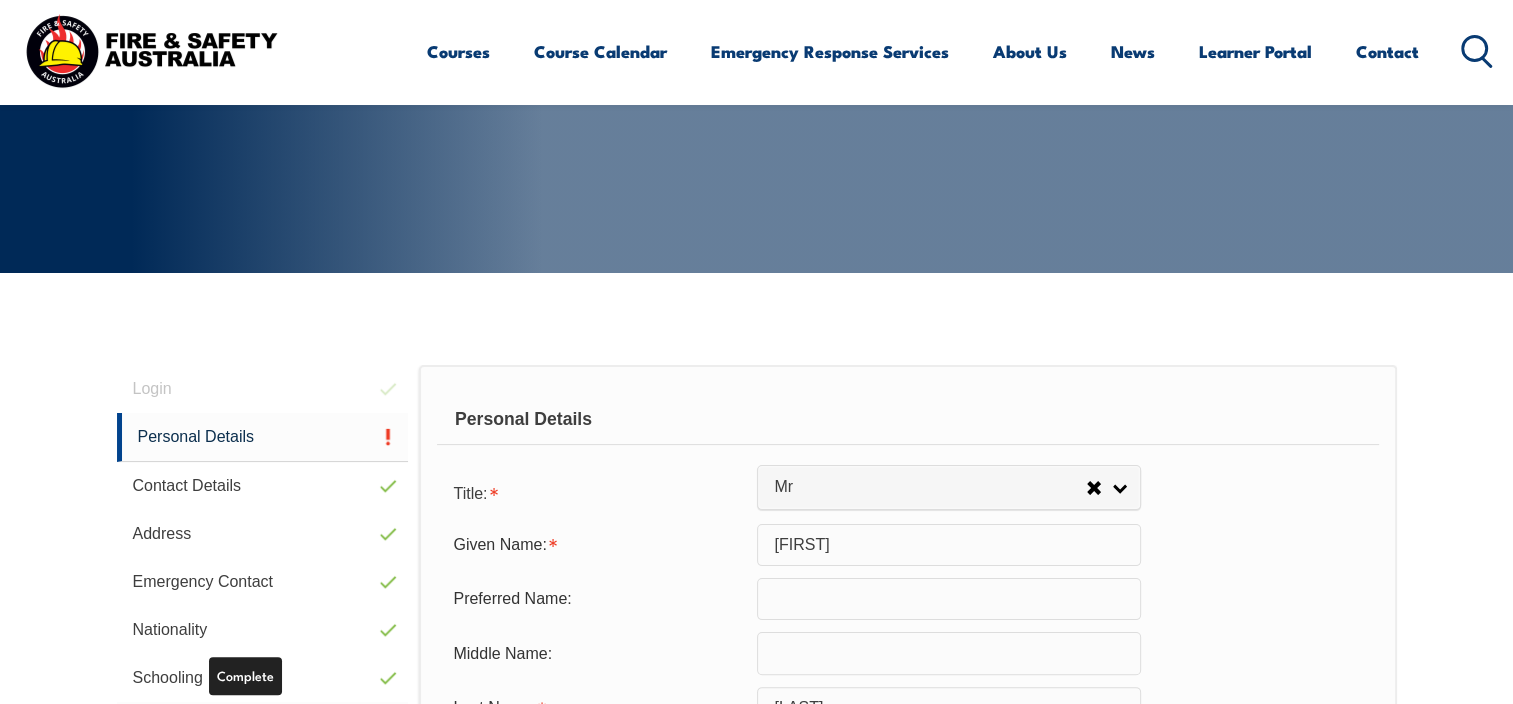 scroll, scrollTop: 600, scrollLeft: 0, axis: vertical 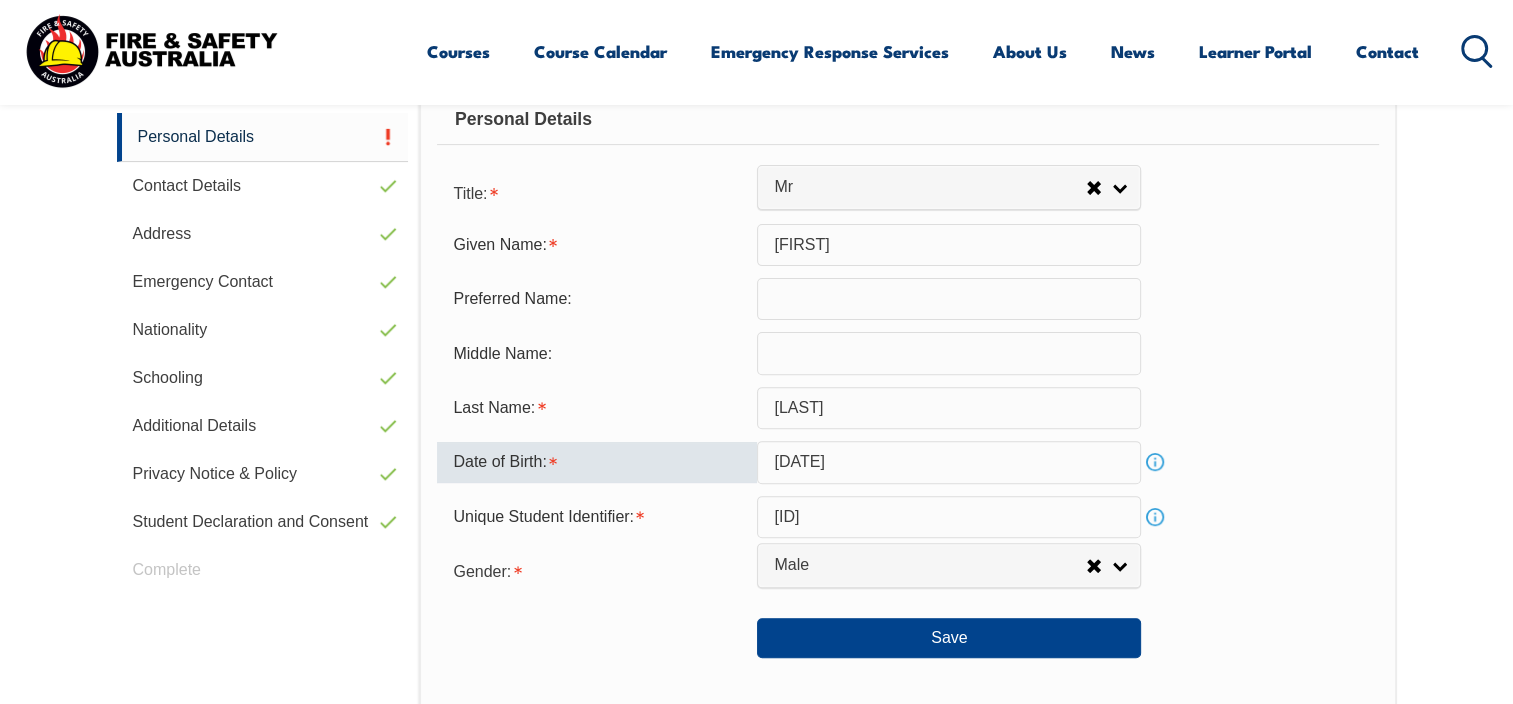 click on "Login Personal Details Contact Details Address Emergency Contact Nationality  Schooling Additional Details Privacy Notice & Policy Student Declaration and Consent Complete" at bounding box center (268, 584) 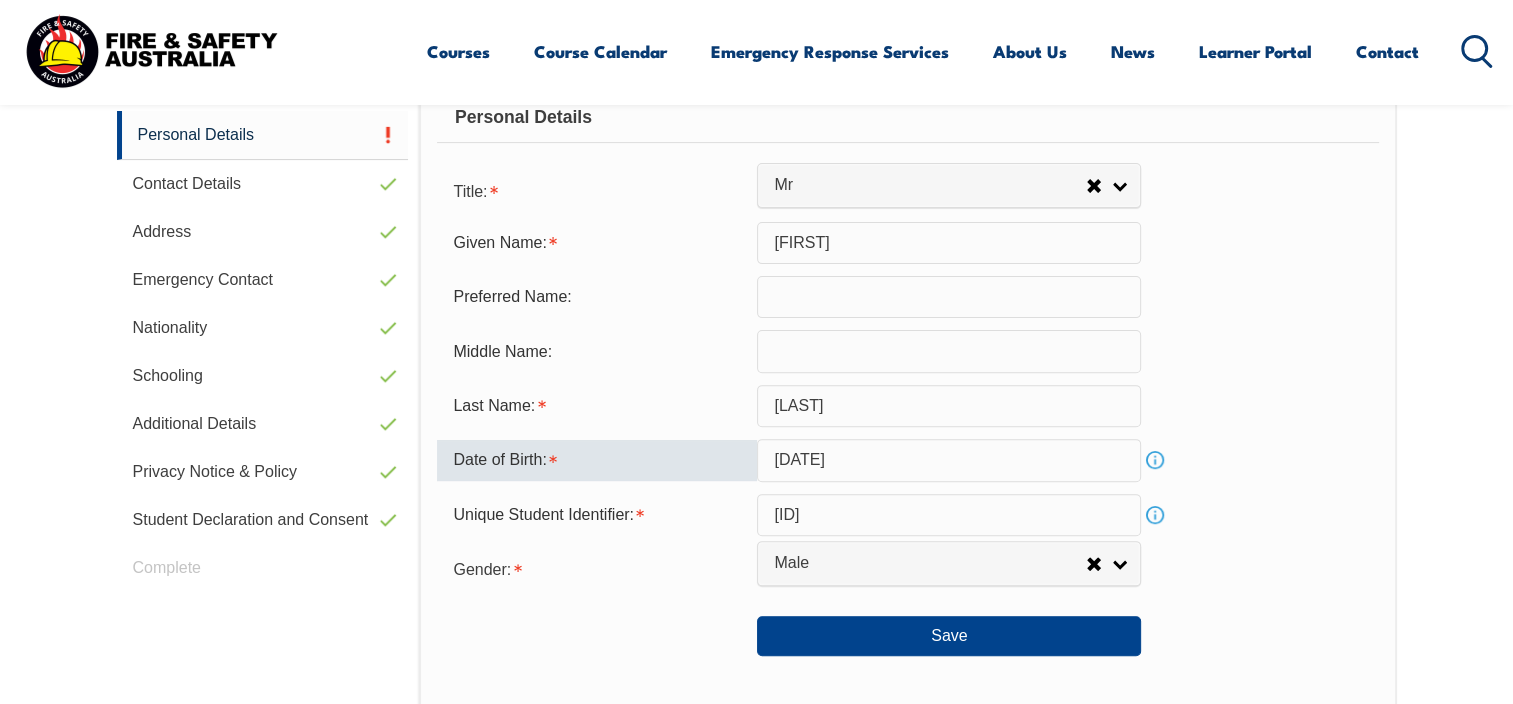 scroll, scrollTop: 600, scrollLeft: 0, axis: vertical 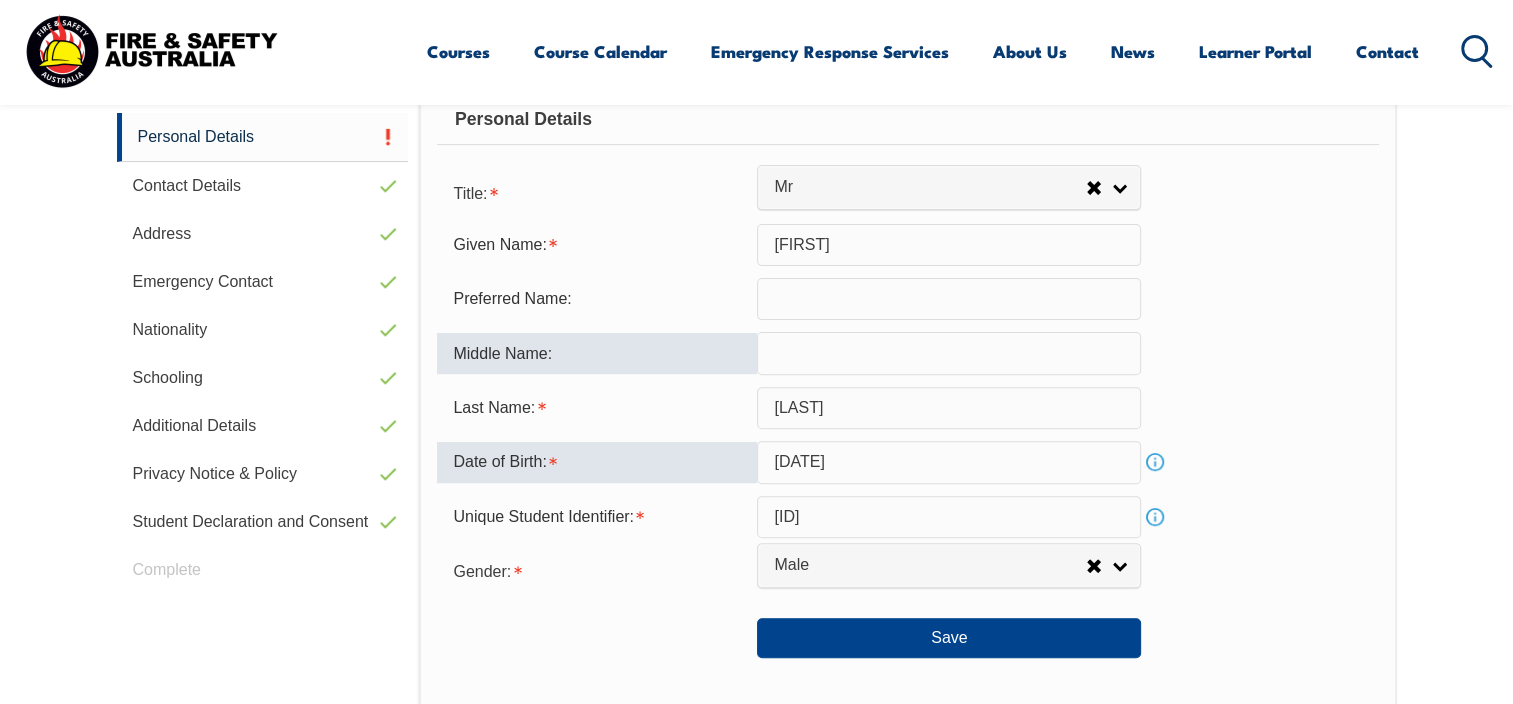 click at bounding box center (949, 353) 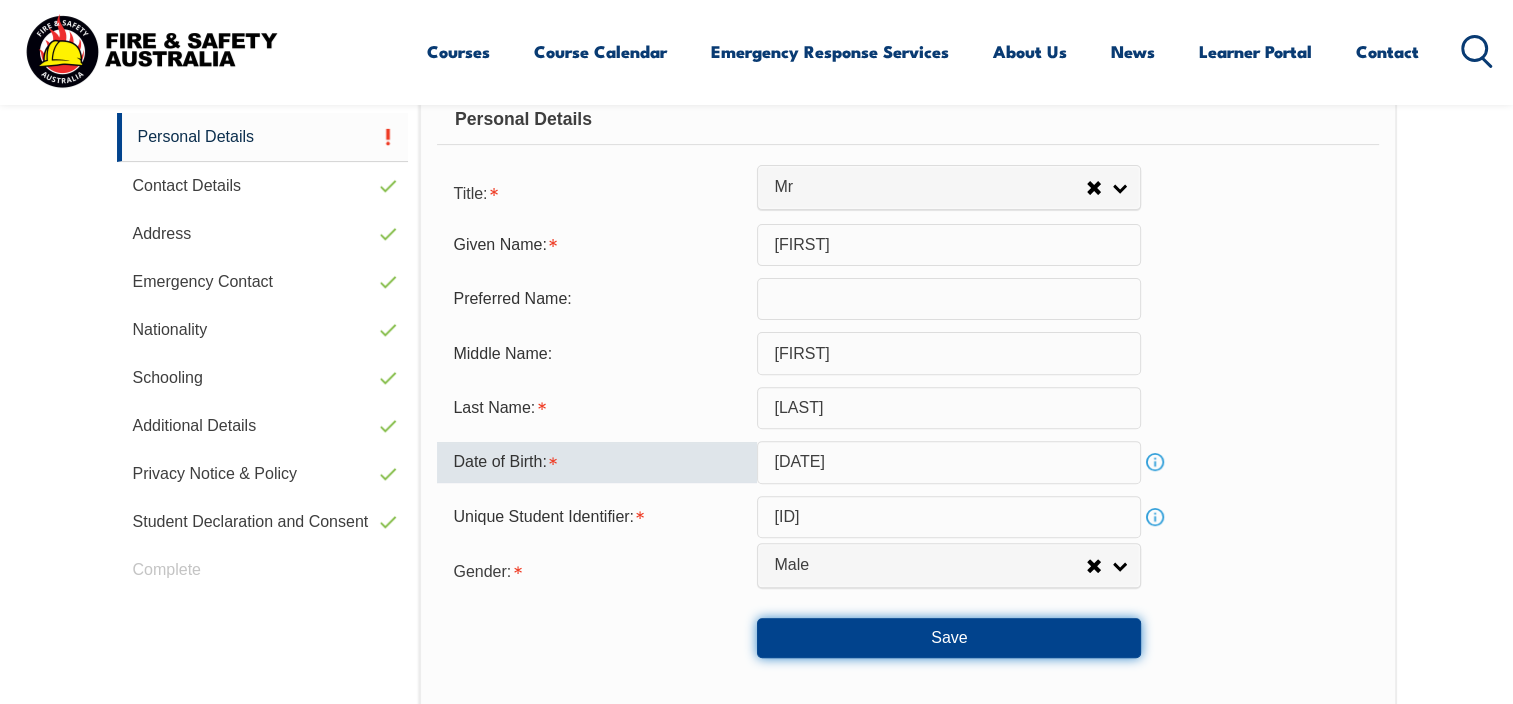 click on "Save" at bounding box center (949, 638) 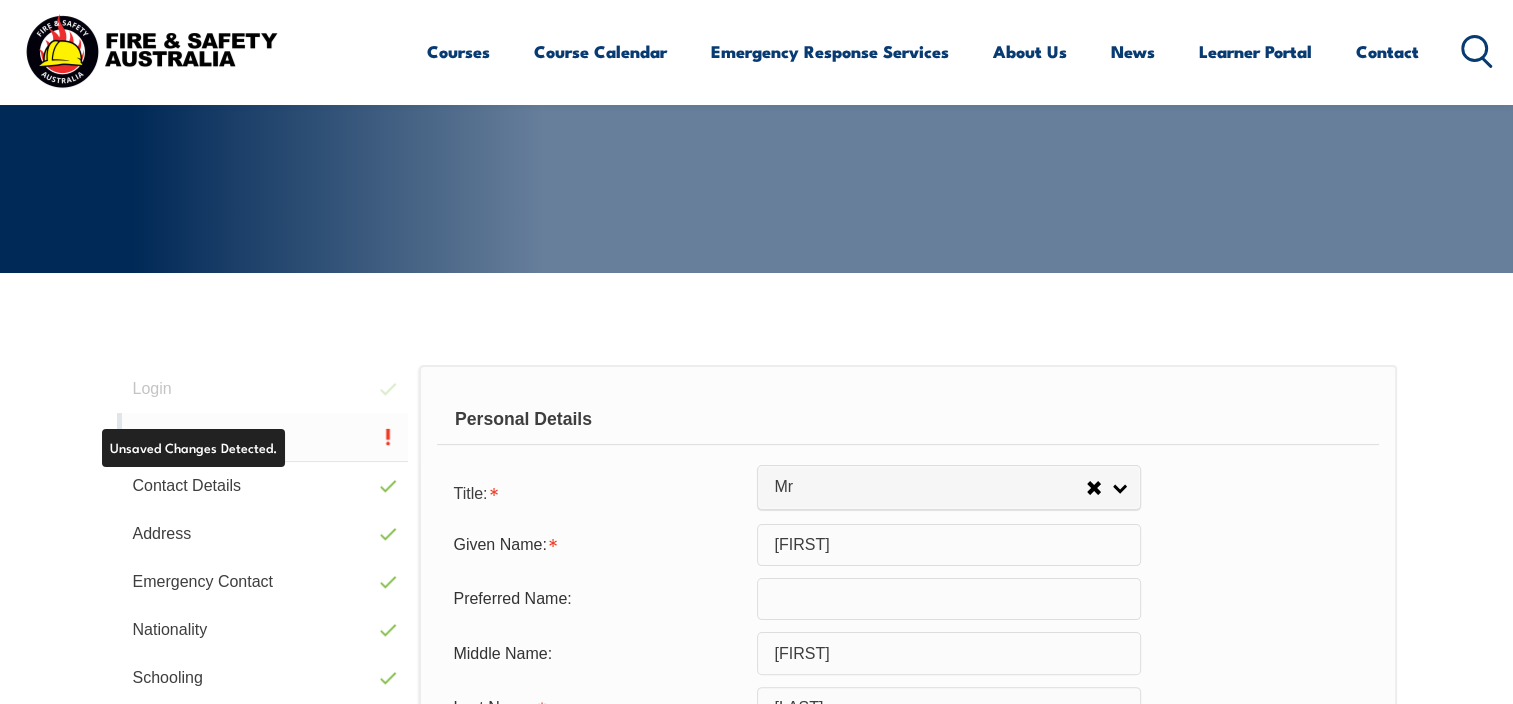 scroll, scrollTop: 600, scrollLeft: 0, axis: vertical 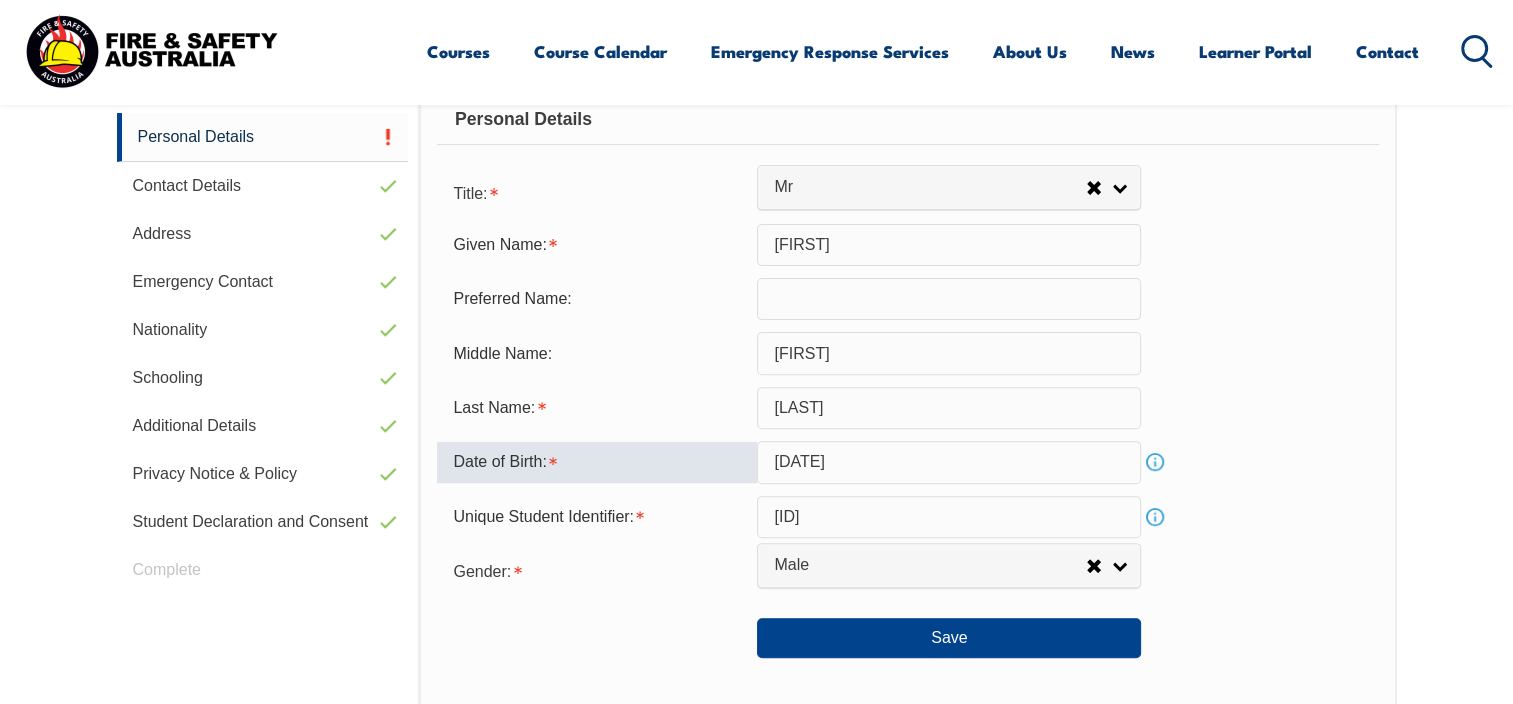 click at bounding box center [949, 299] 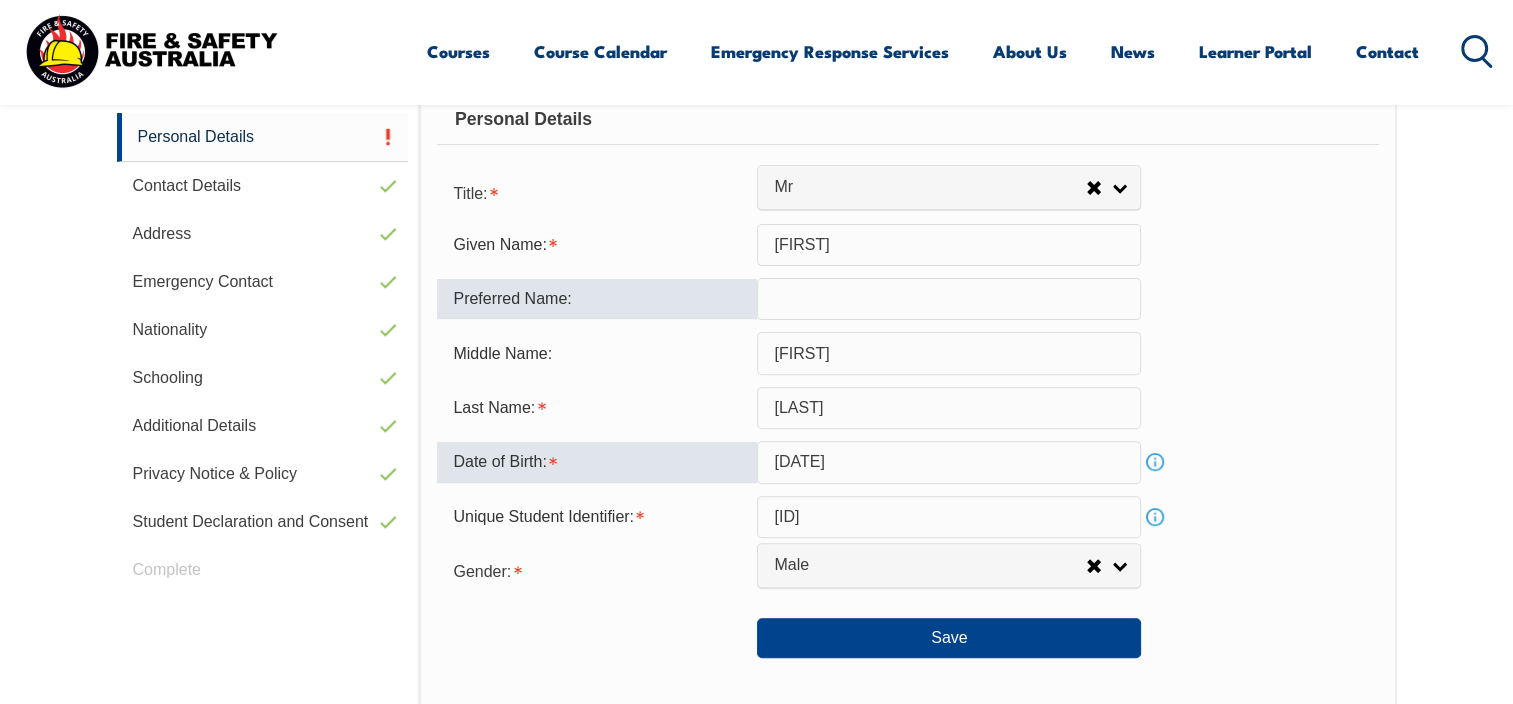 type on "[FIRST]" 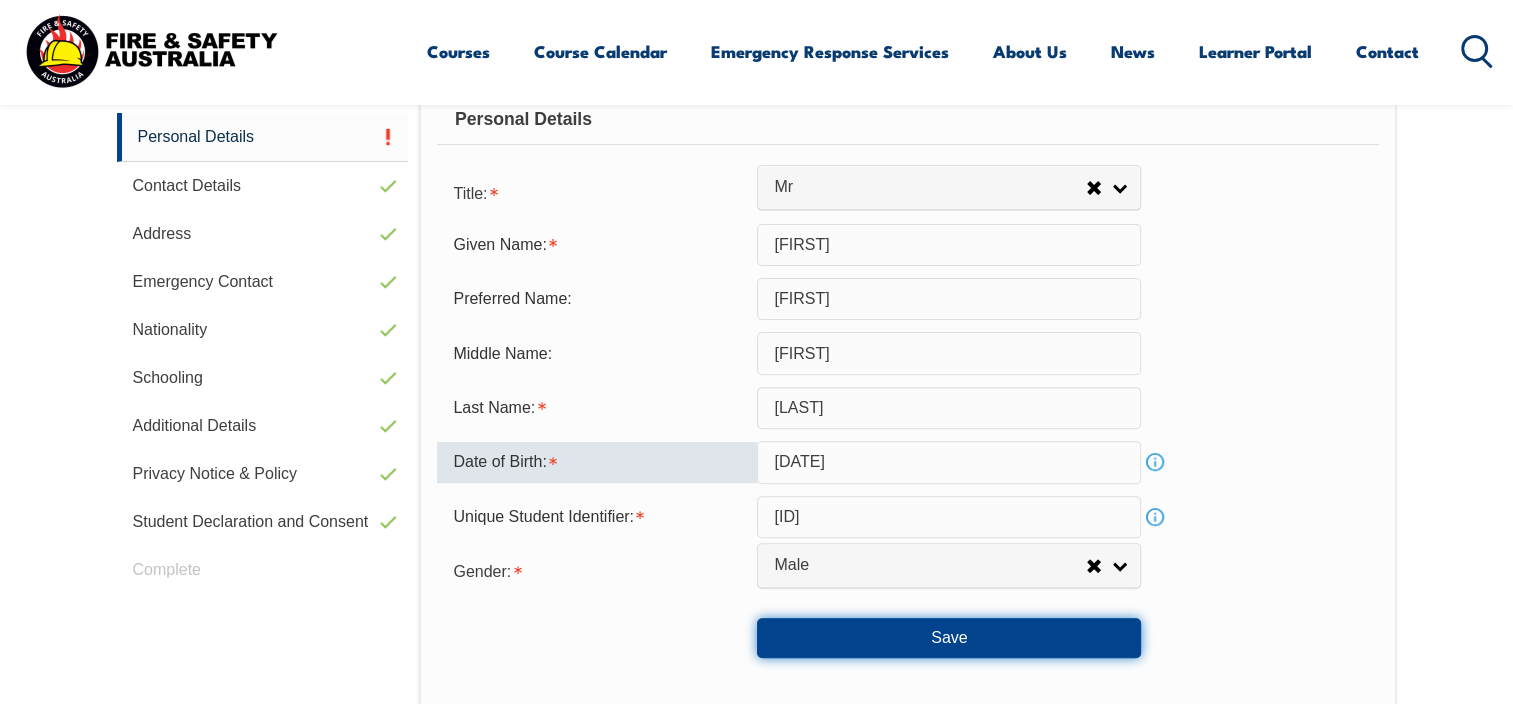 click on "Save" at bounding box center [949, 638] 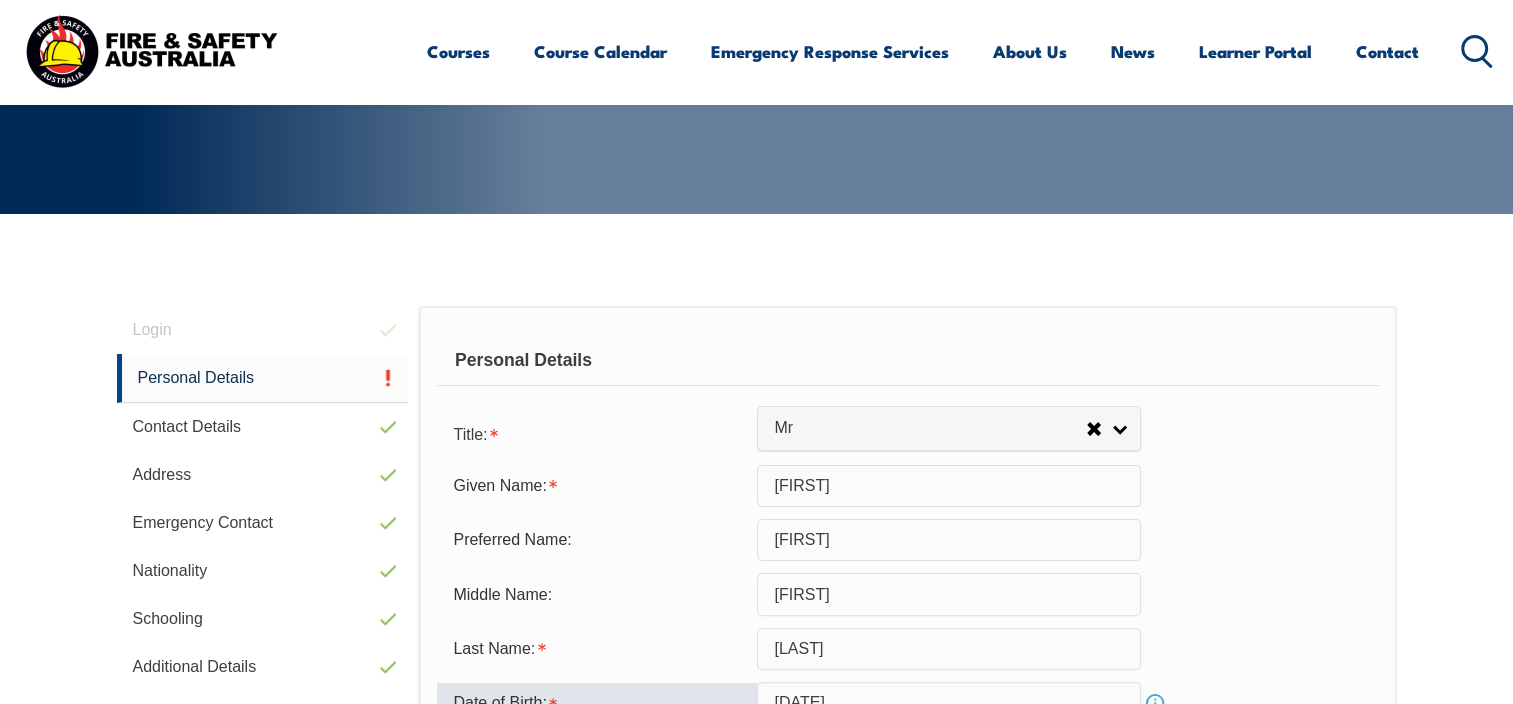 scroll, scrollTop: 600, scrollLeft: 0, axis: vertical 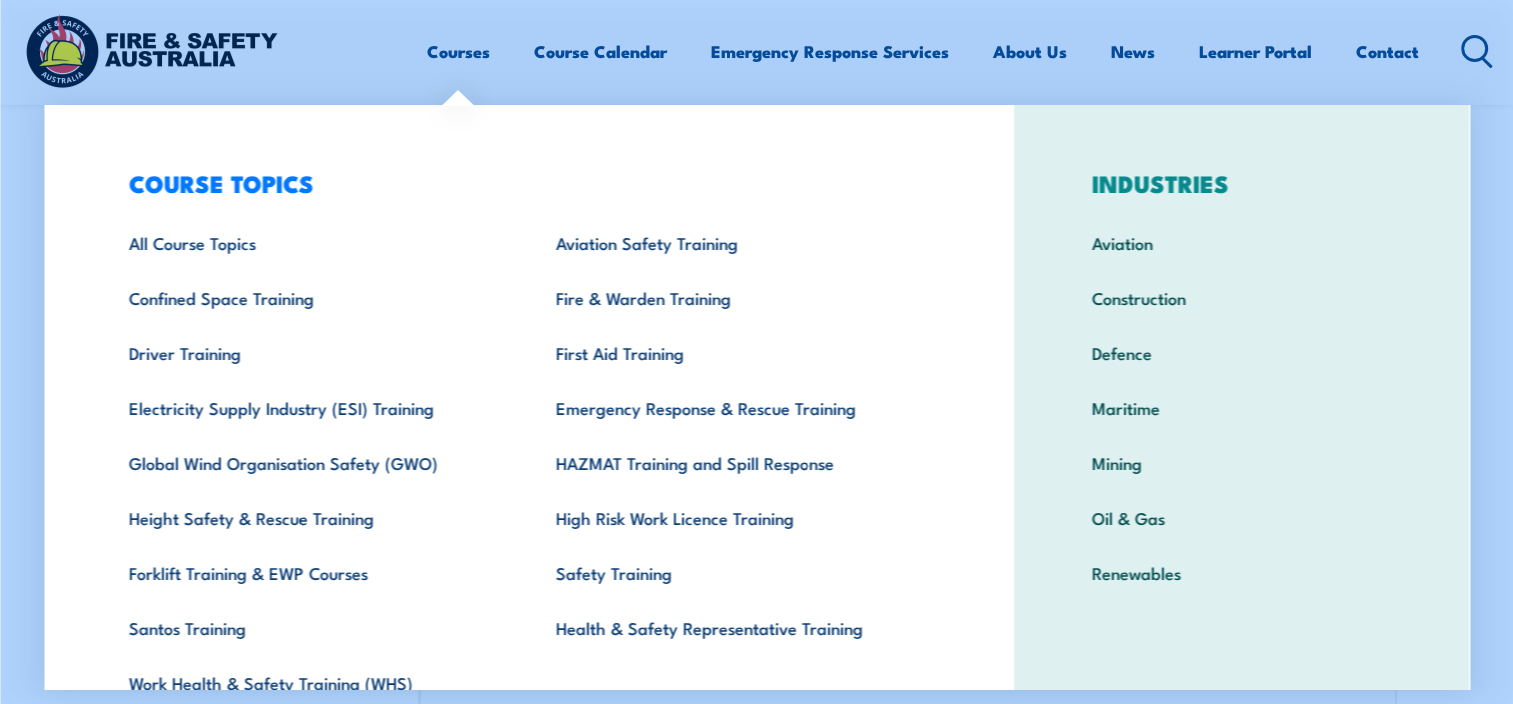 click on "Courses" at bounding box center [458, 51] 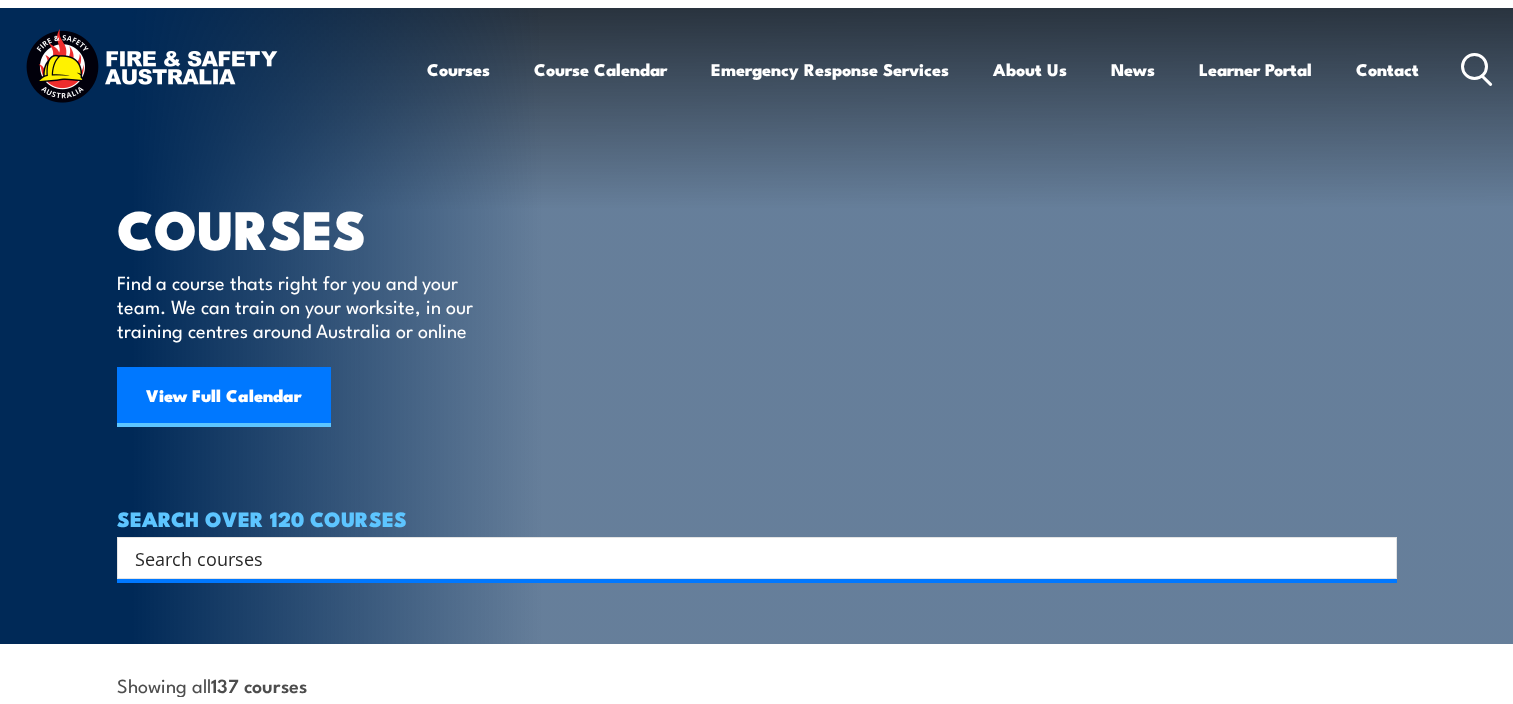 scroll, scrollTop: 0, scrollLeft: 0, axis: both 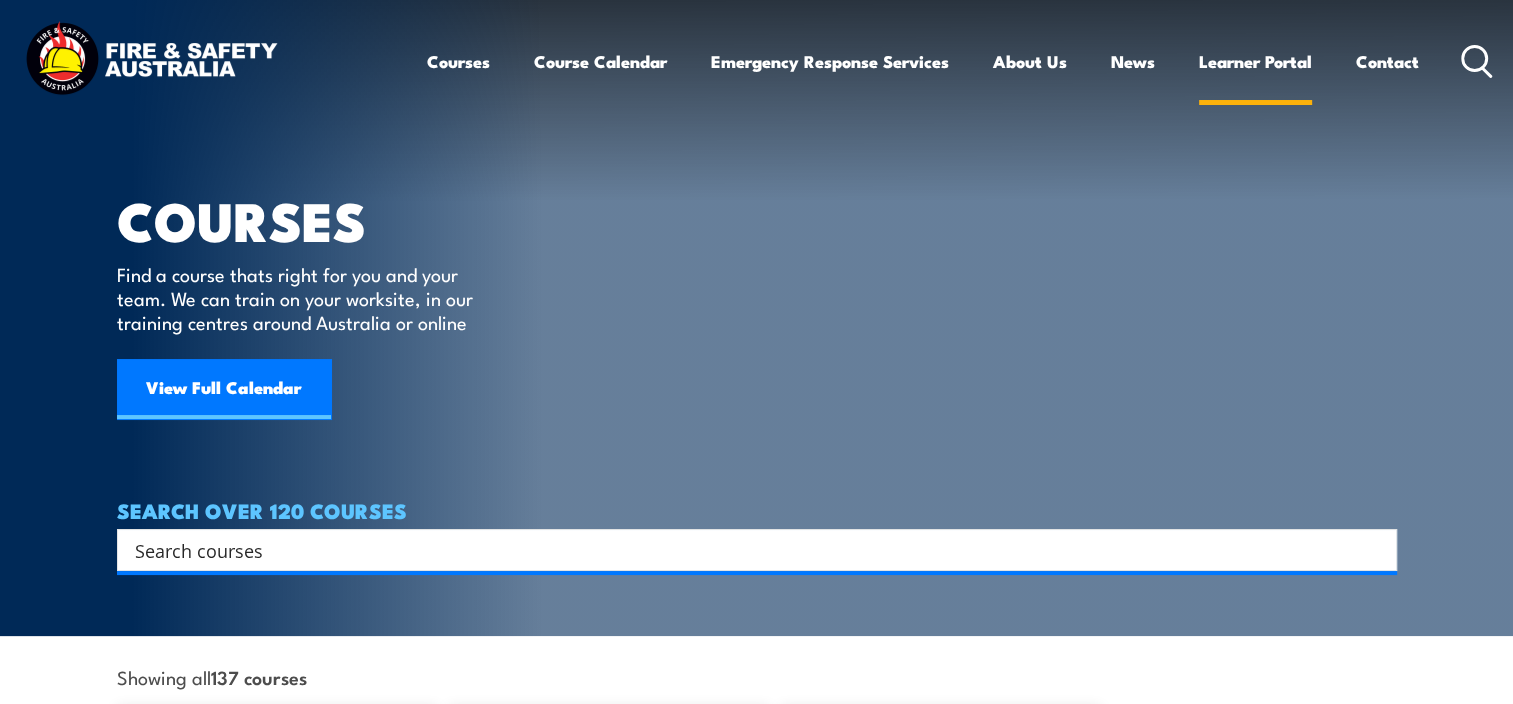 click on "Learner Portal" at bounding box center [1255, 61] 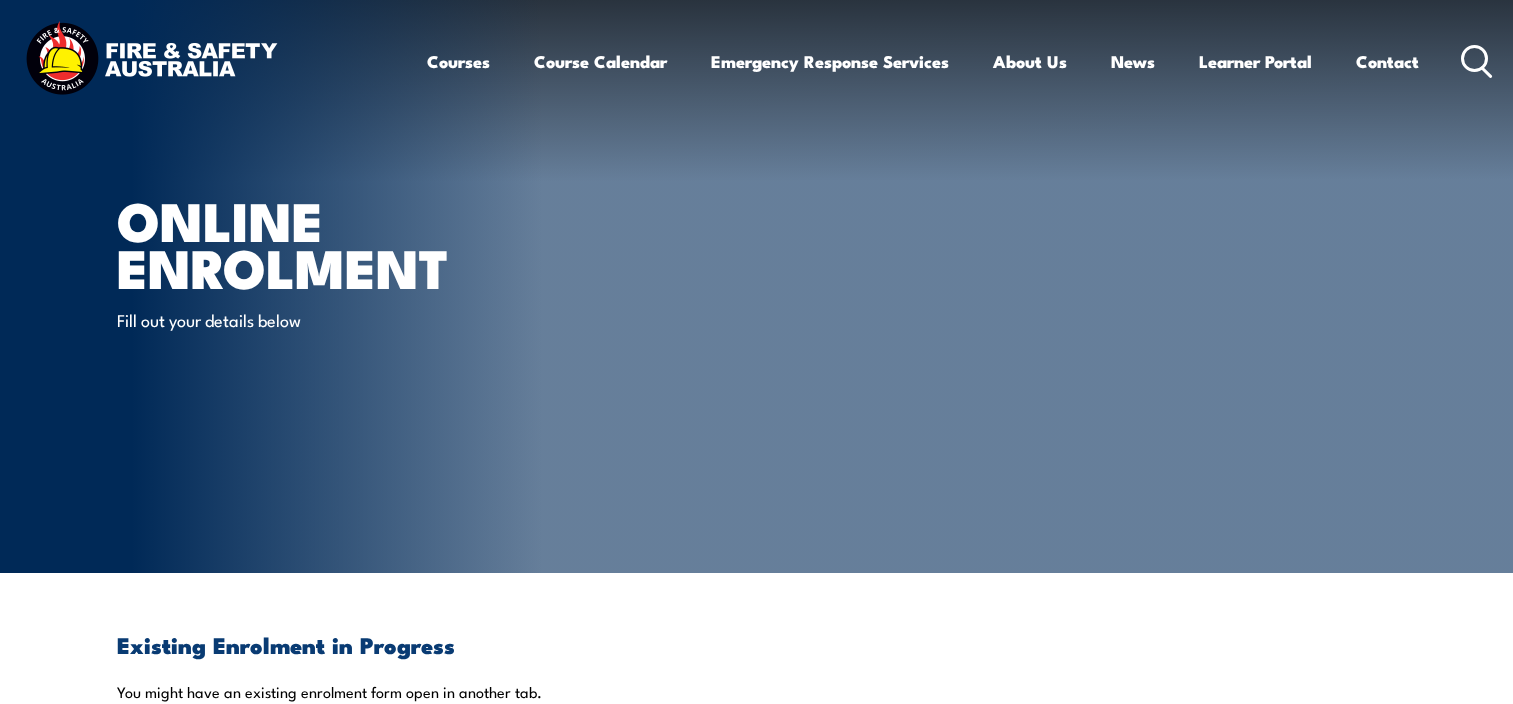 scroll, scrollTop: 0, scrollLeft: 0, axis: both 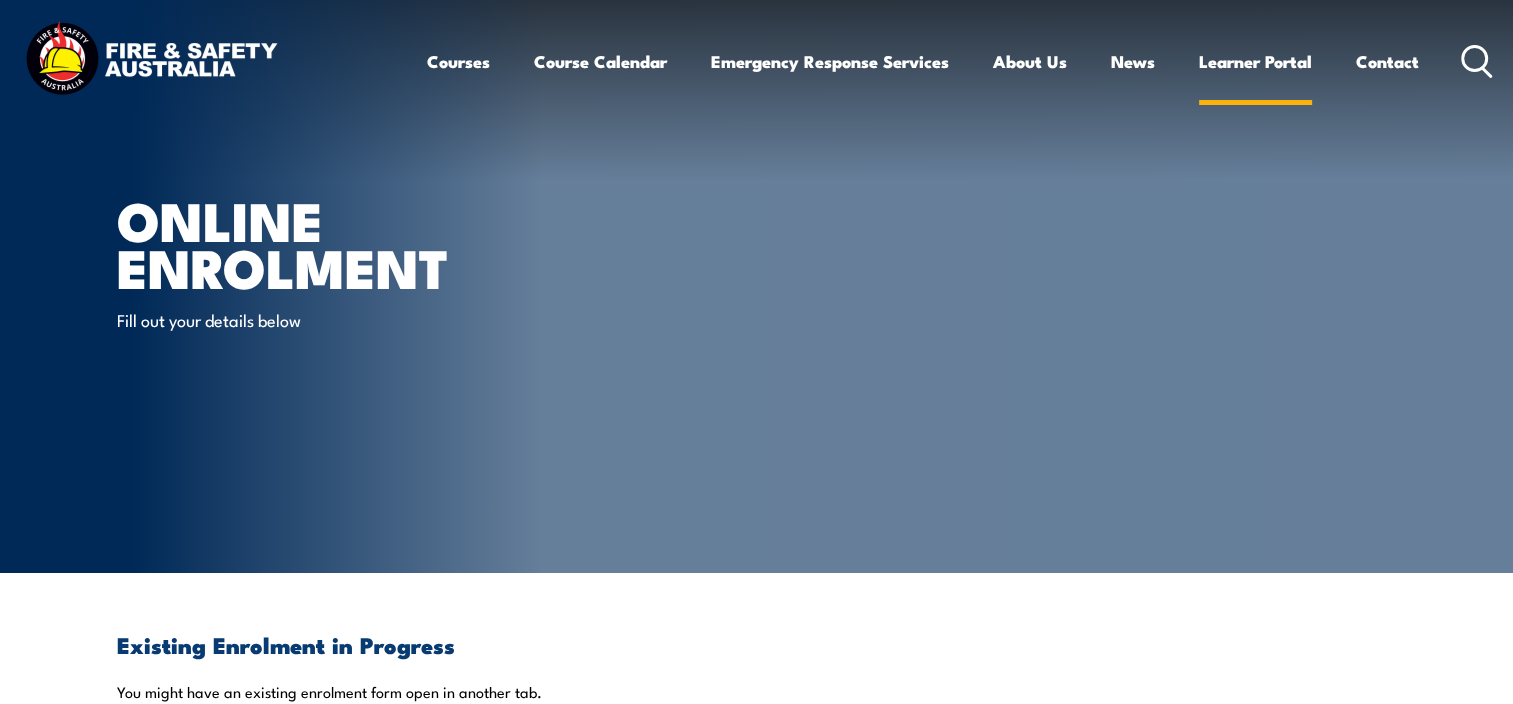 click on "Learner Portal" at bounding box center [1255, 61] 